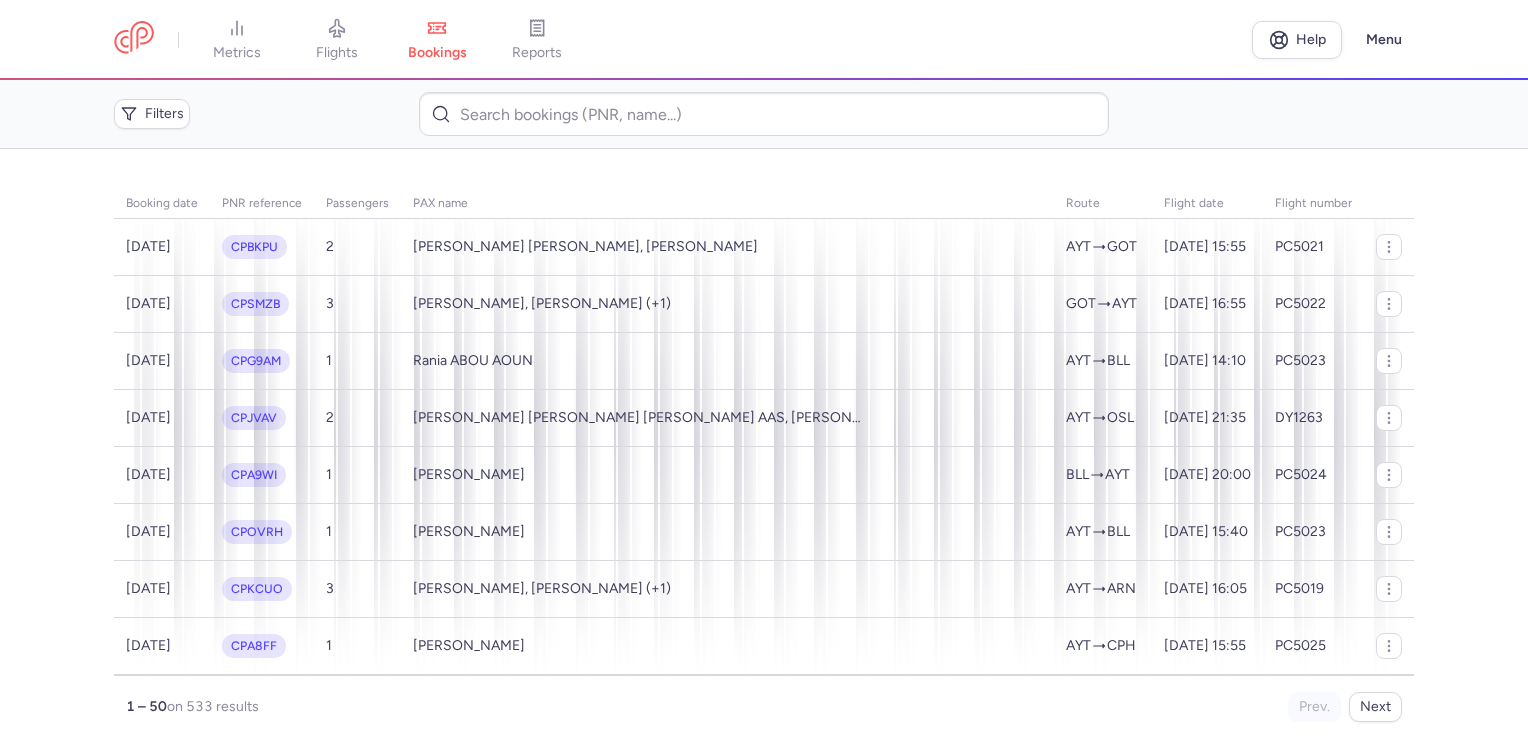 scroll, scrollTop: 0, scrollLeft: 0, axis: both 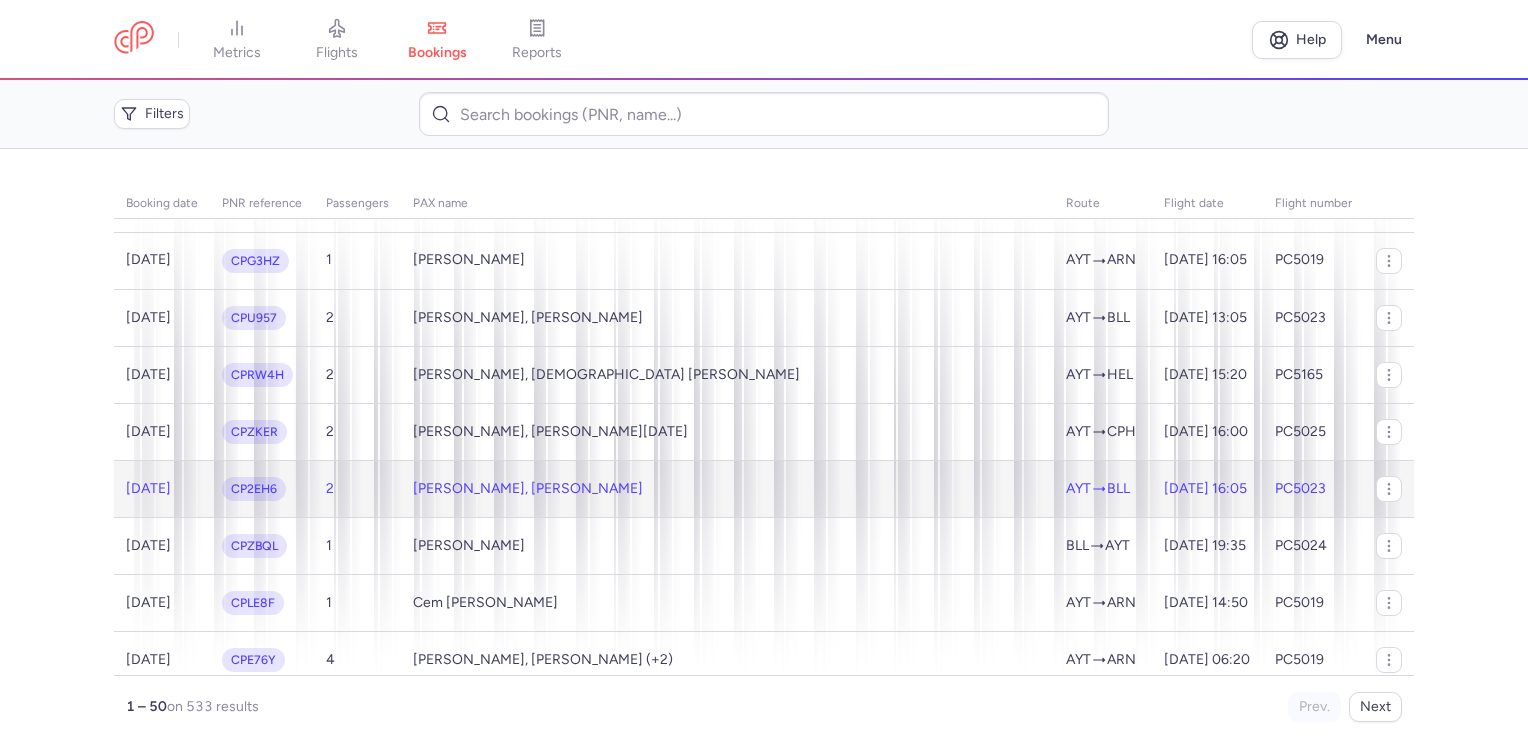 click on "2" at bounding box center (357, 488) 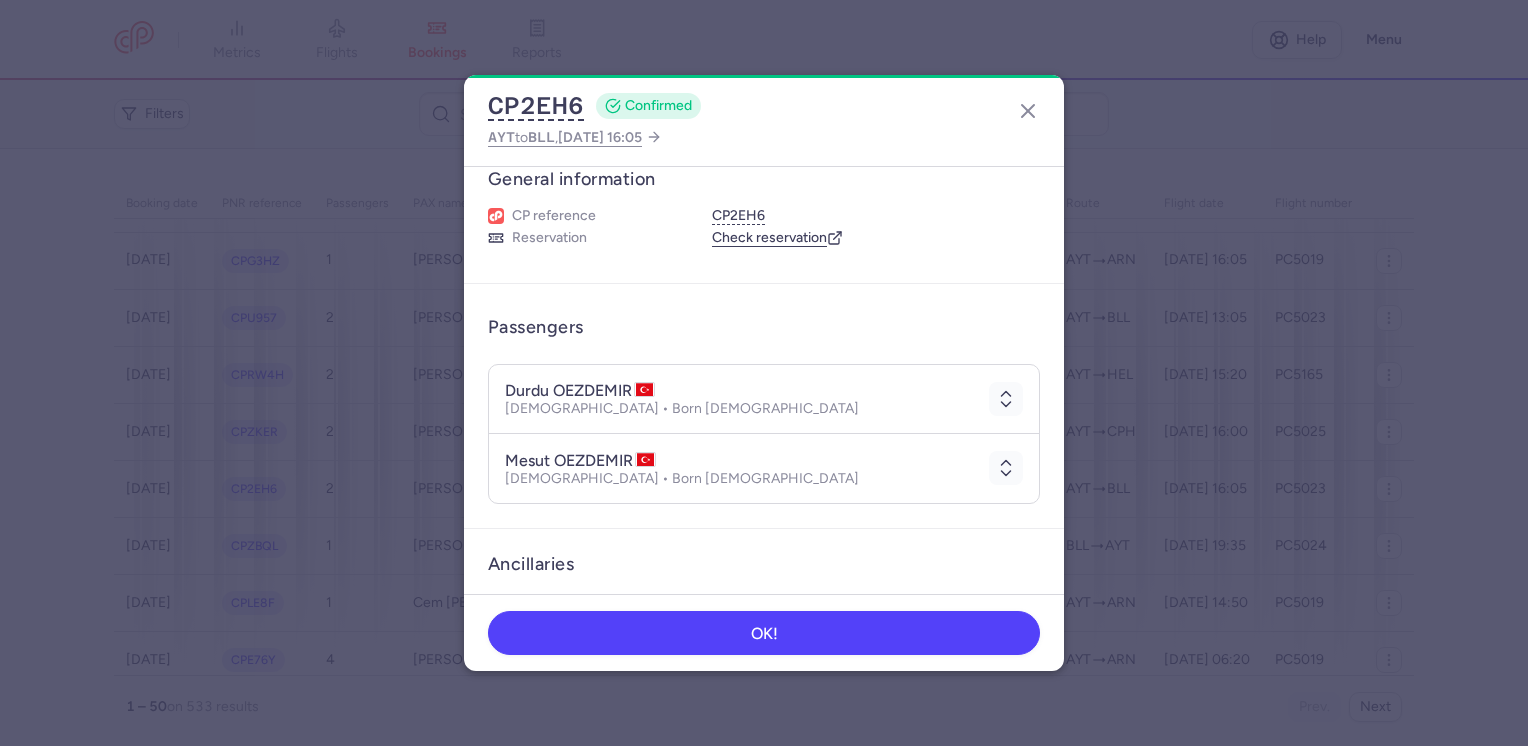 scroll, scrollTop: 0, scrollLeft: 0, axis: both 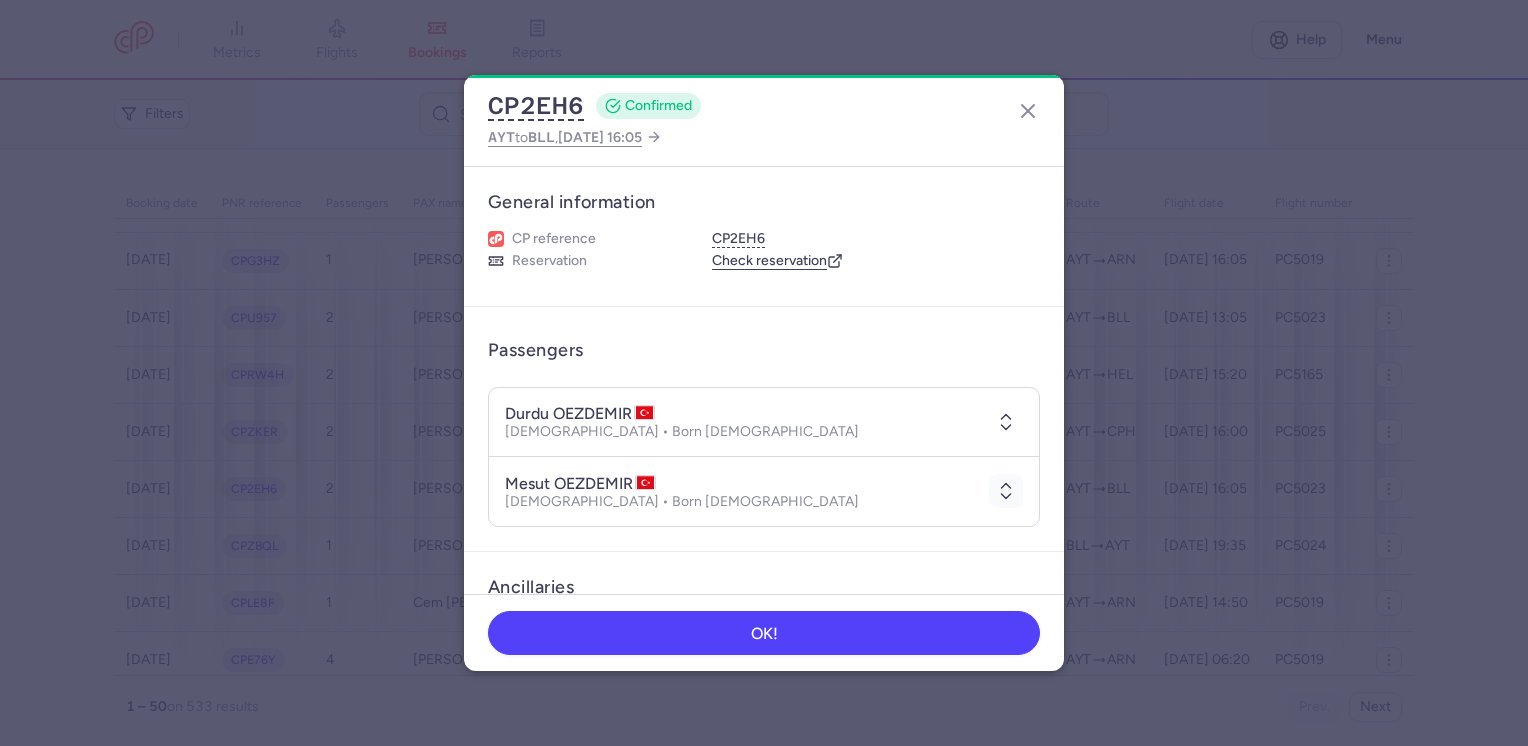 click 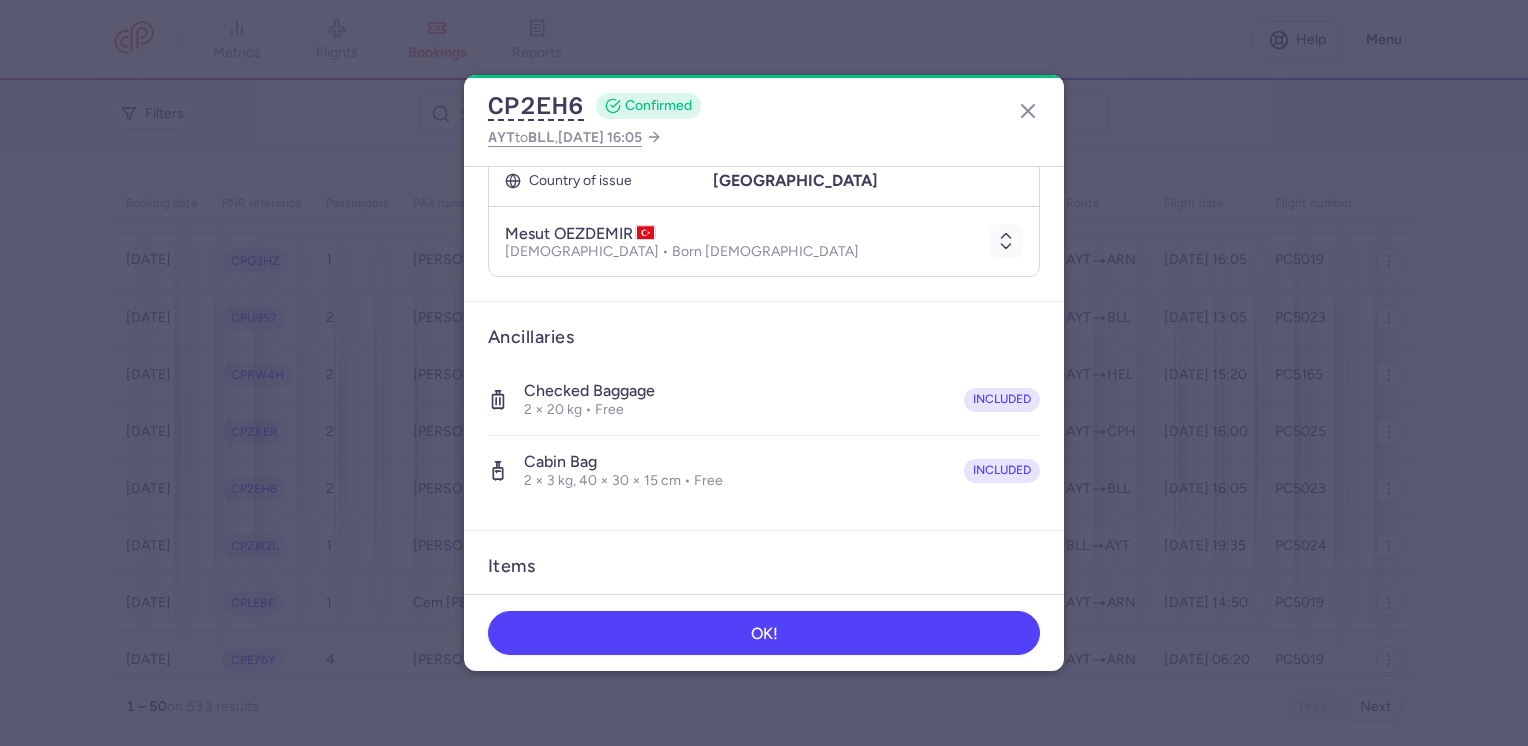 scroll, scrollTop: 368, scrollLeft: 0, axis: vertical 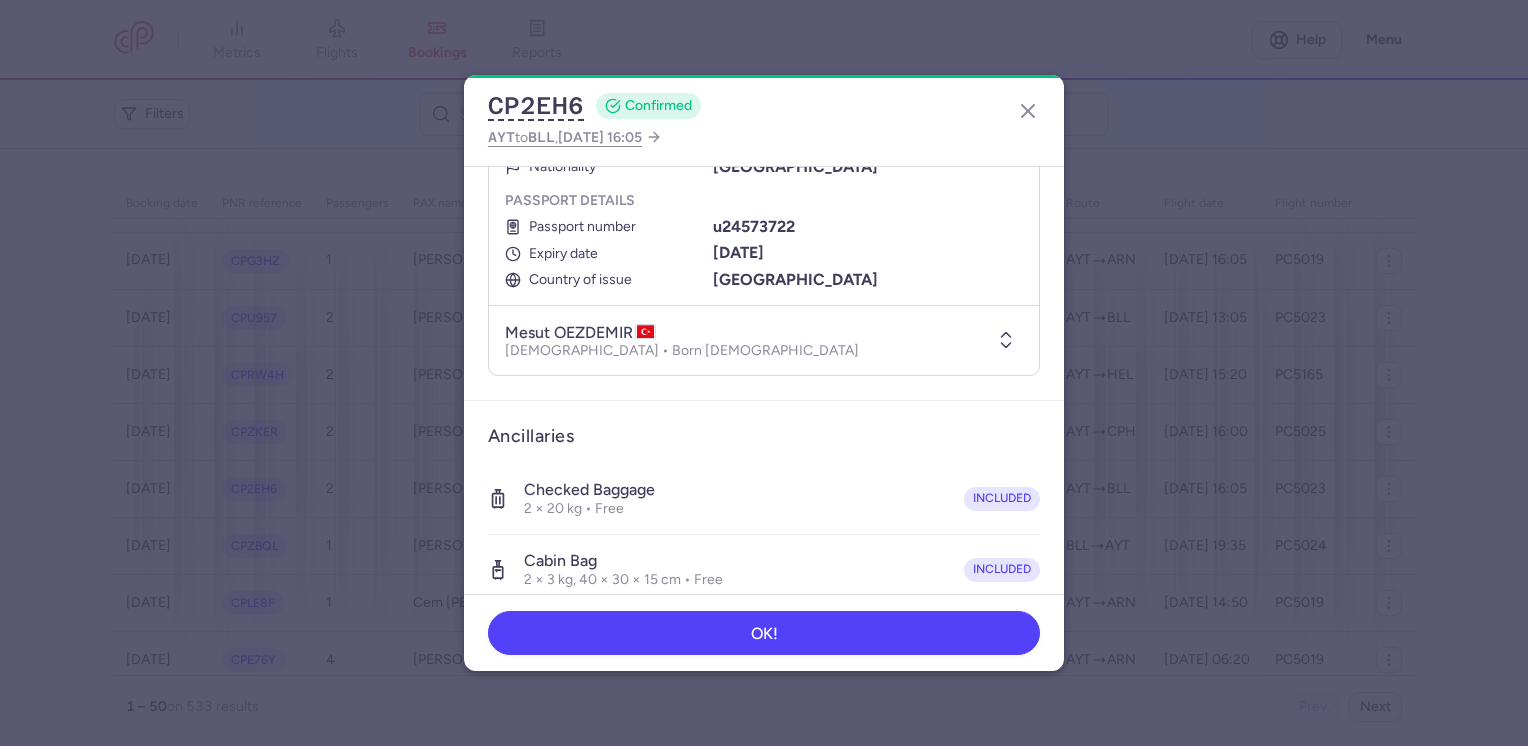 click at bounding box center (1006, 340) 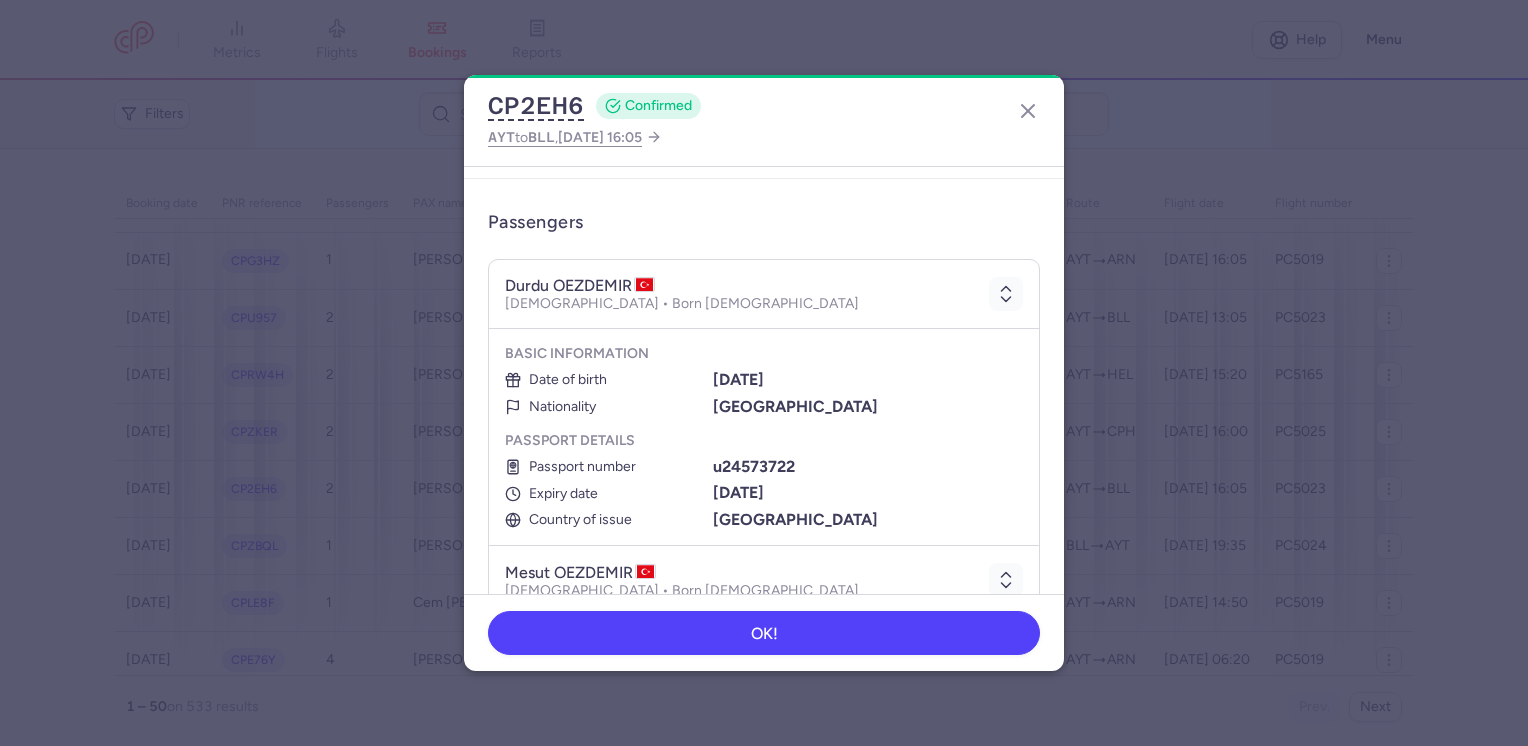 scroll, scrollTop: 0, scrollLeft: 0, axis: both 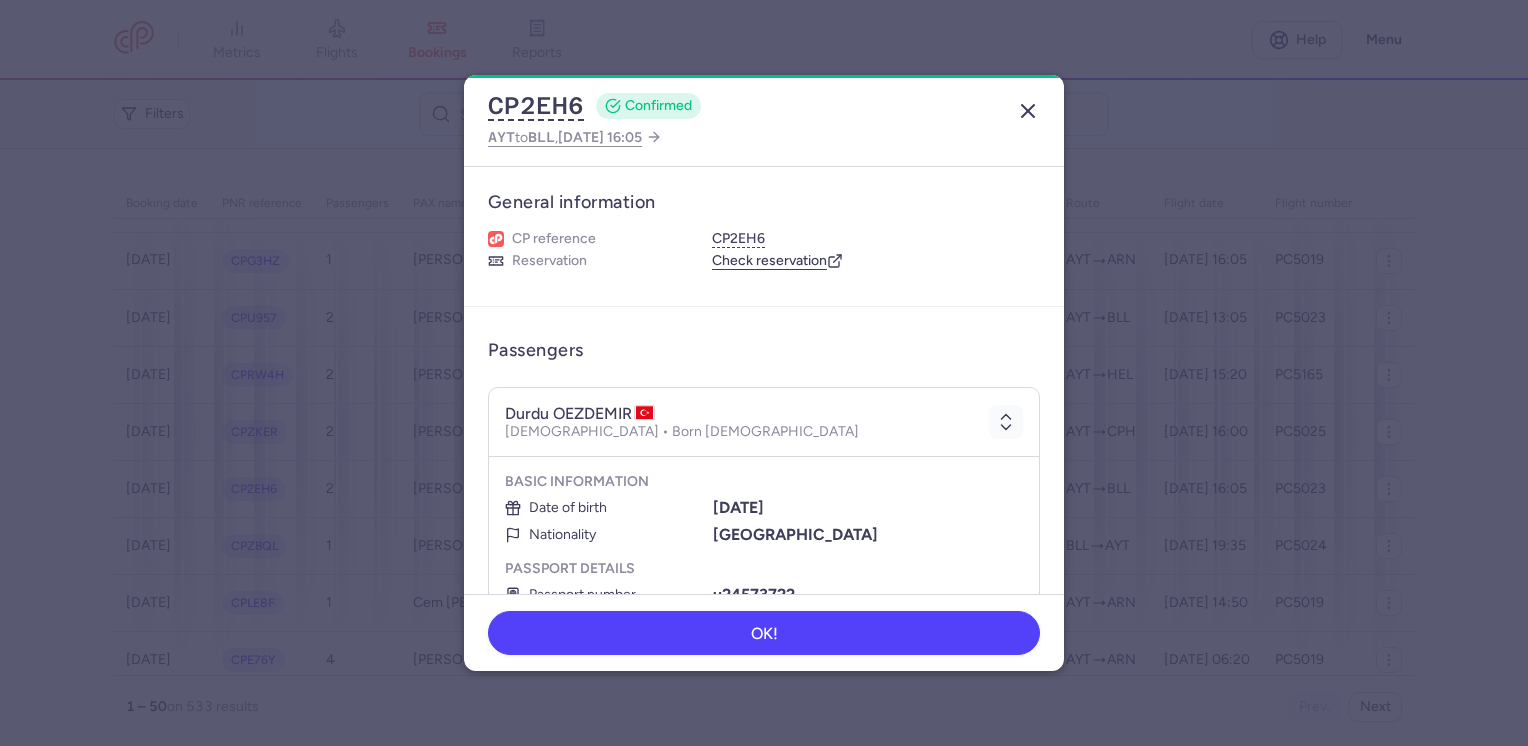 click 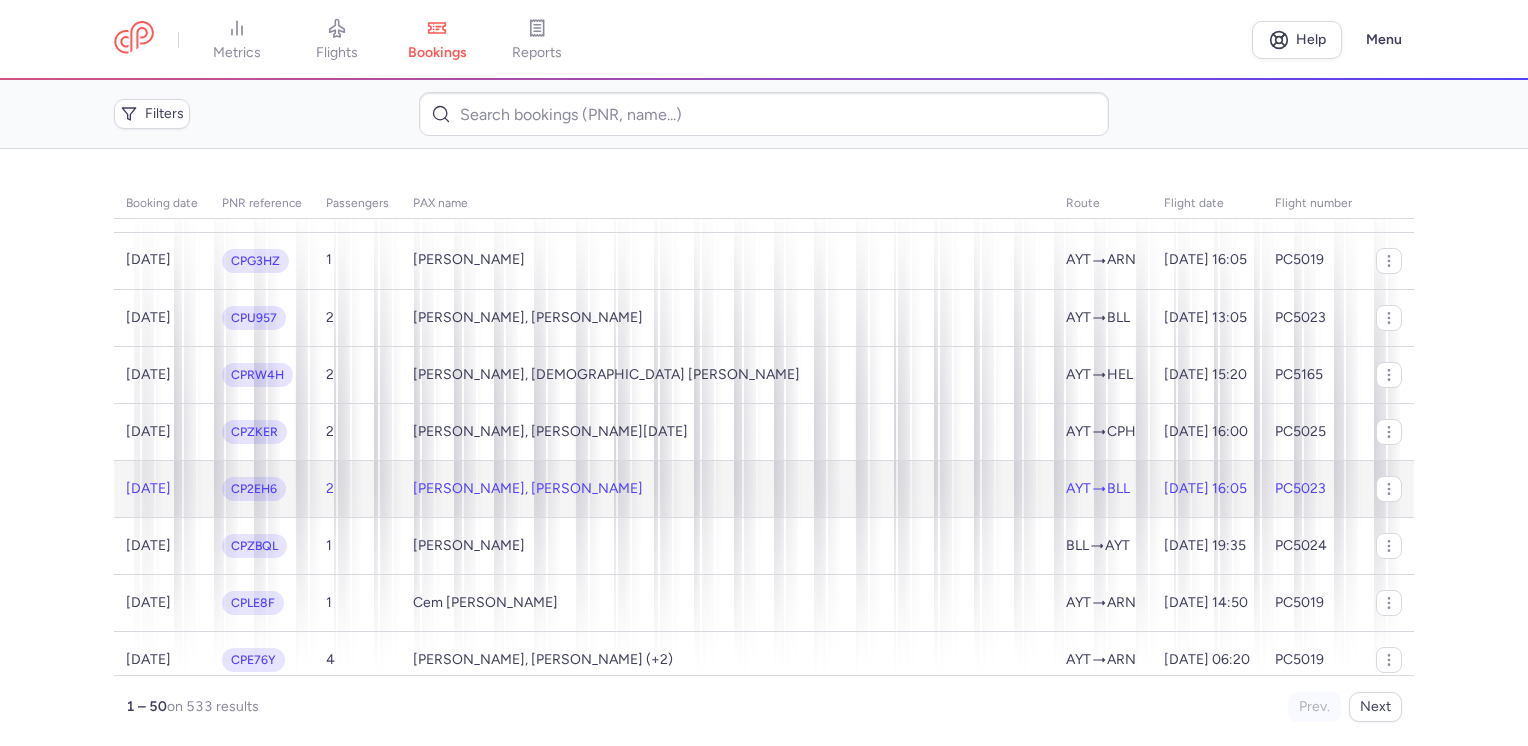 click on "[PERSON_NAME], [PERSON_NAME]" at bounding box center (528, 489) 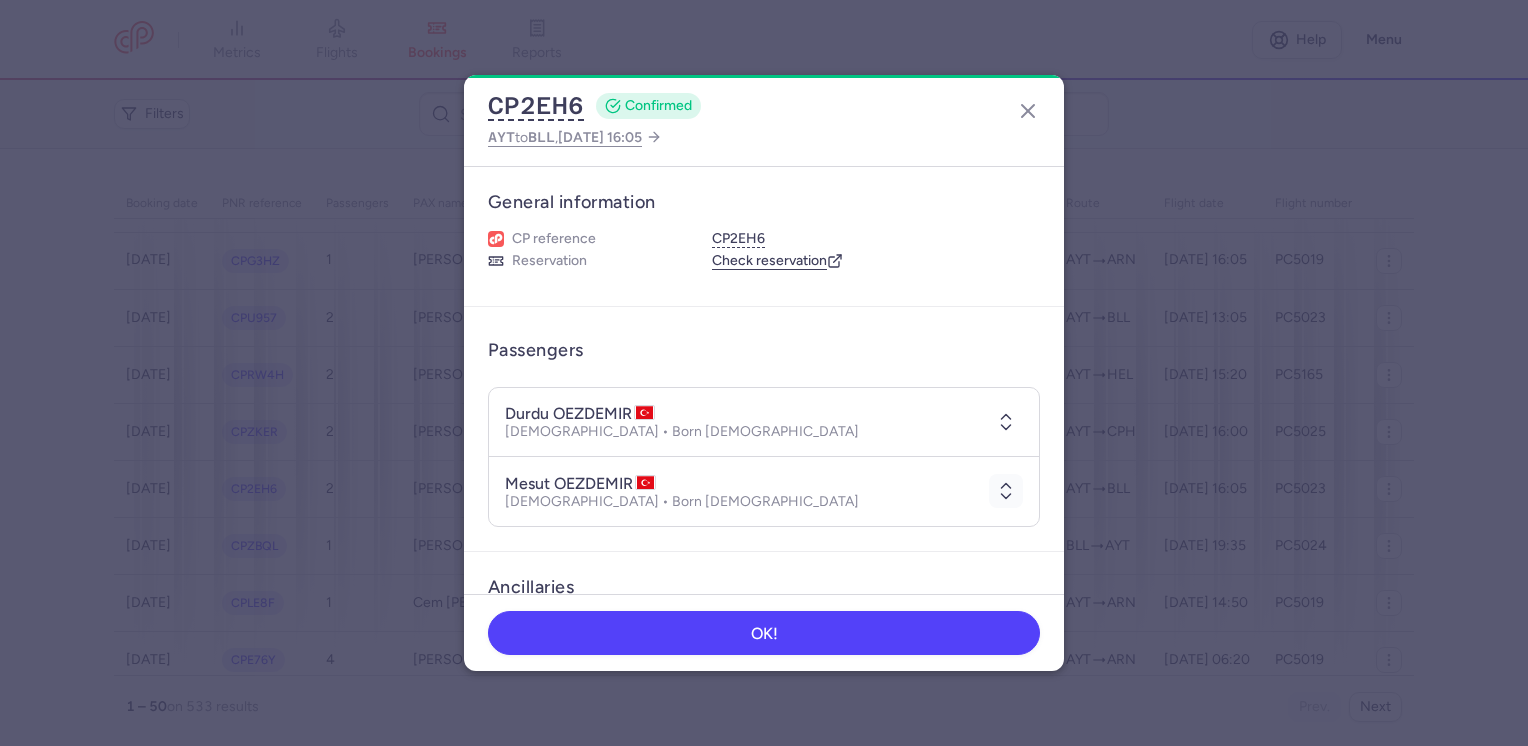 click 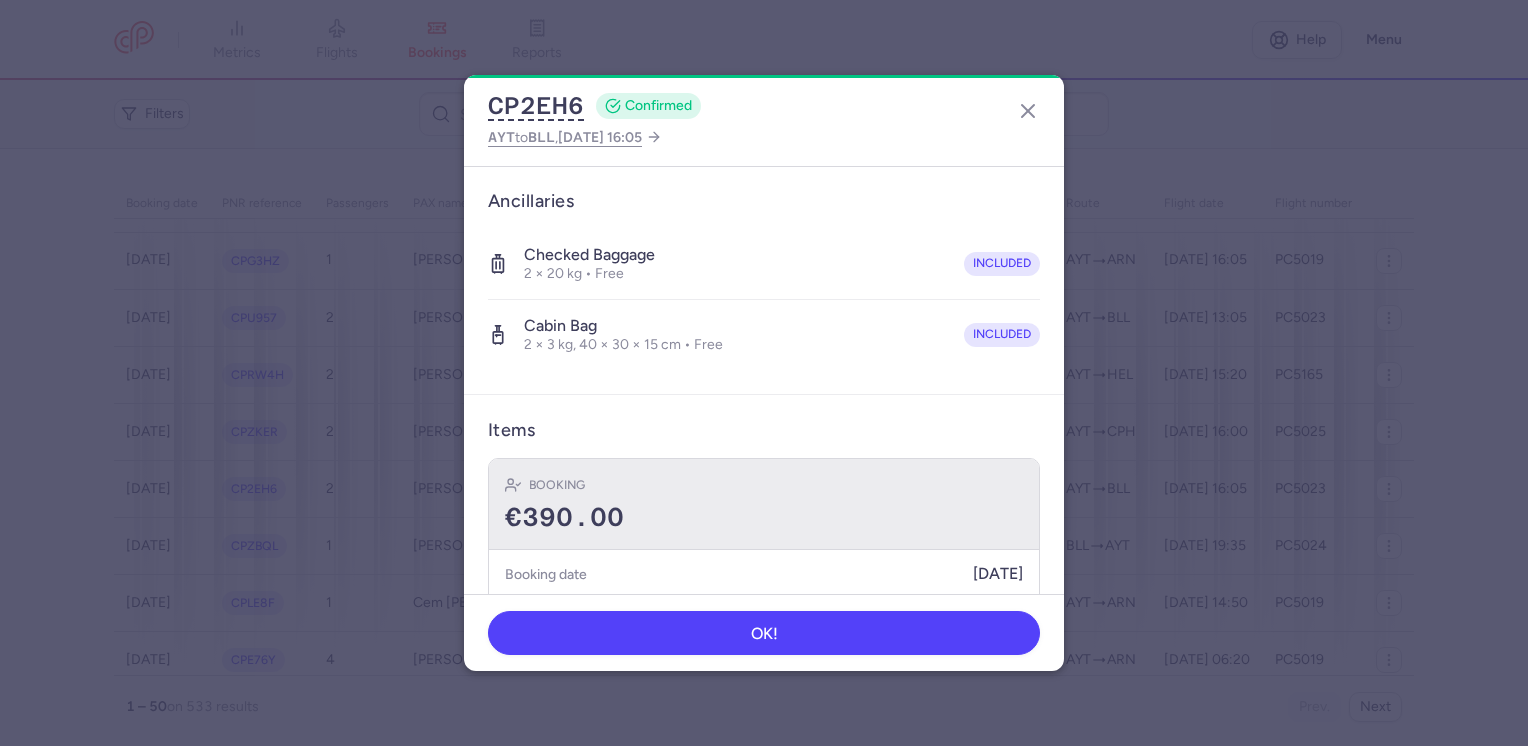 scroll, scrollTop: 268, scrollLeft: 0, axis: vertical 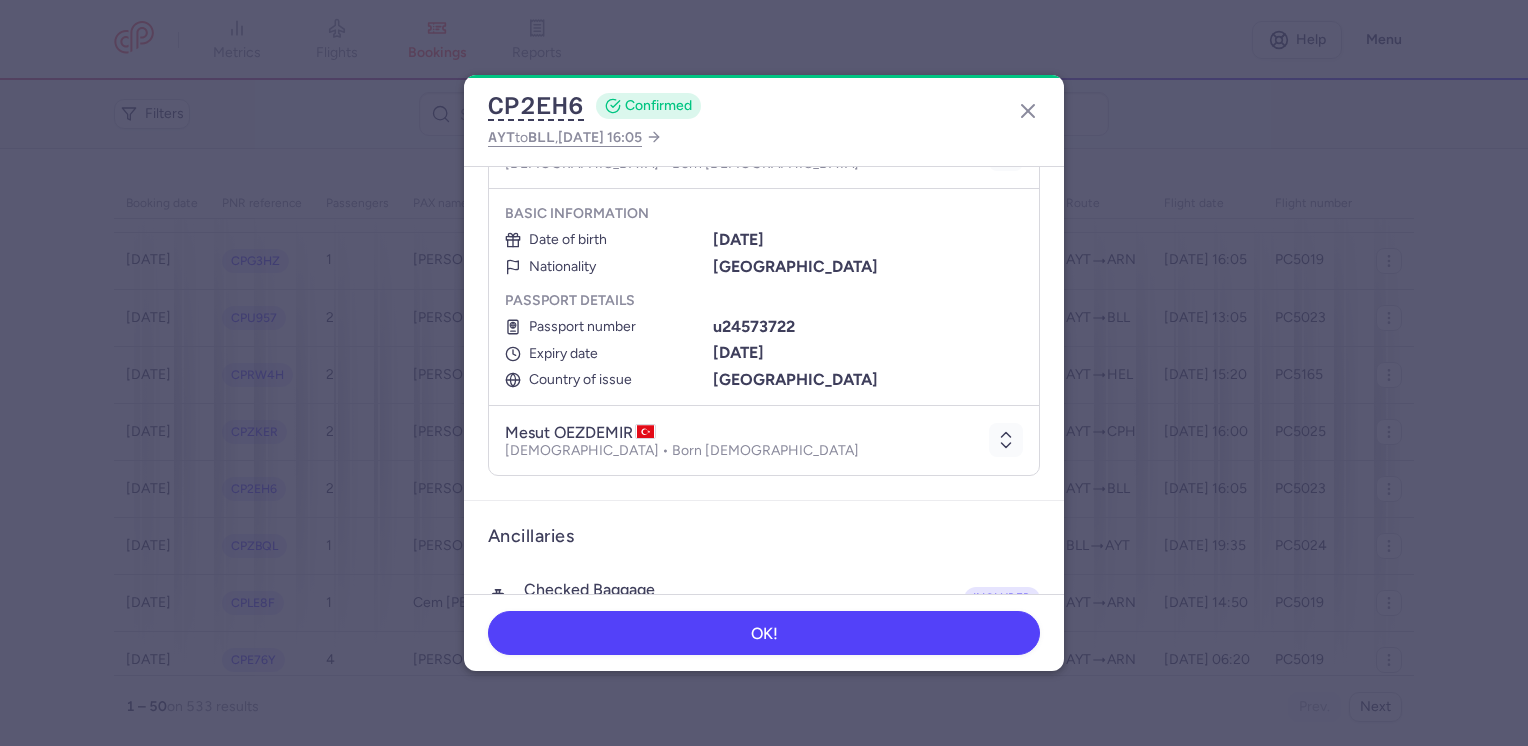 click at bounding box center [1002, 440] 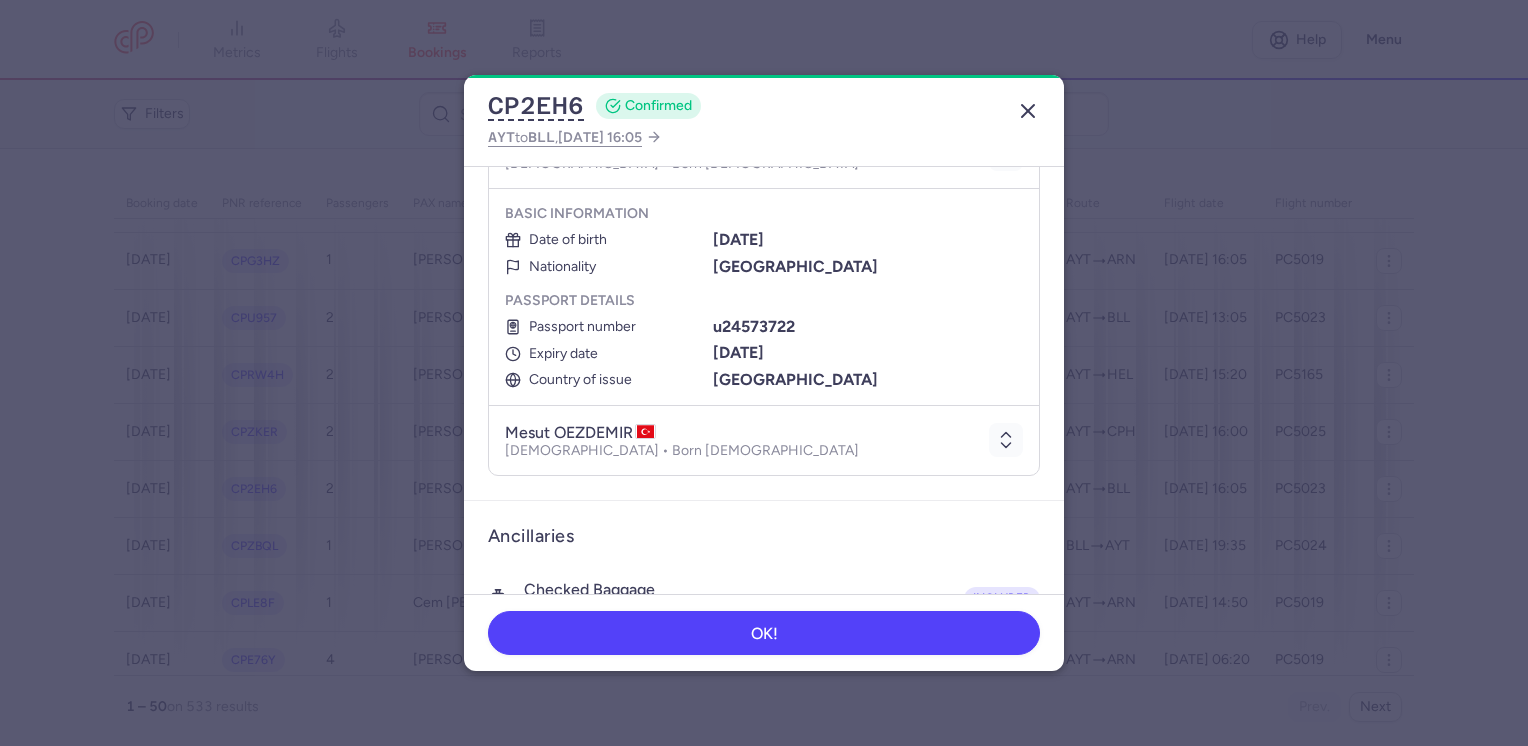 click 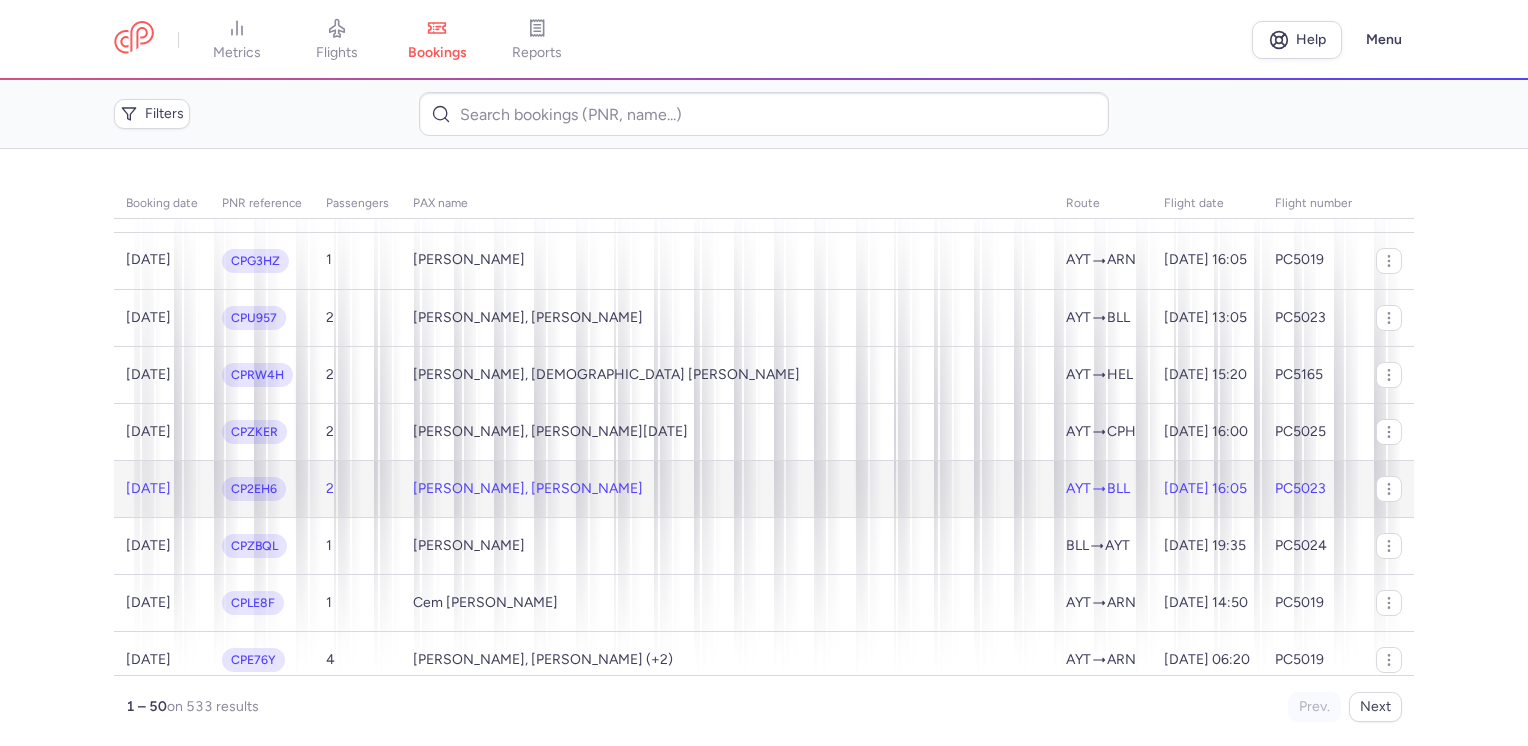 click on "[PERSON_NAME], [PERSON_NAME]" at bounding box center (727, 488) 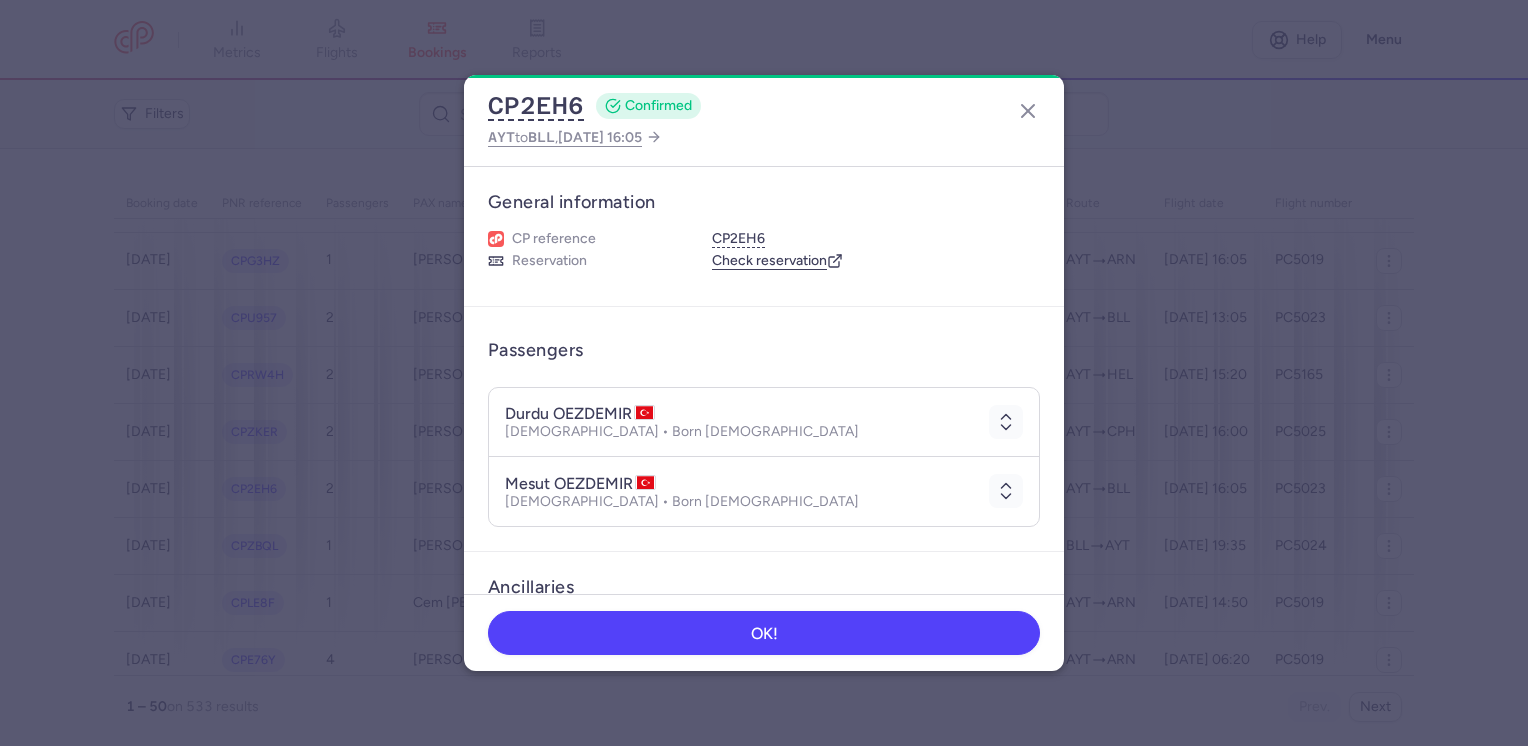scroll, scrollTop: 100, scrollLeft: 0, axis: vertical 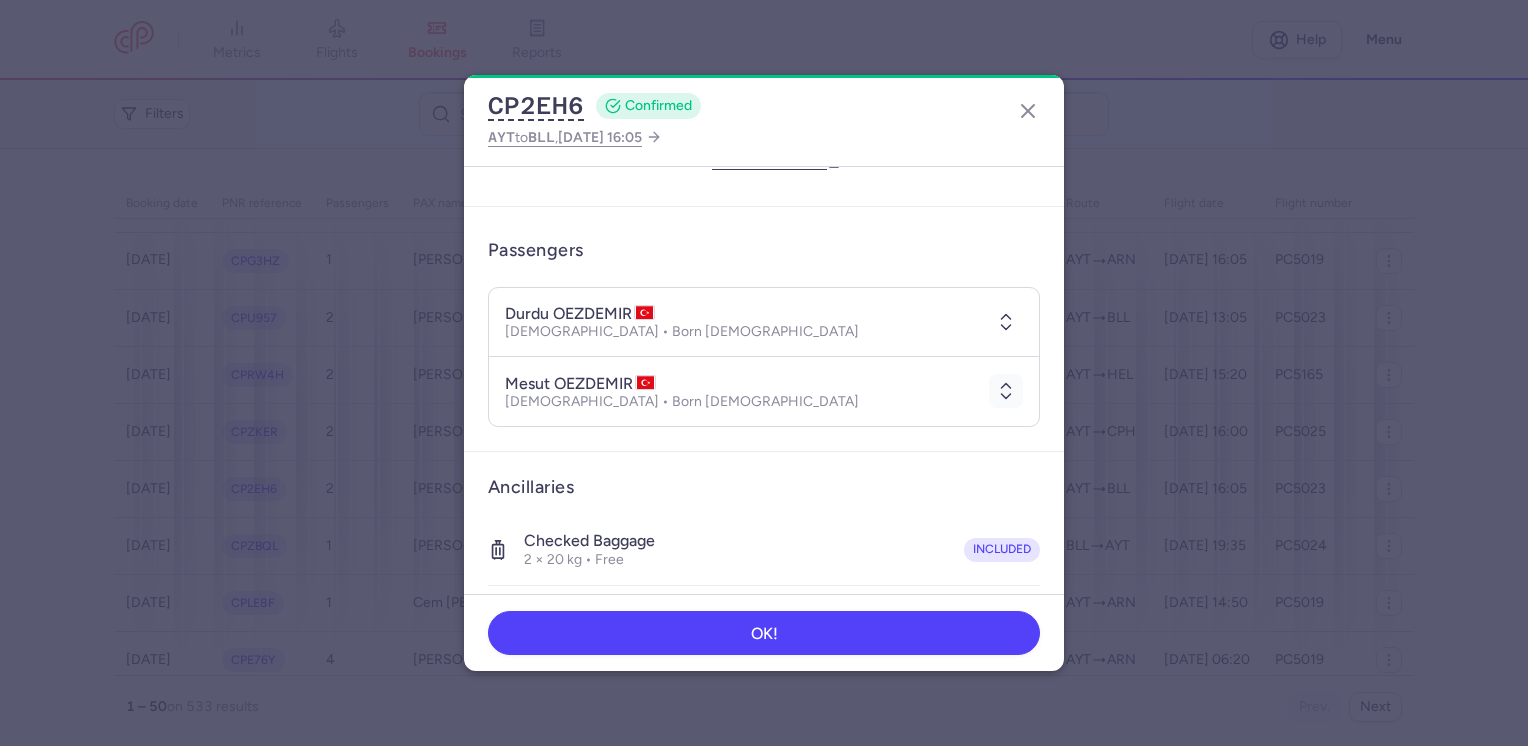 click 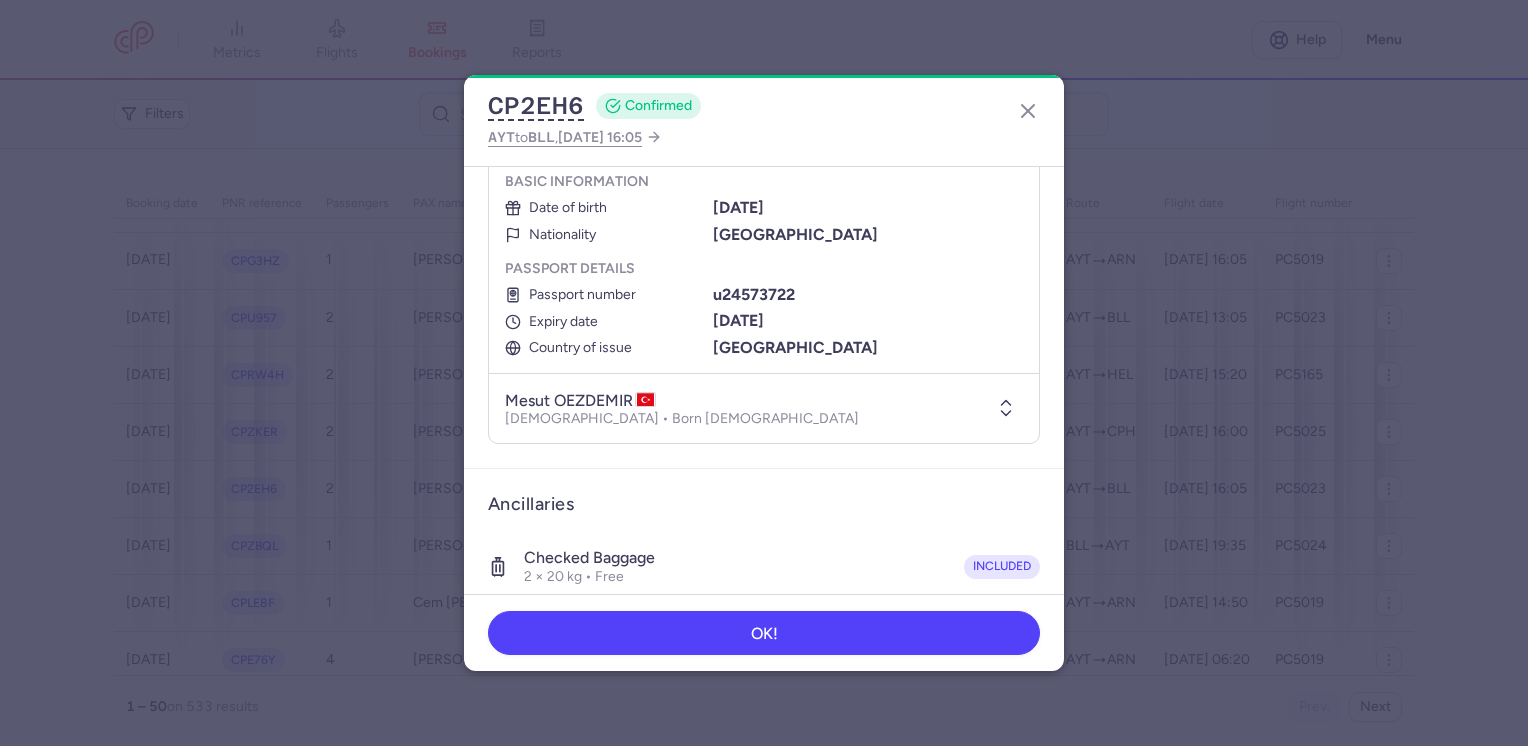 click 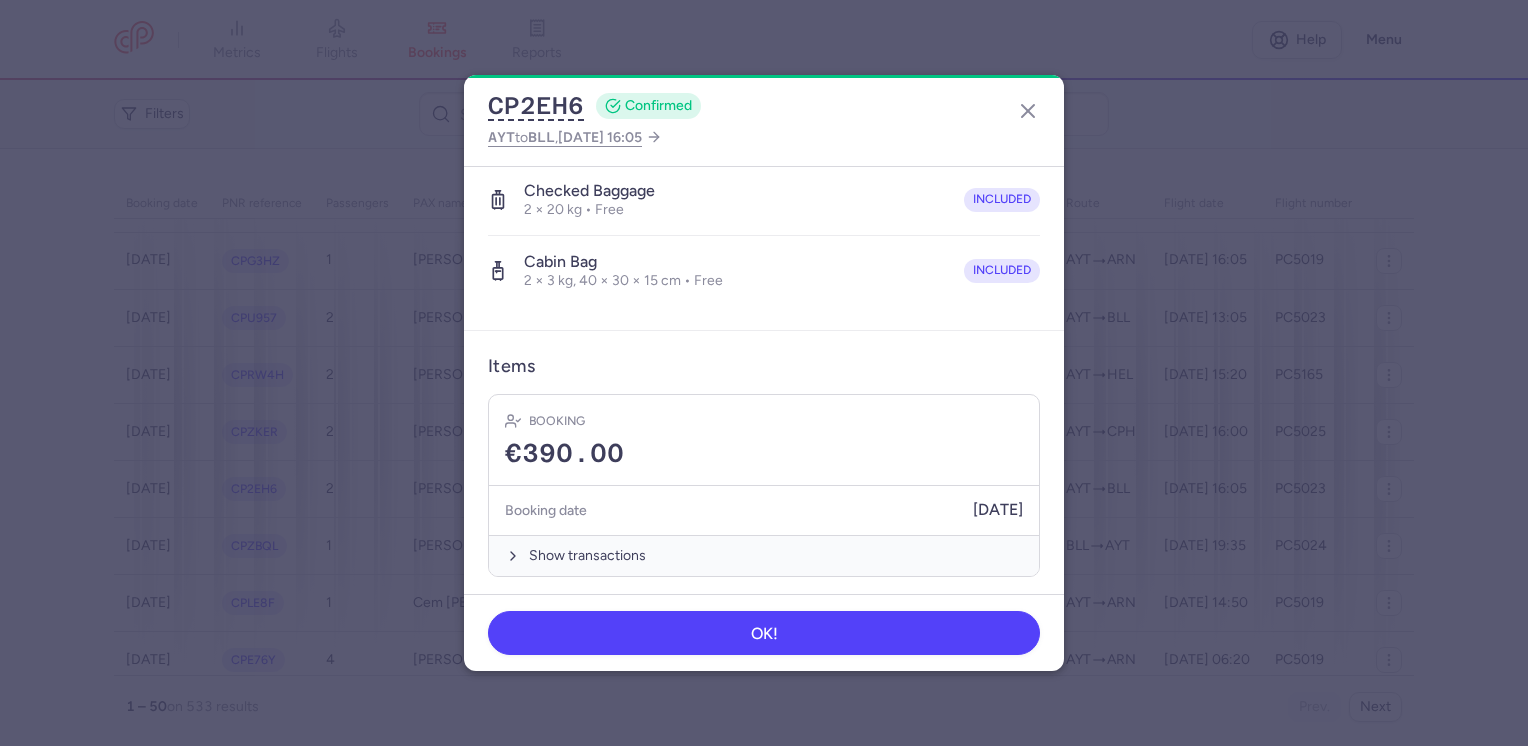 scroll, scrollTop: 884, scrollLeft: 0, axis: vertical 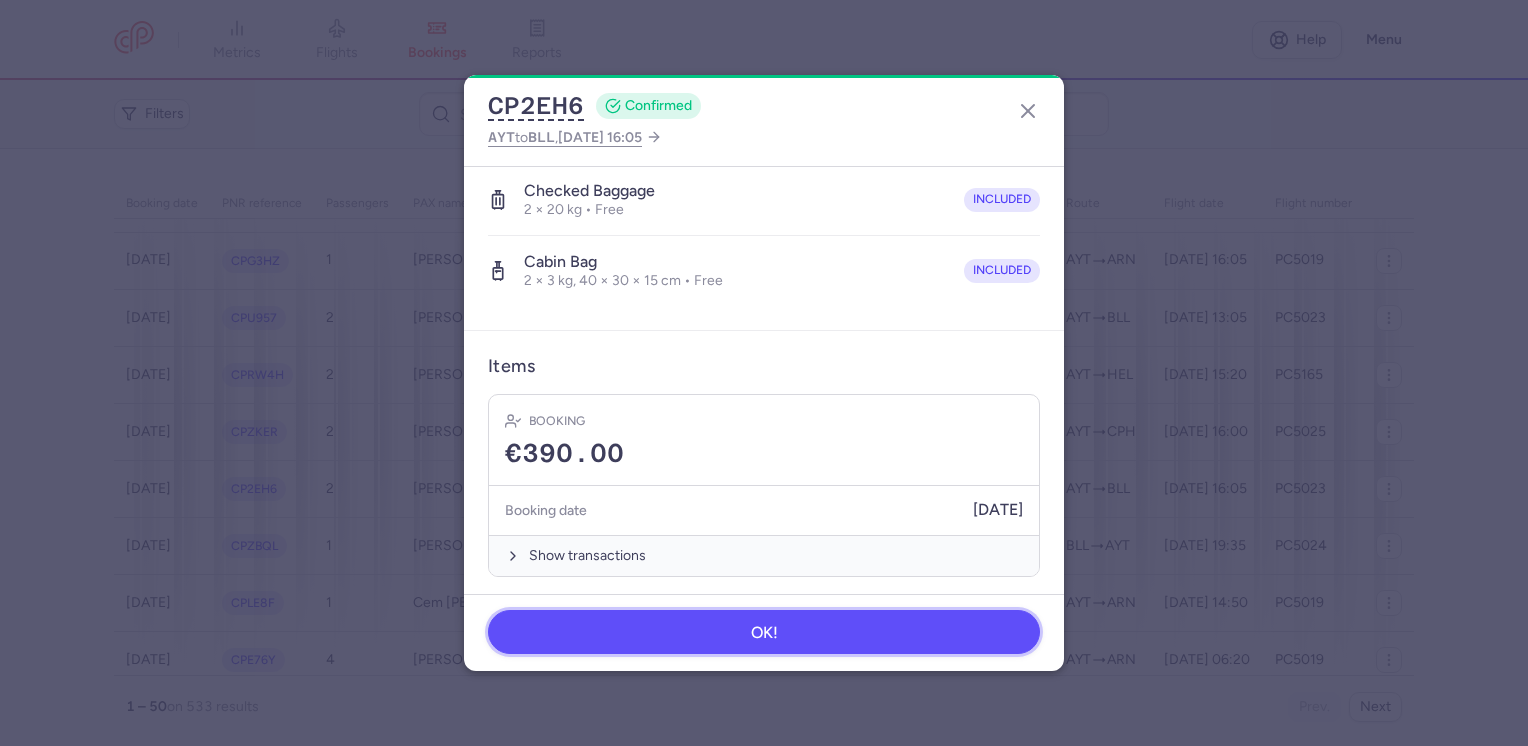 click on "OK!" at bounding box center [764, 632] 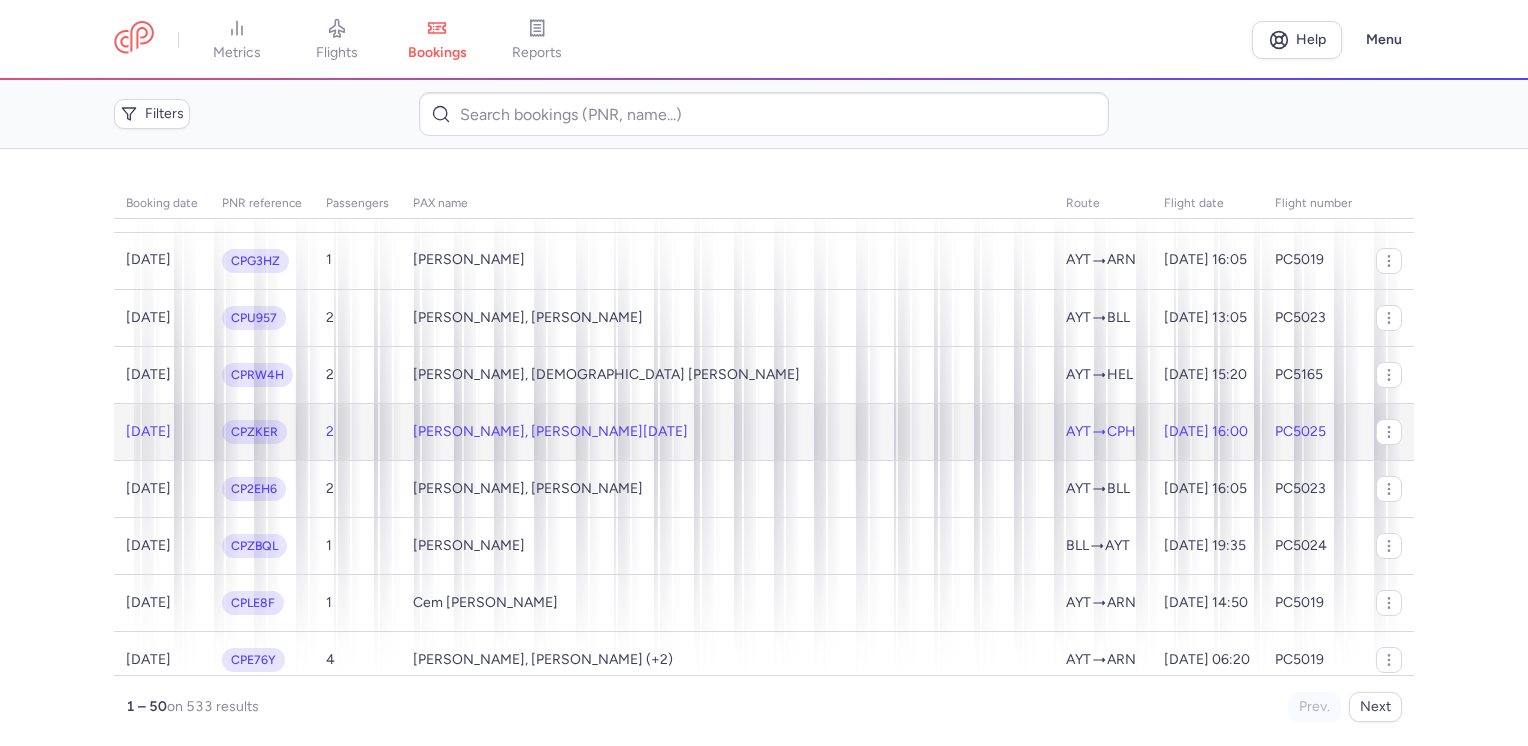 click on "[PERSON_NAME], [PERSON_NAME][DATE]" at bounding box center (550, 432) 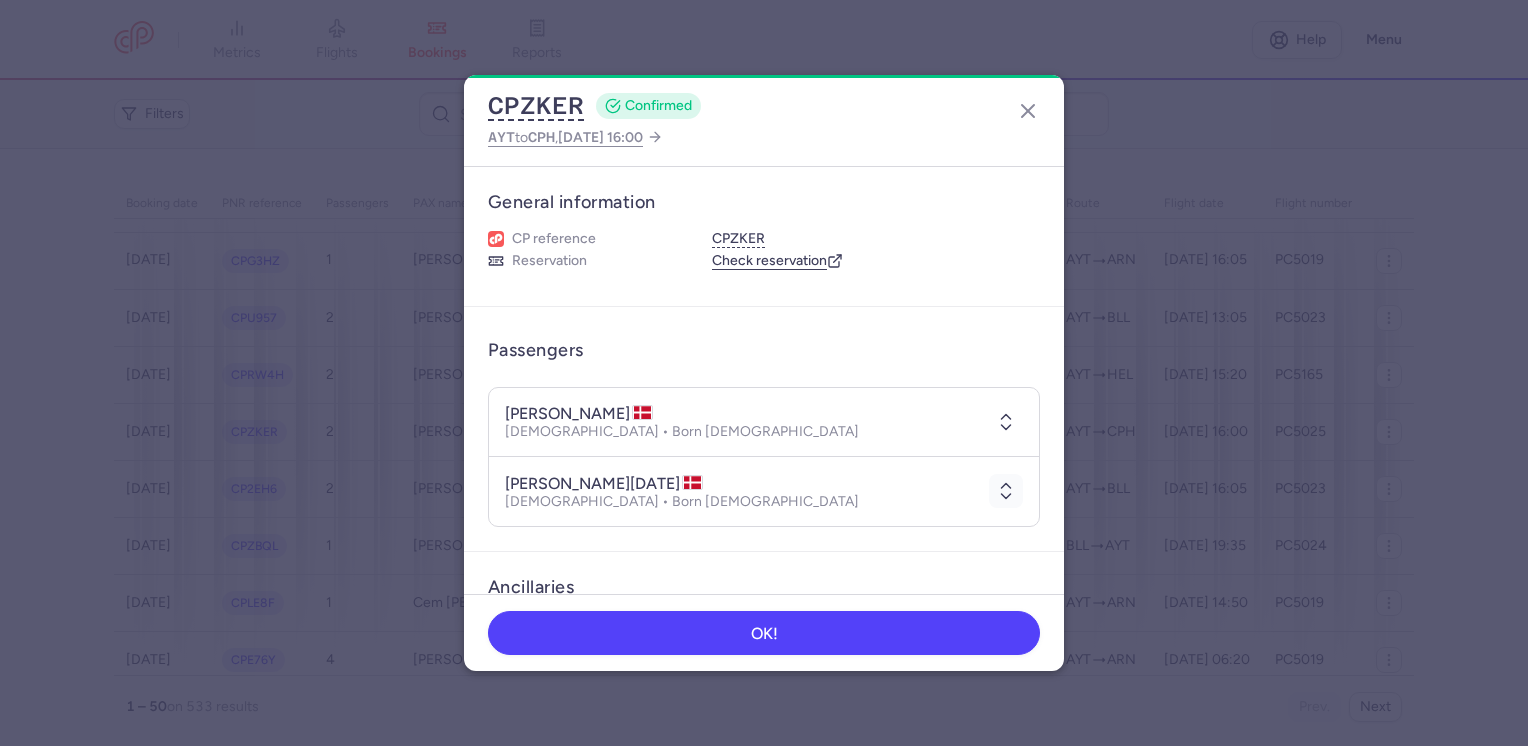 click 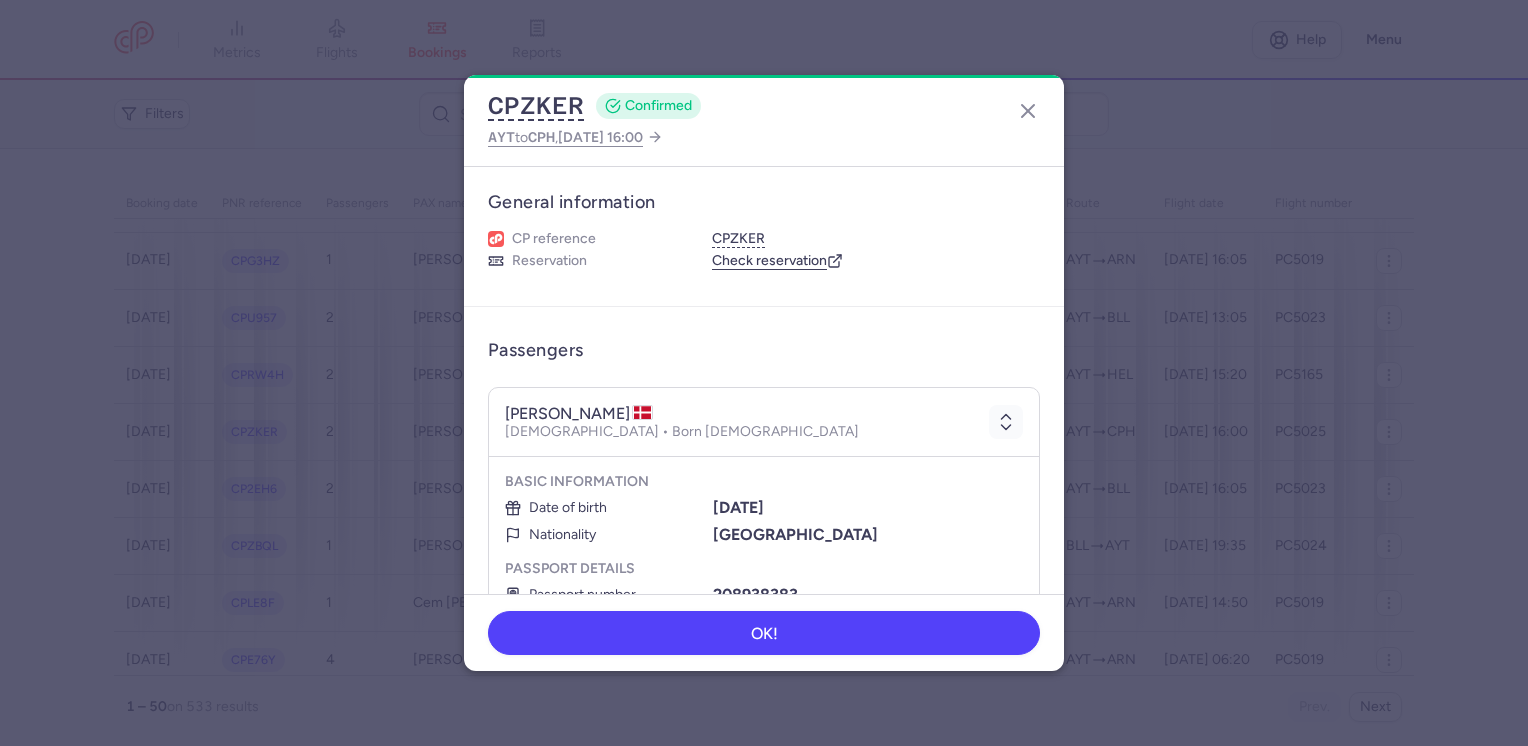 scroll, scrollTop: 400, scrollLeft: 0, axis: vertical 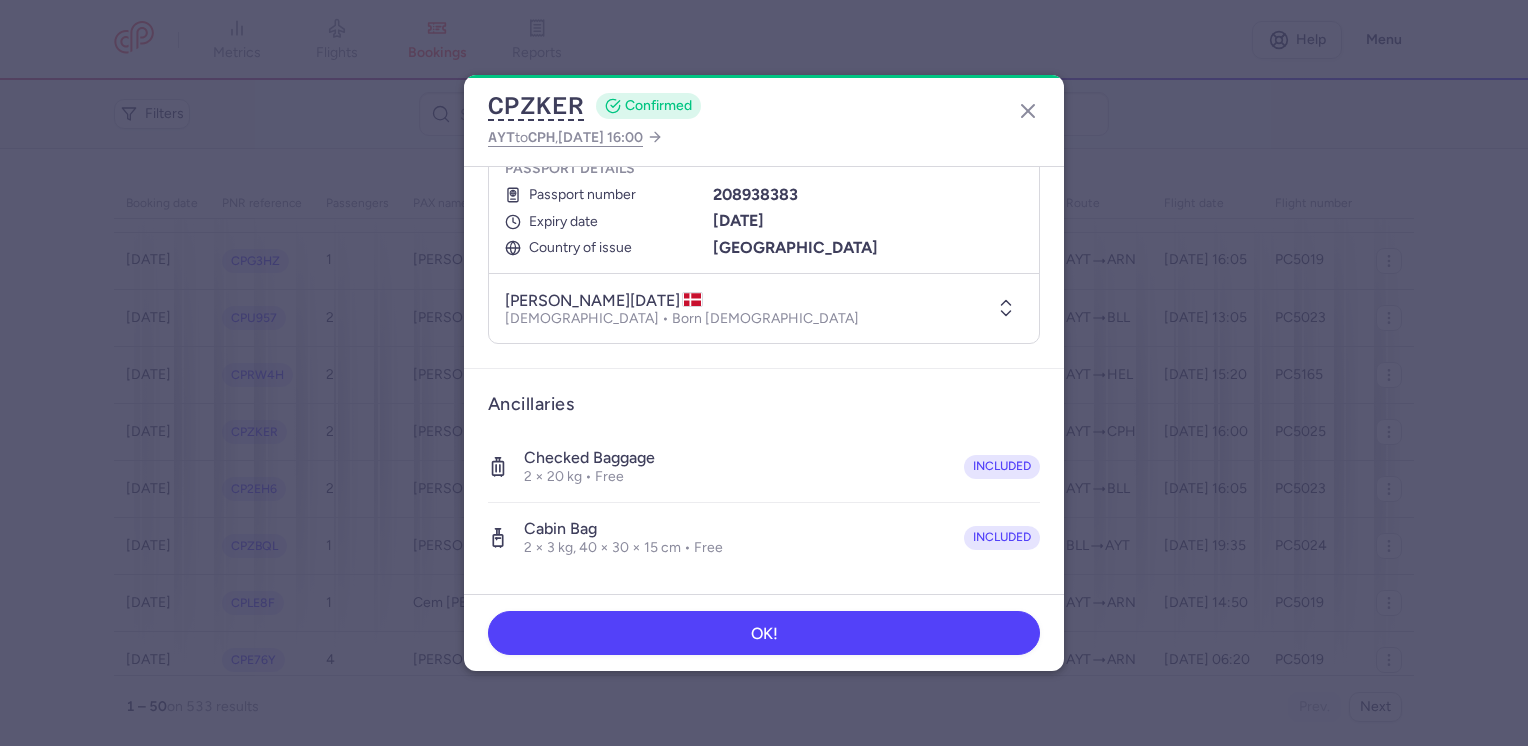 click at bounding box center [1006, 308] 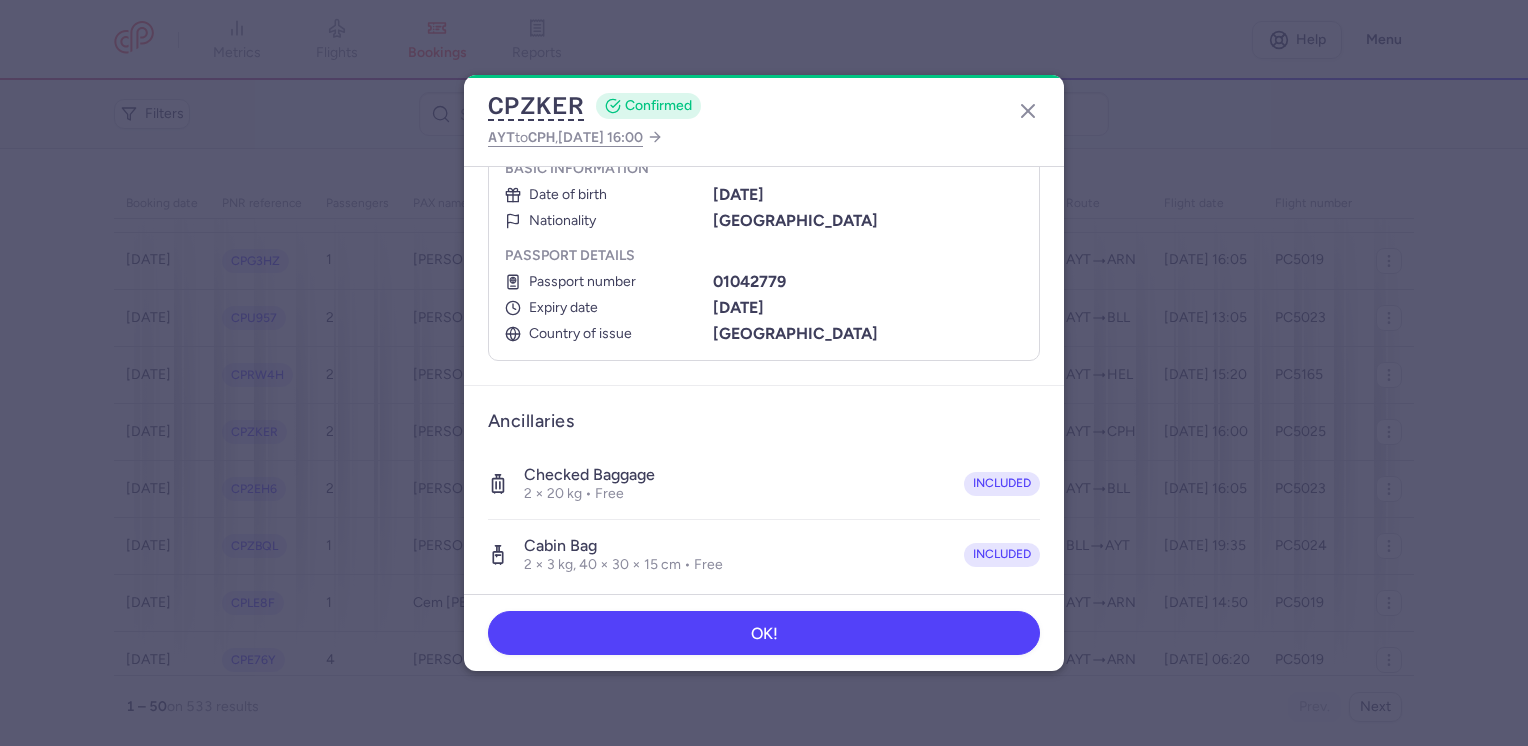 scroll, scrollTop: 500, scrollLeft: 0, axis: vertical 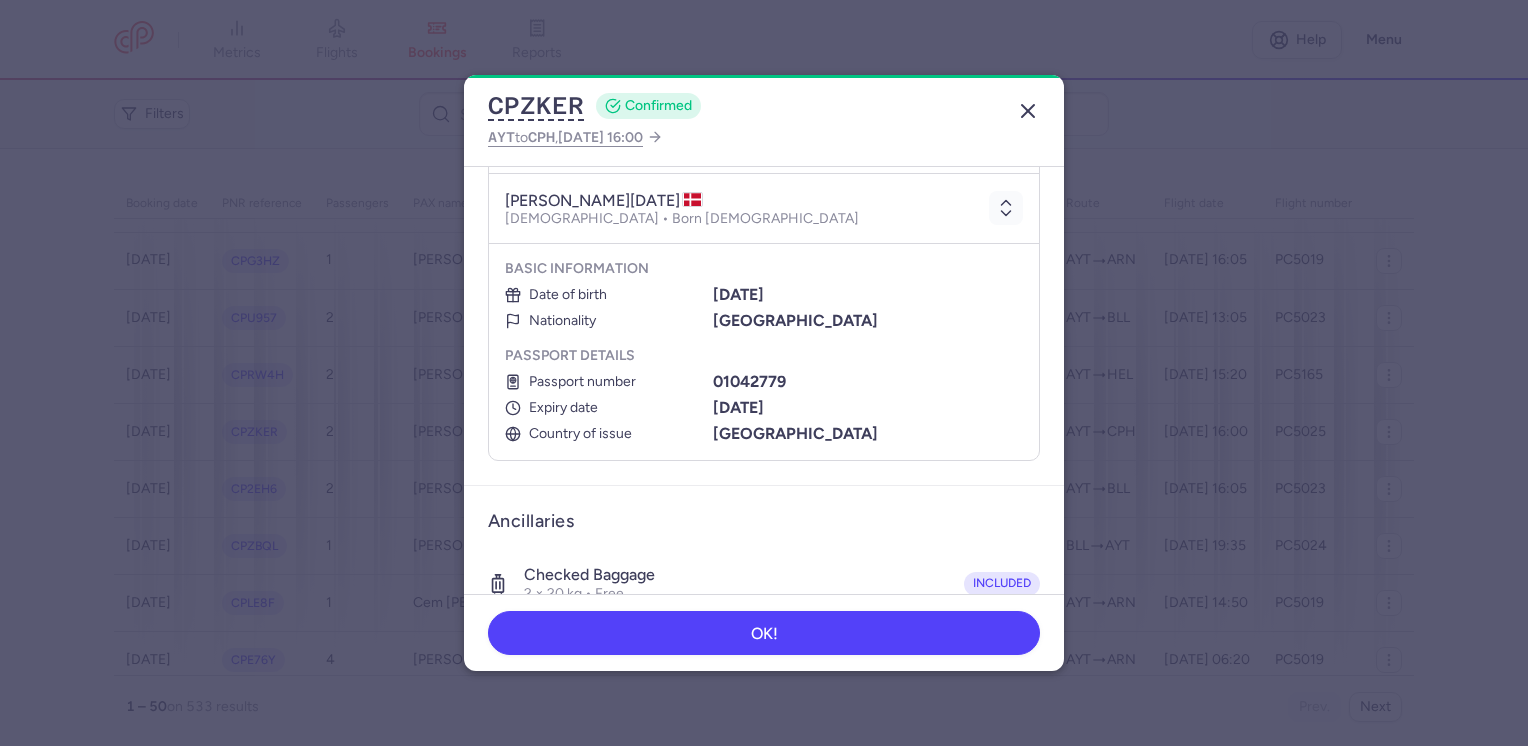click 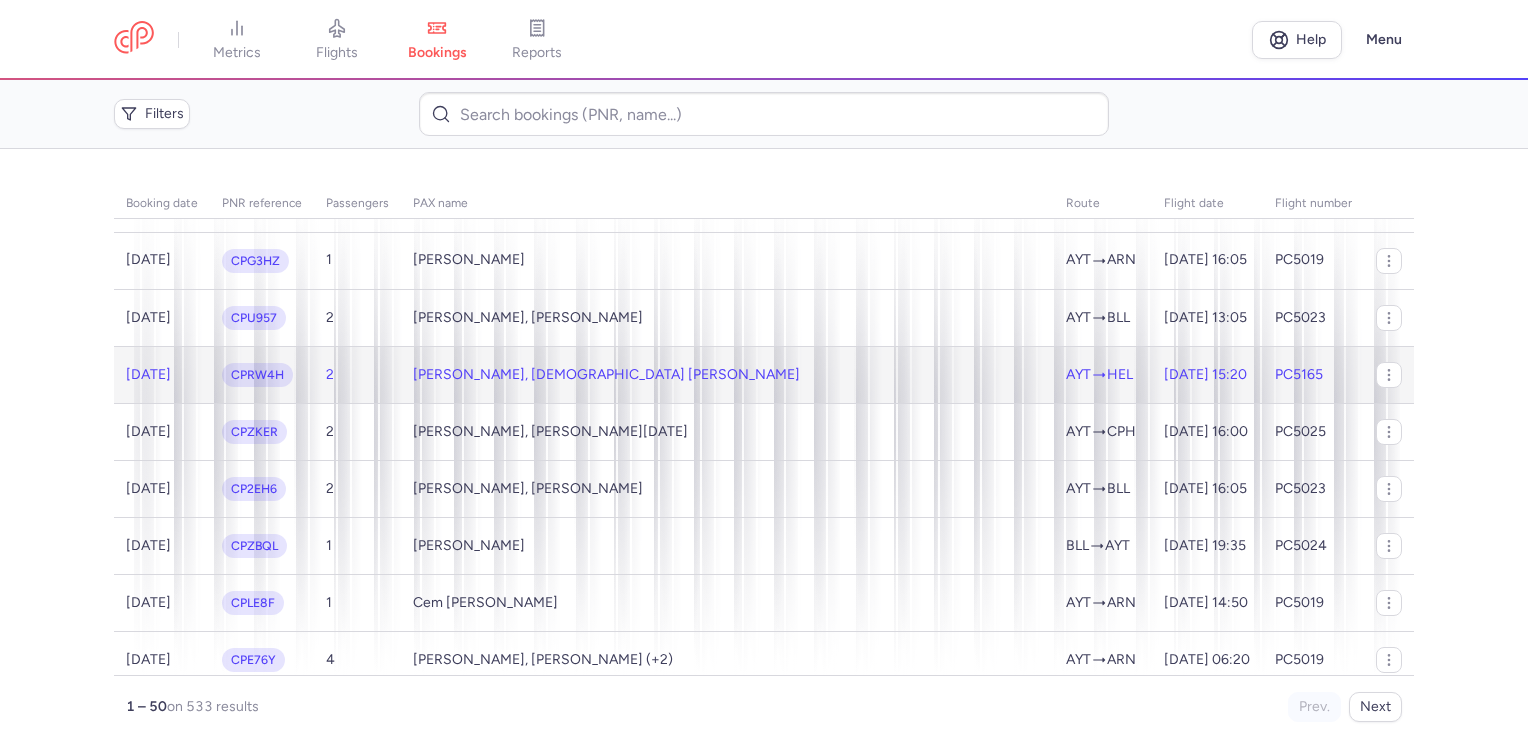 click on "[PERSON_NAME], [DEMOGRAPHIC_DATA] [PERSON_NAME]" at bounding box center [727, 374] 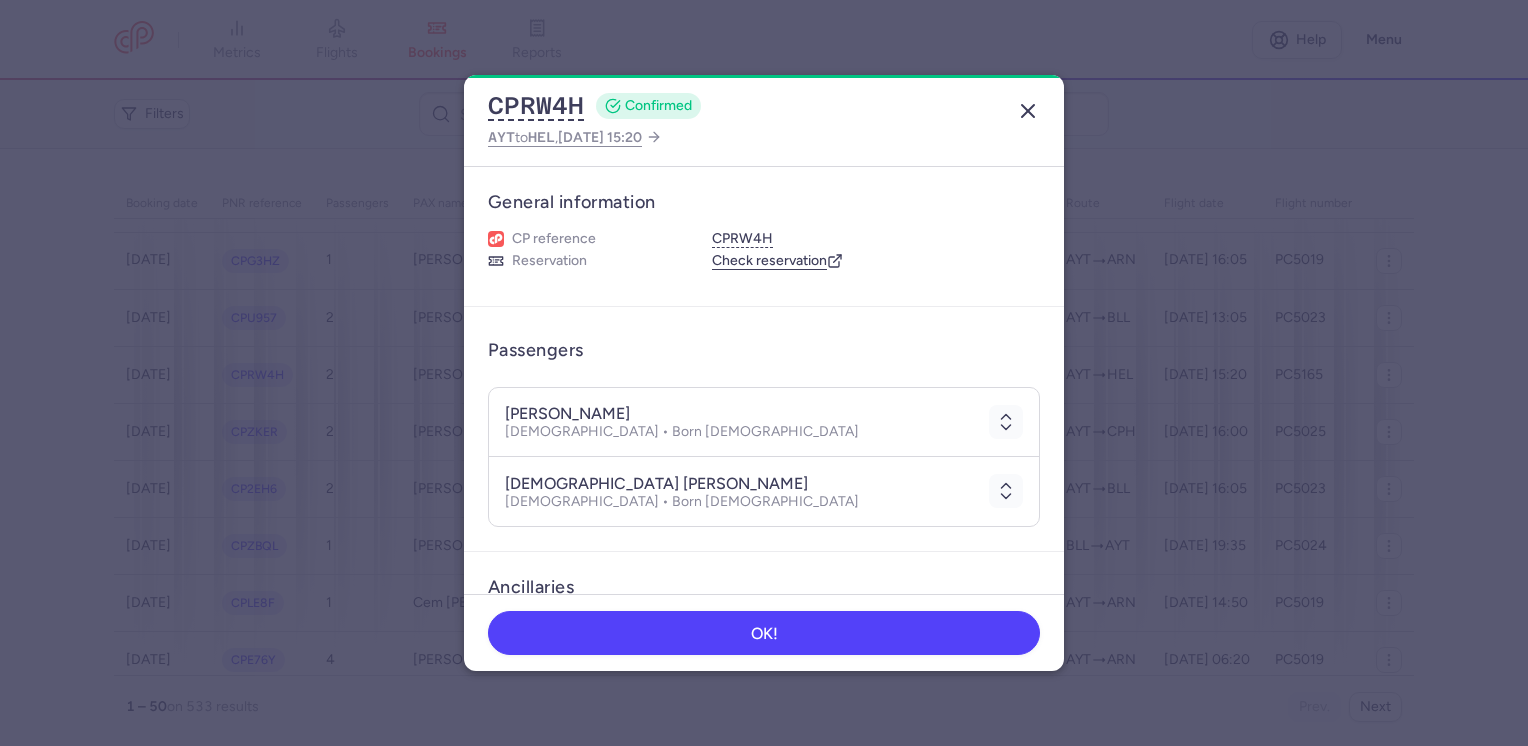 click 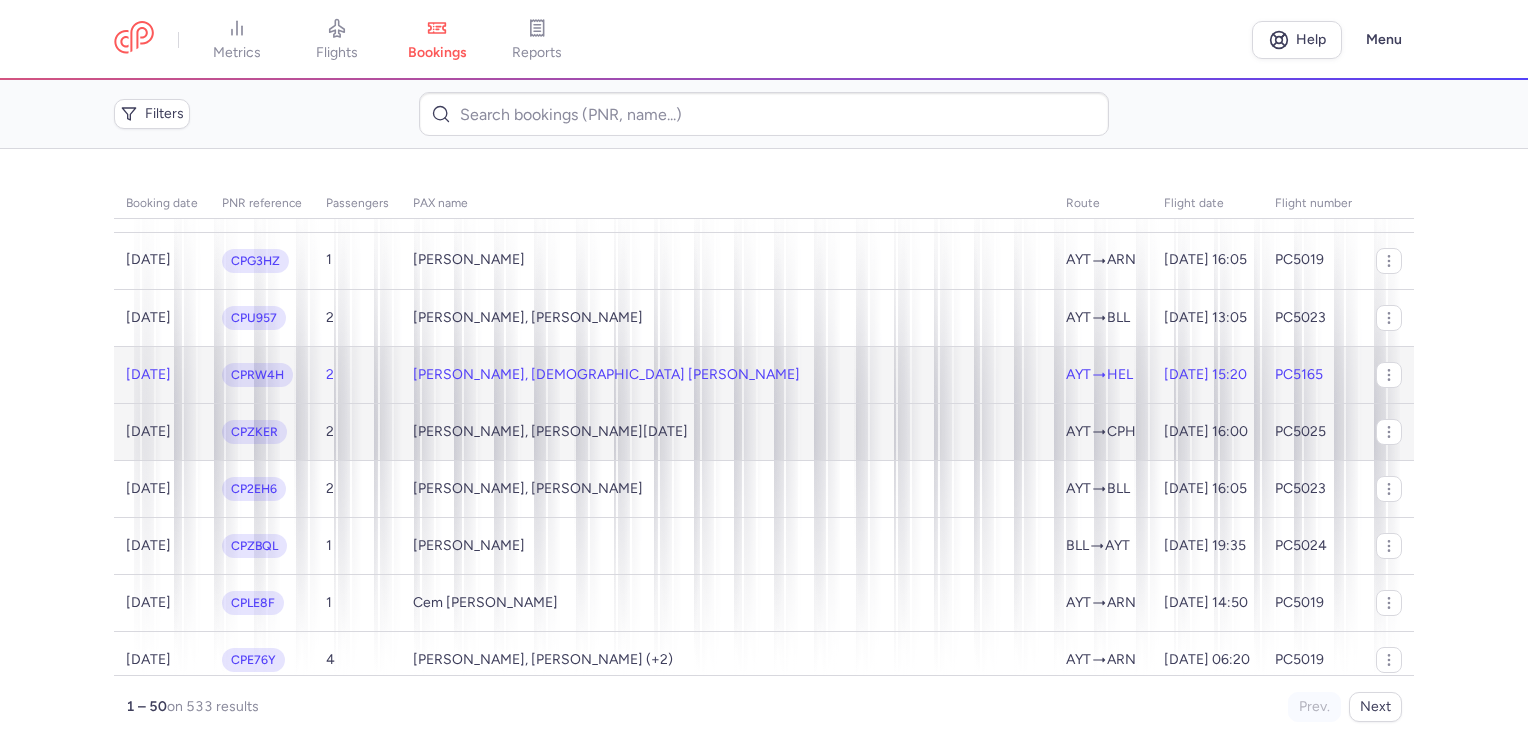 scroll, scrollTop: 400, scrollLeft: 0, axis: vertical 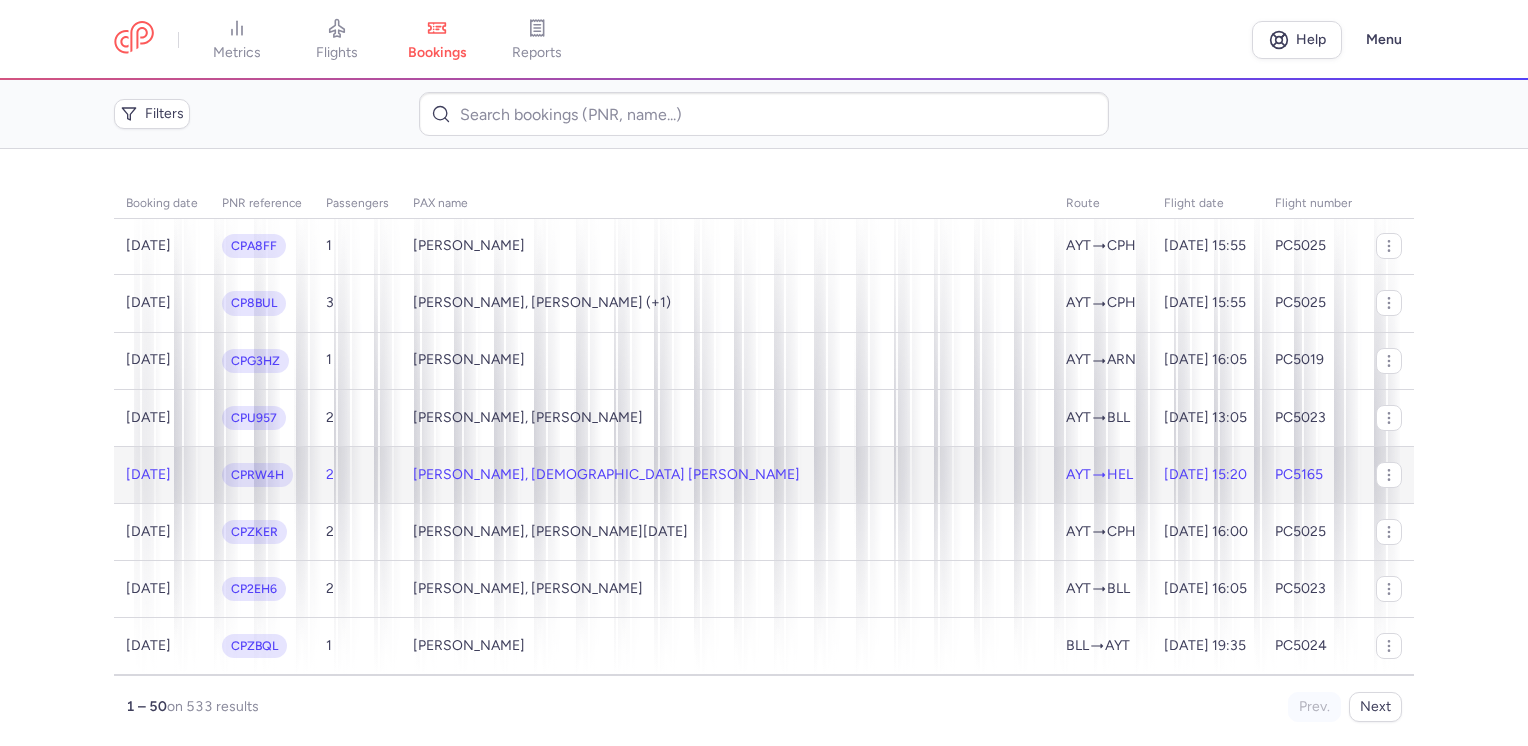 click on "[PERSON_NAME], [DEMOGRAPHIC_DATA] [PERSON_NAME]" at bounding box center [727, 474] 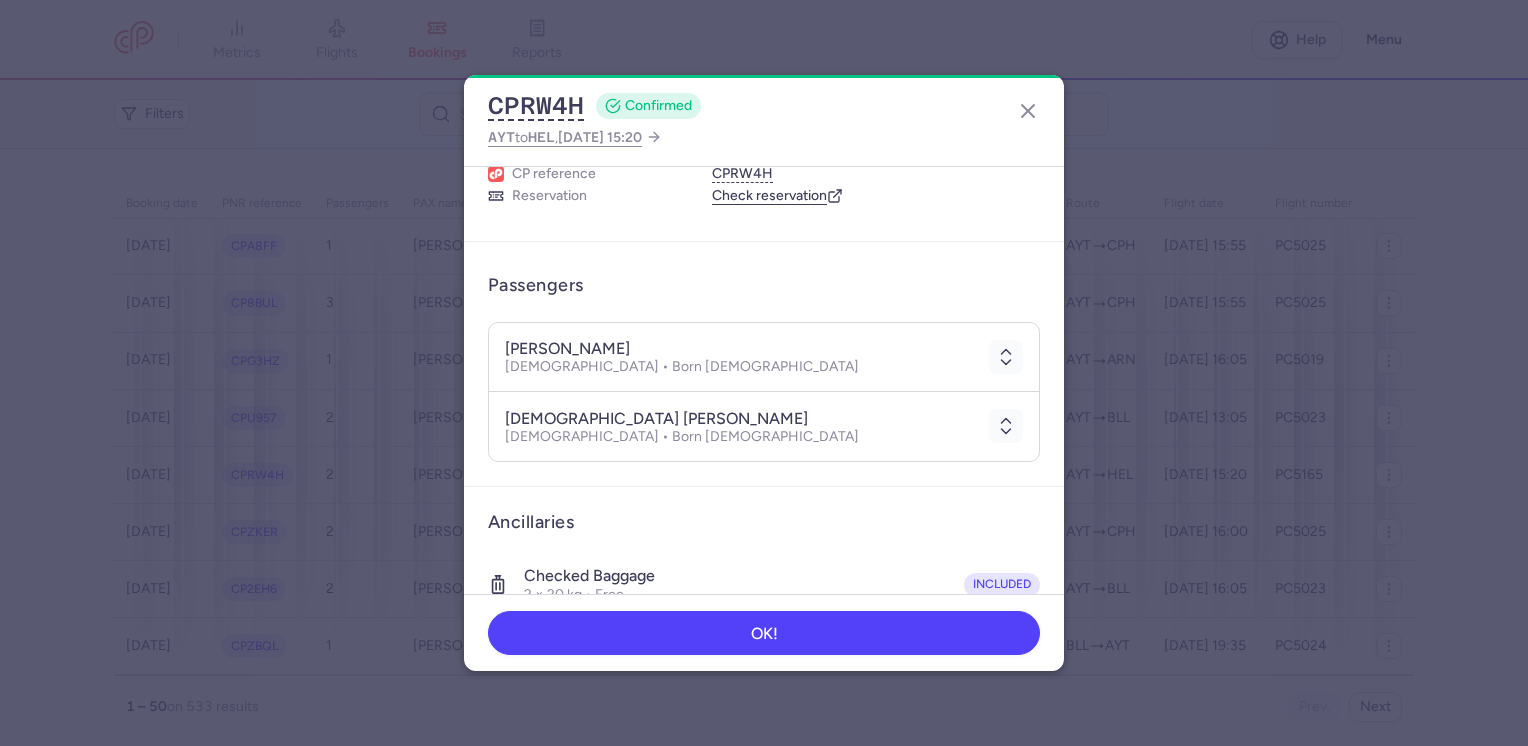 scroll, scrollTop: 100, scrollLeft: 0, axis: vertical 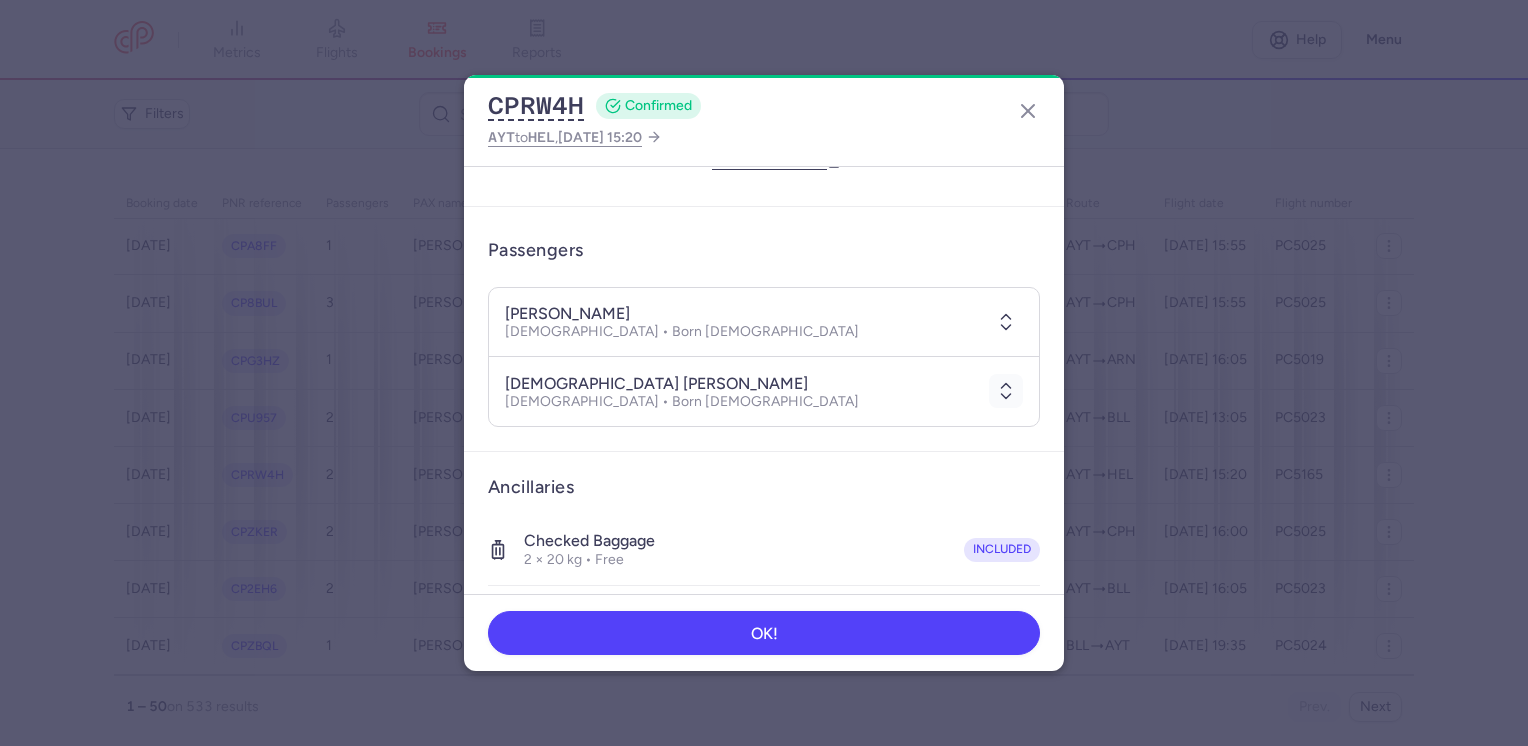 click 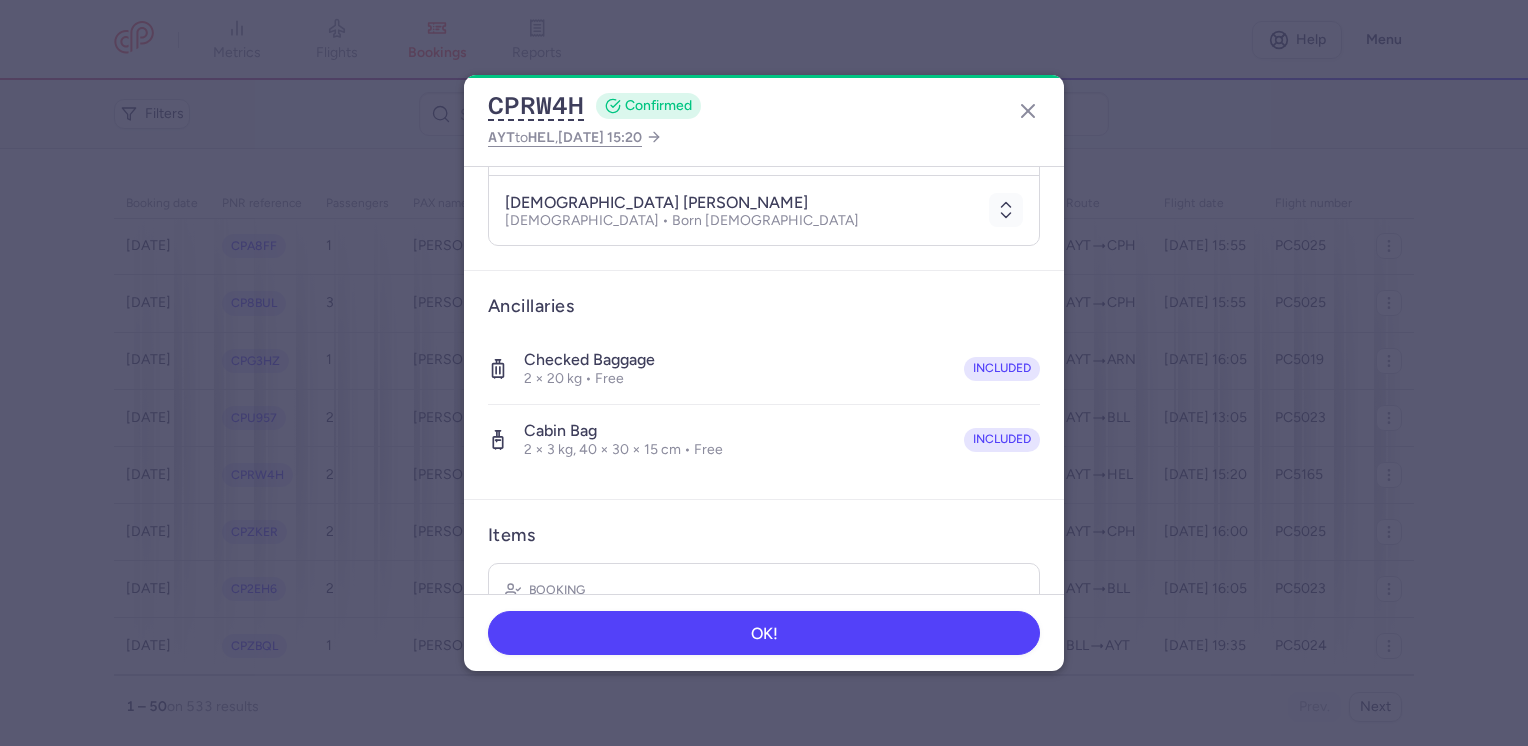scroll, scrollTop: 500, scrollLeft: 0, axis: vertical 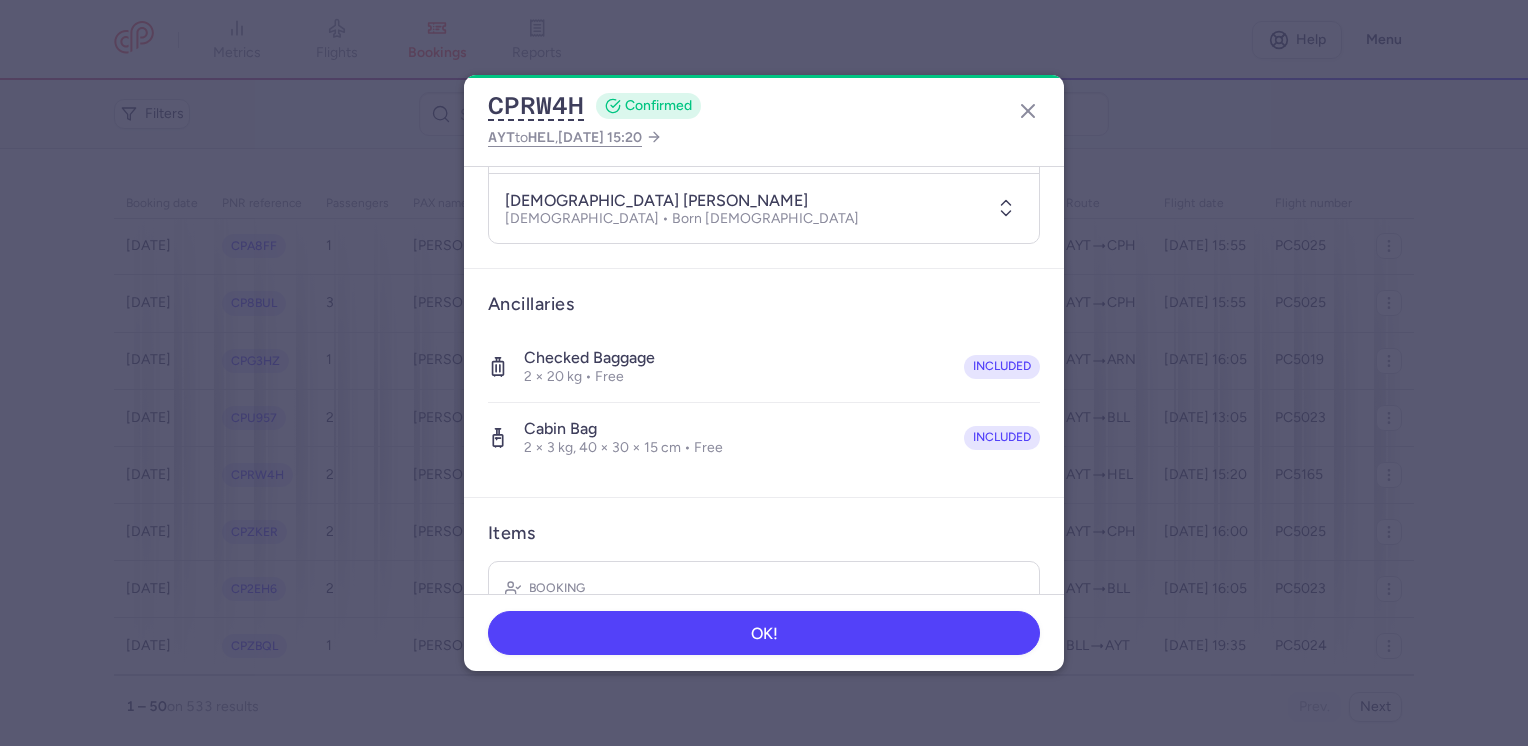 click 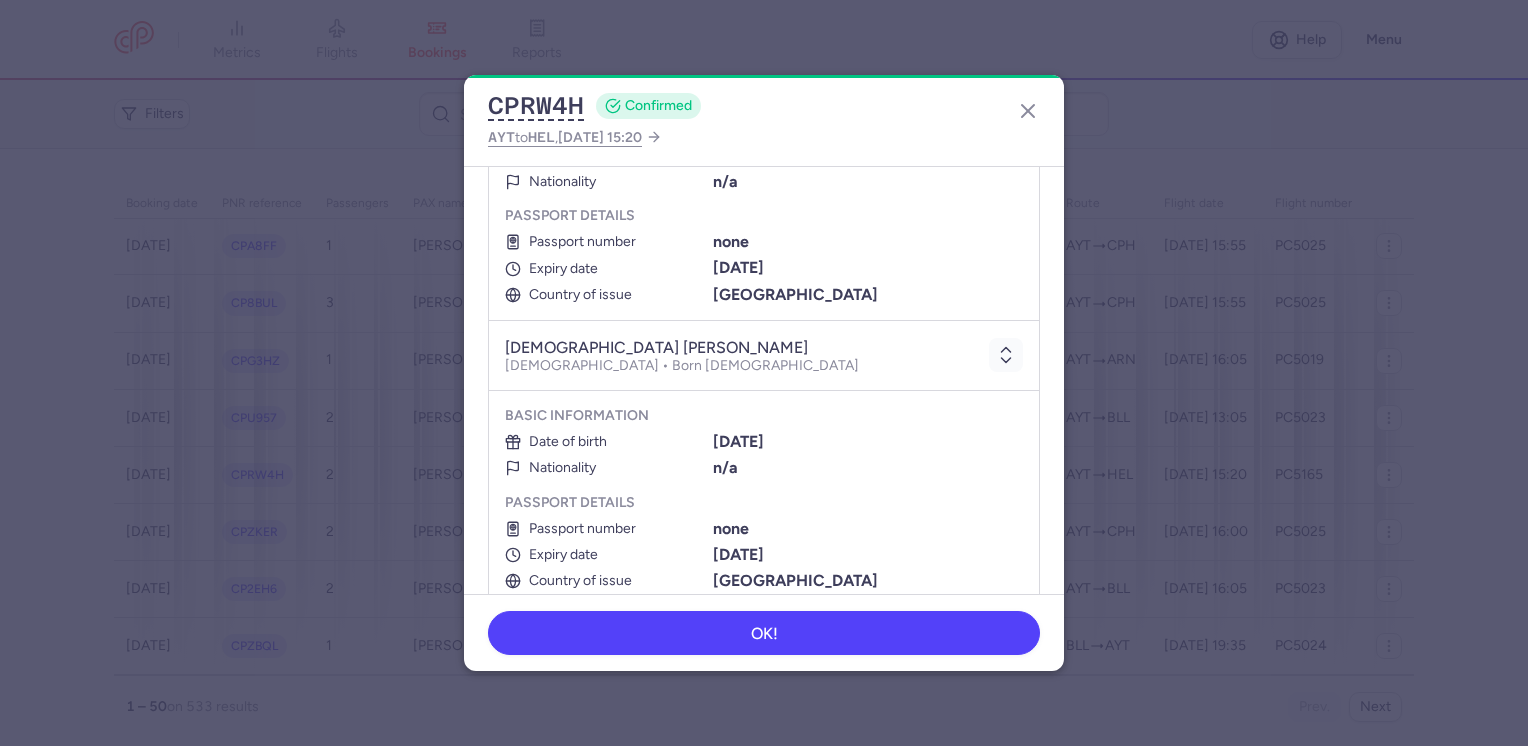 scroll, scrollTop: 400, scrollLeft: 0, axis: vertical 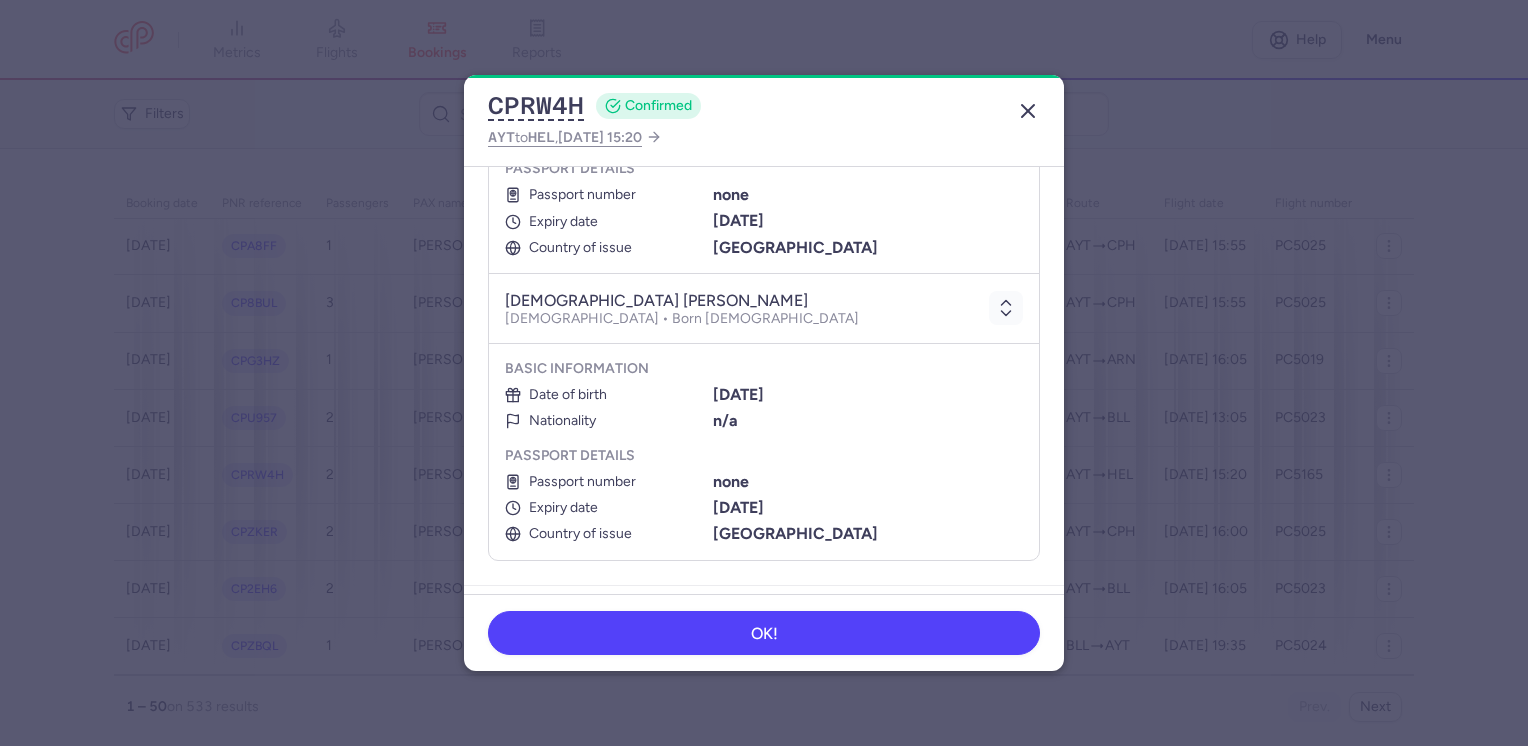 click 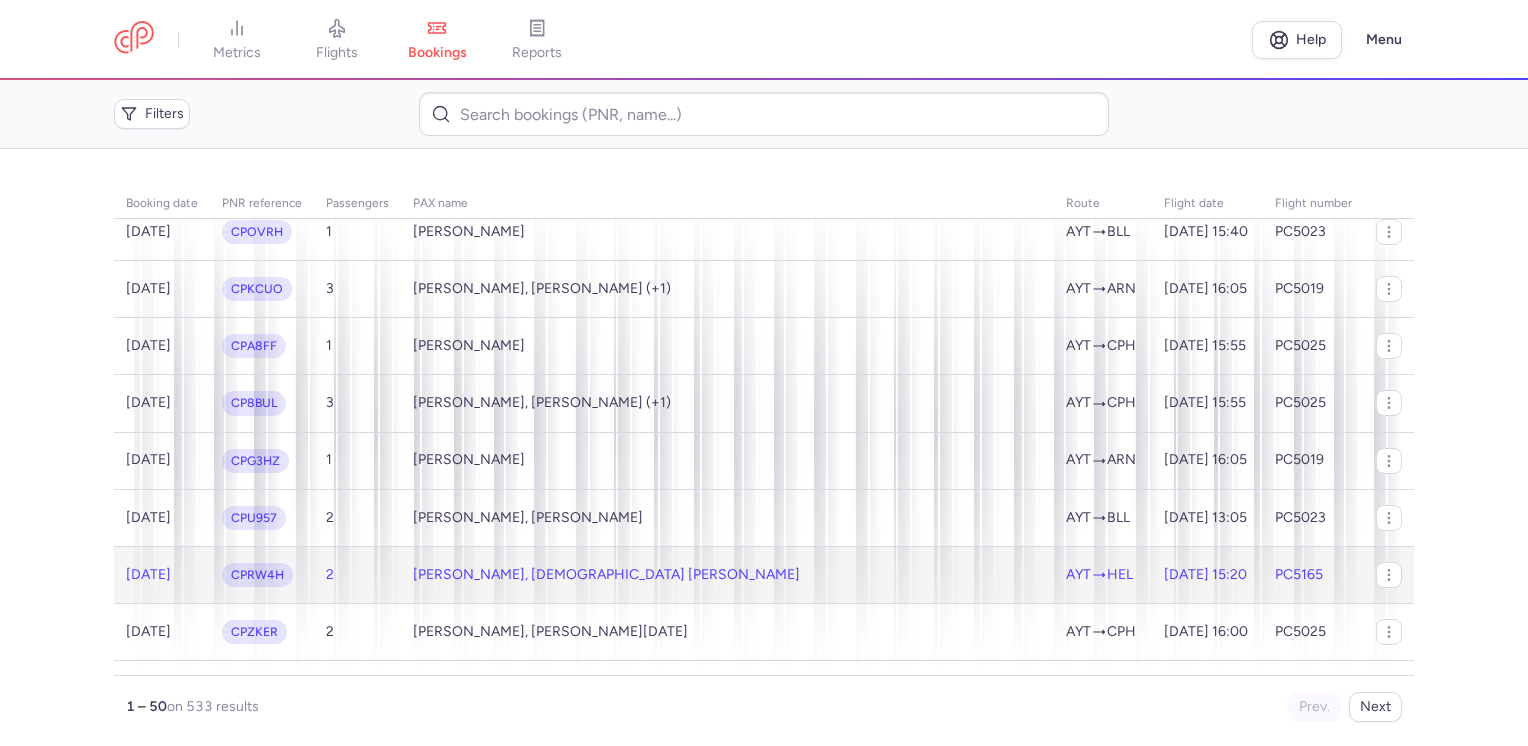 scroll, scrollTop: 400, scrollLeft: 0, axis: vertical 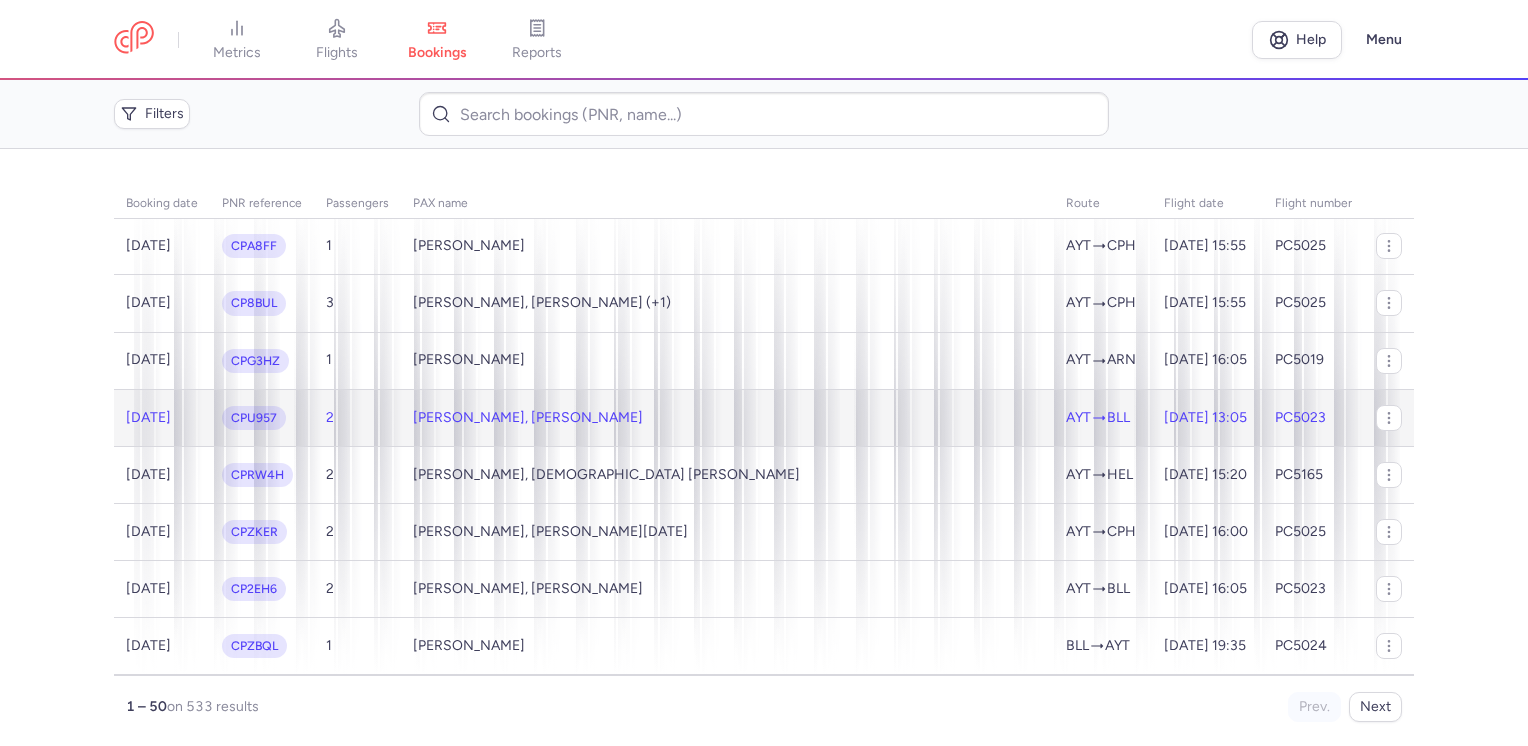 click on "[PERSON_NAME], [PERSON_NAME]" at bounding box center [528, 418] 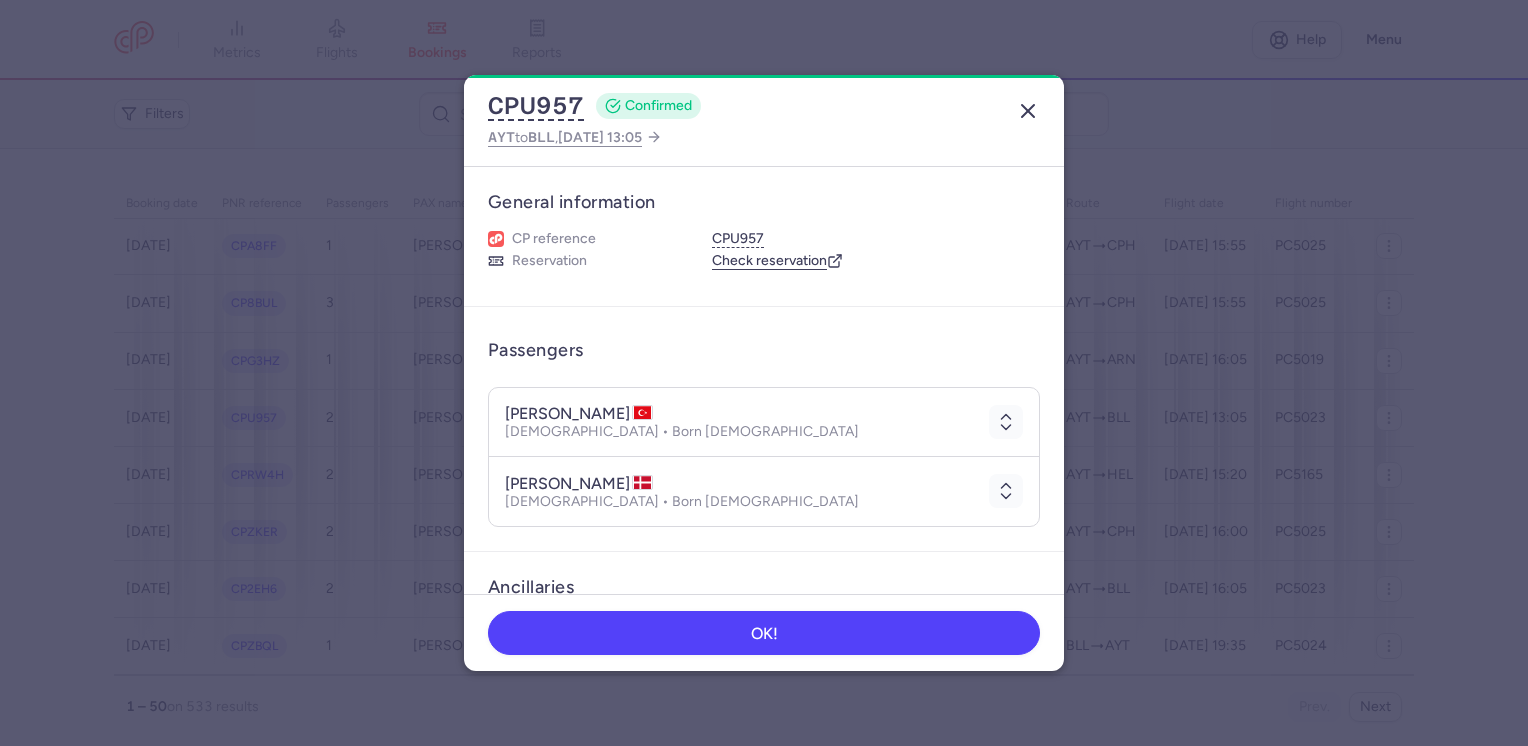 click 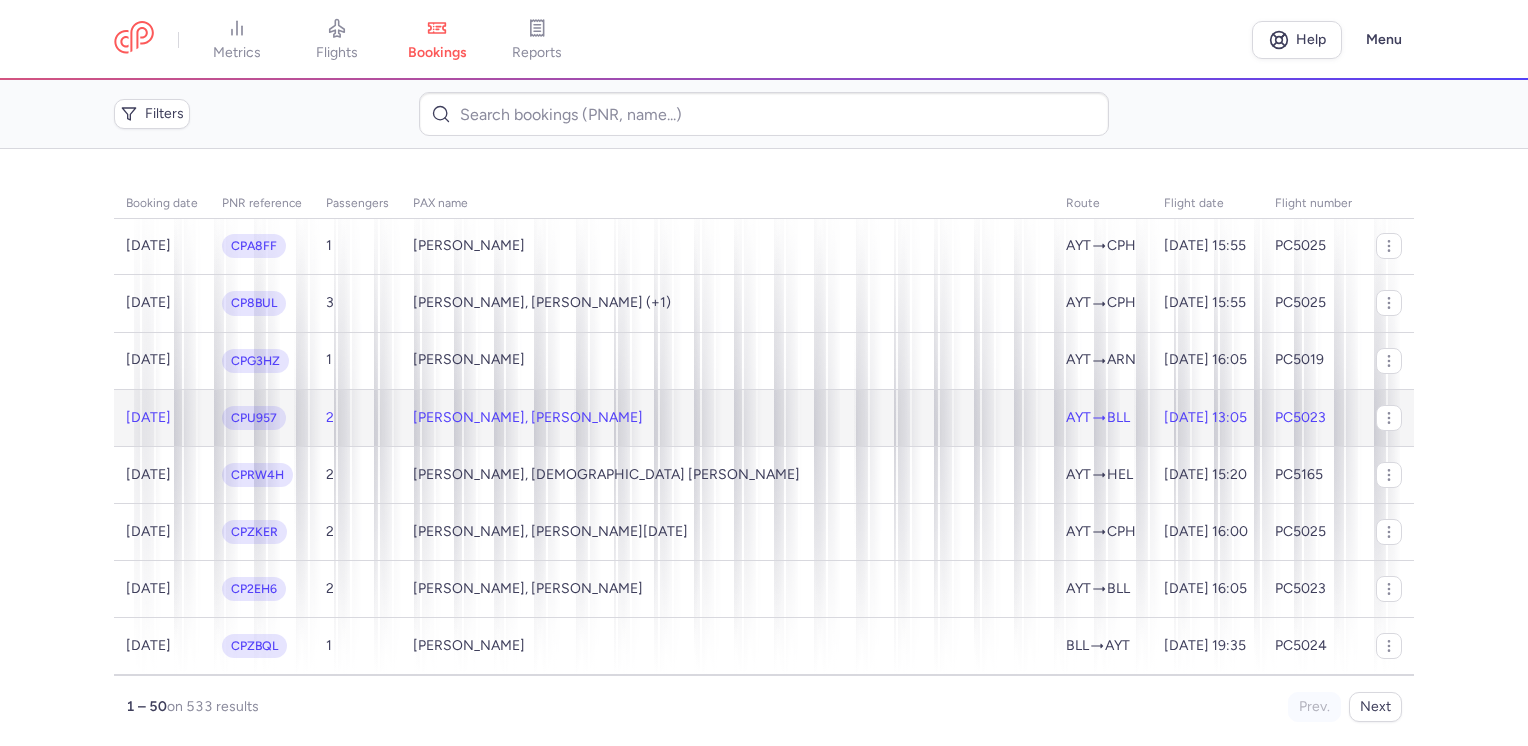 click on "[PERSON_NAME], [PERSON_NAME]" at bounding box center [727, 417] 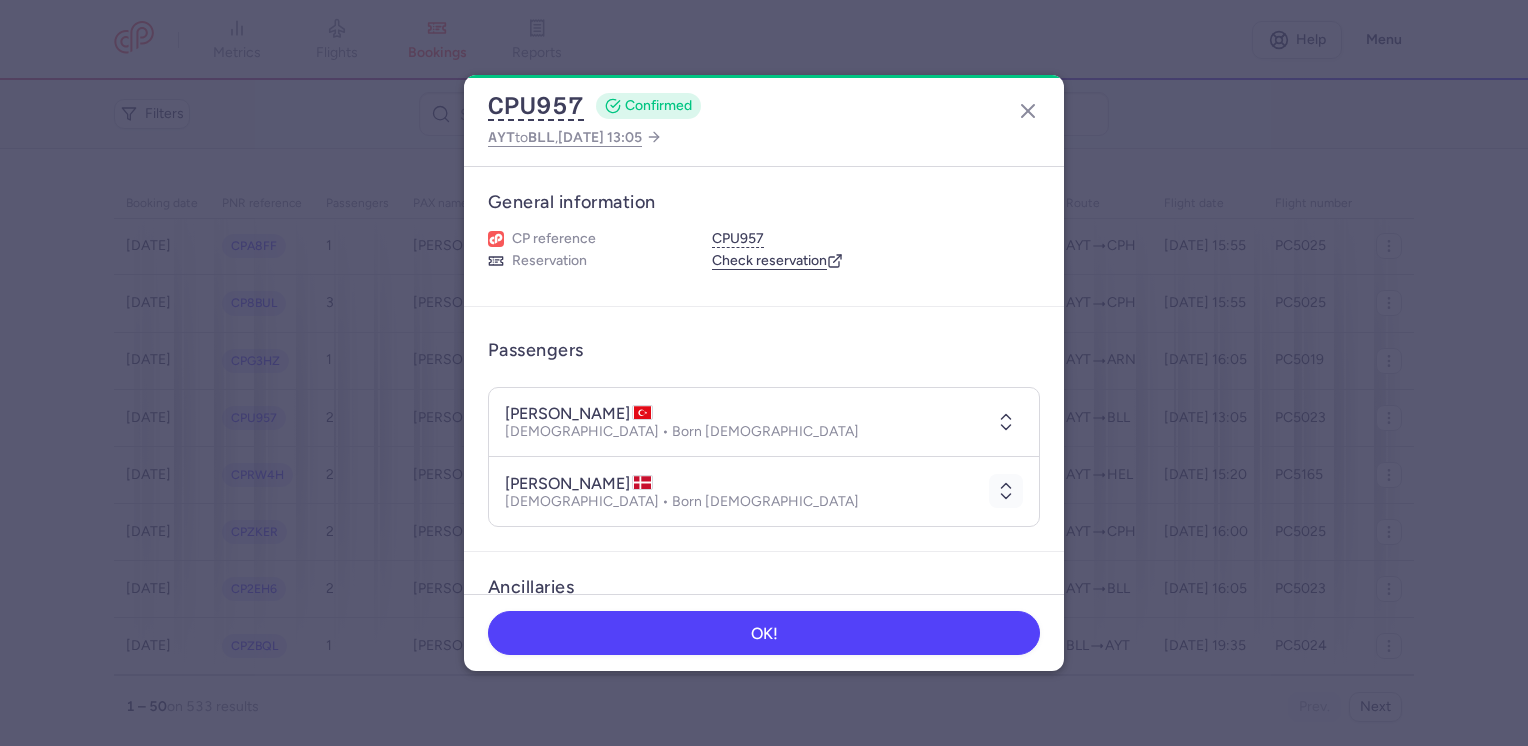 click 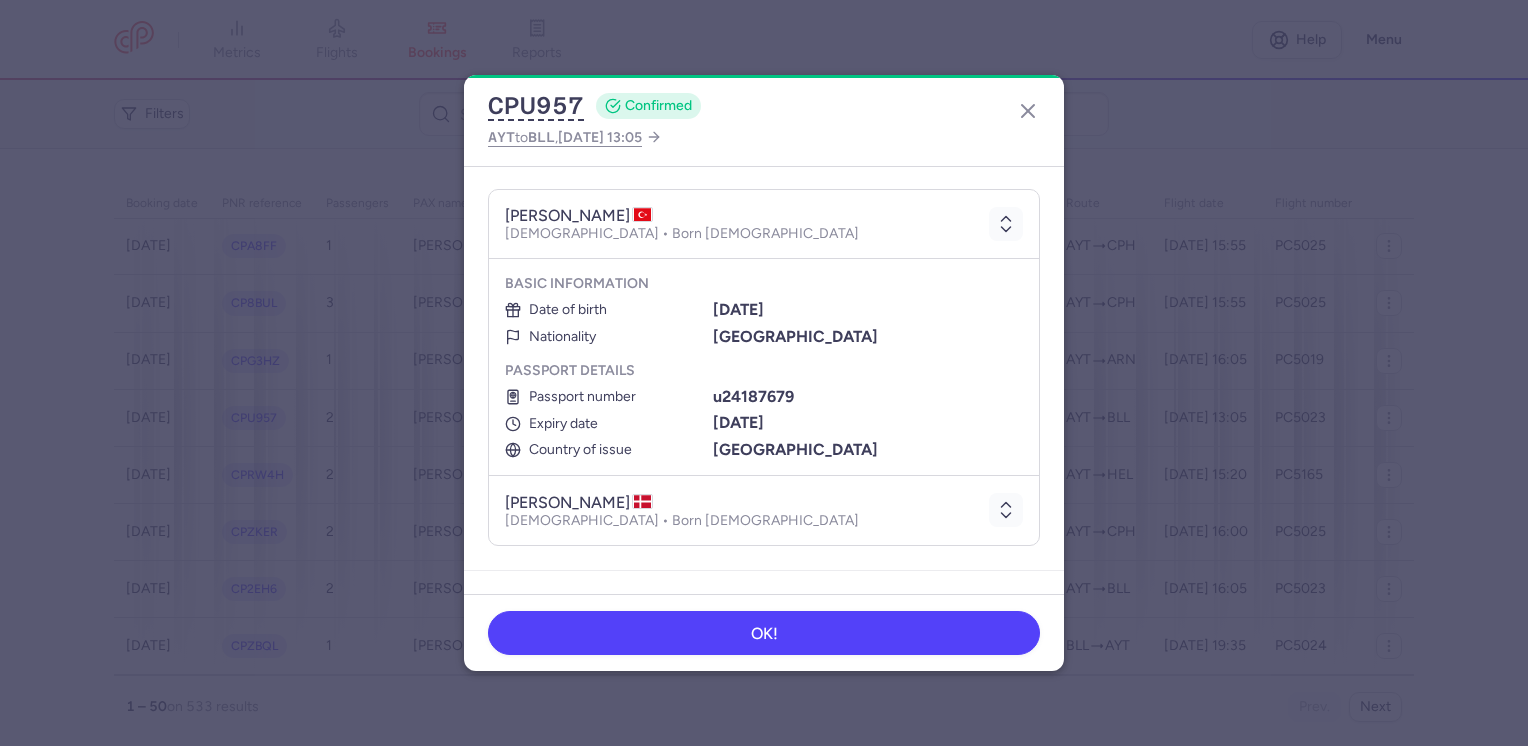 scroll, scrollTop: 200, scrollLeft: 0, axis: vertical 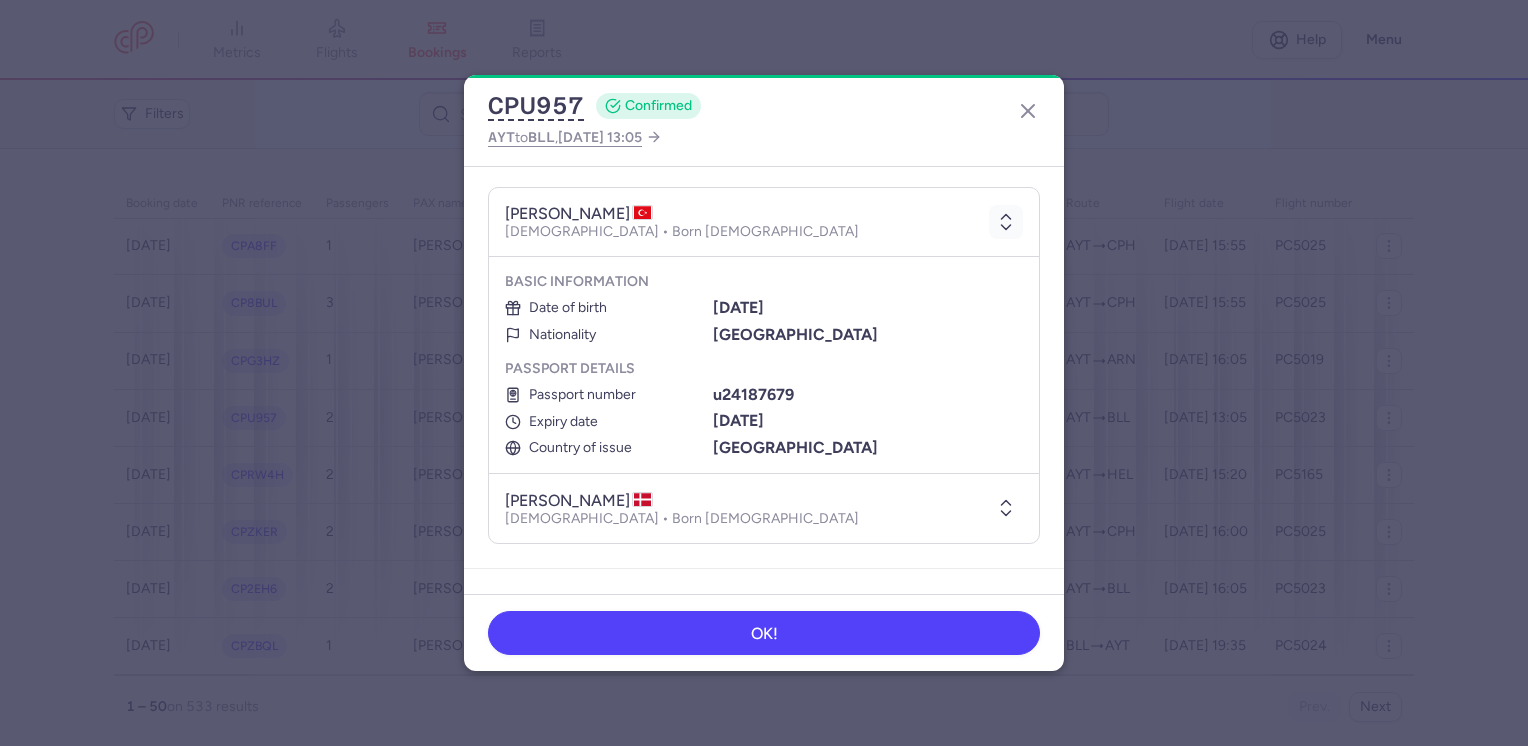click 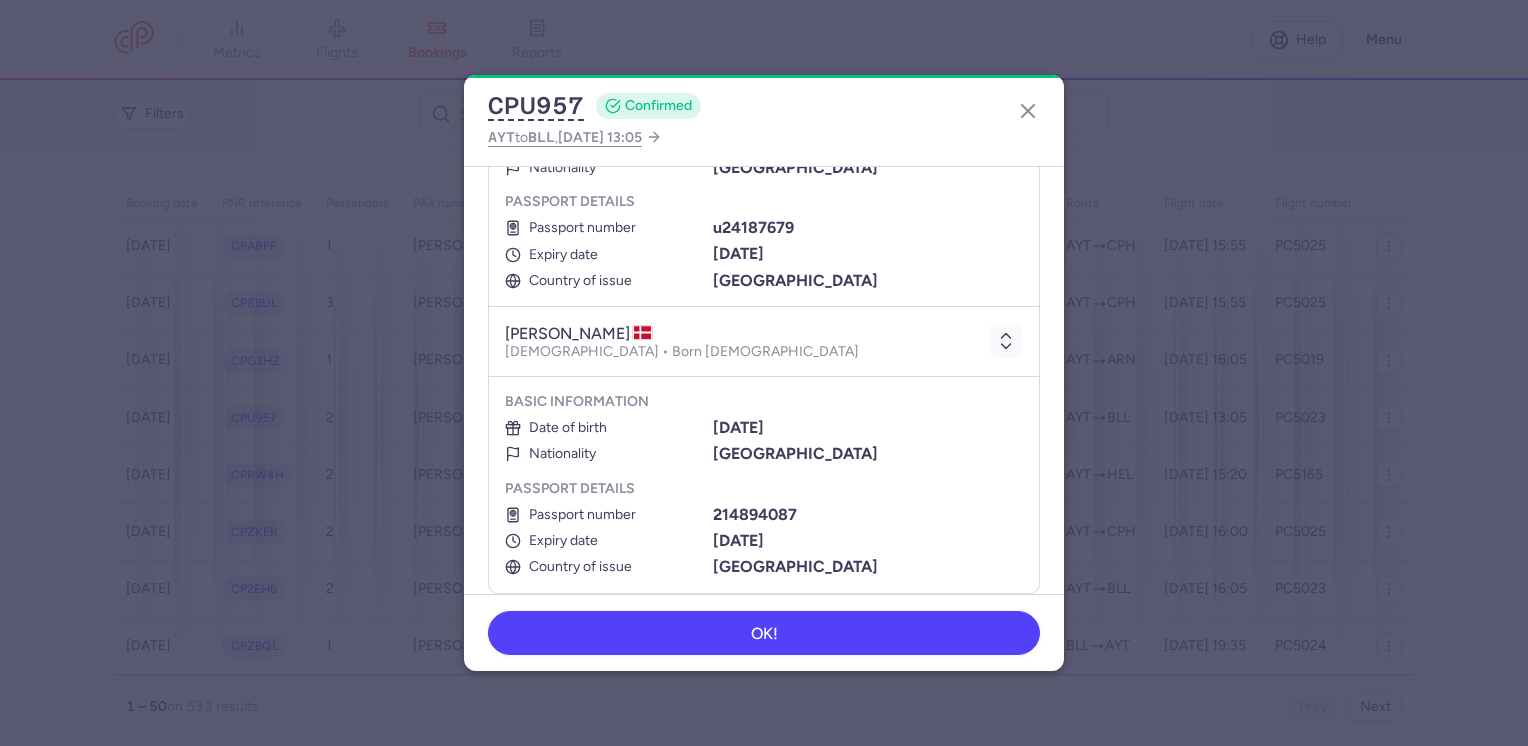 scroll, scrollTop: 400, scrollLeft: 0, axis: vertical 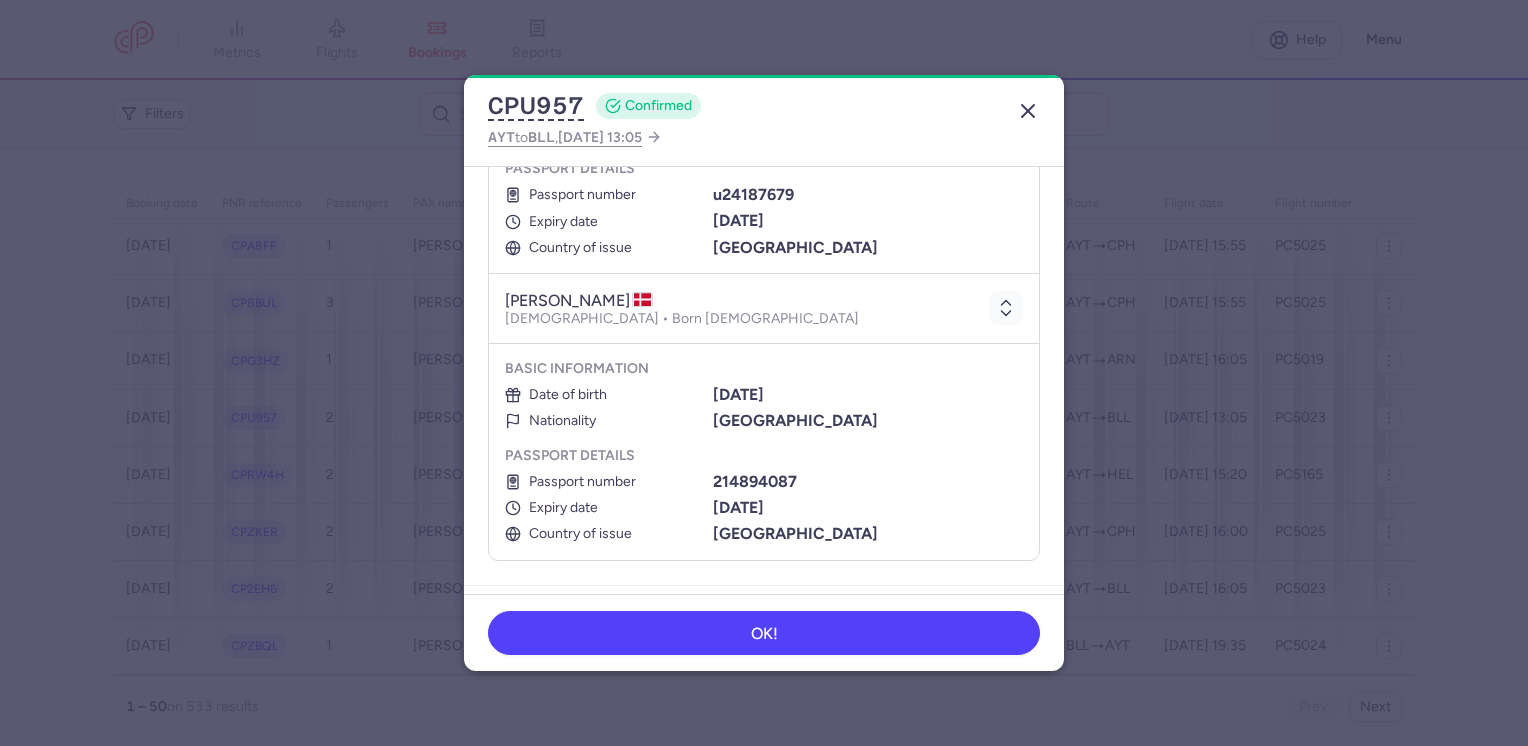 click 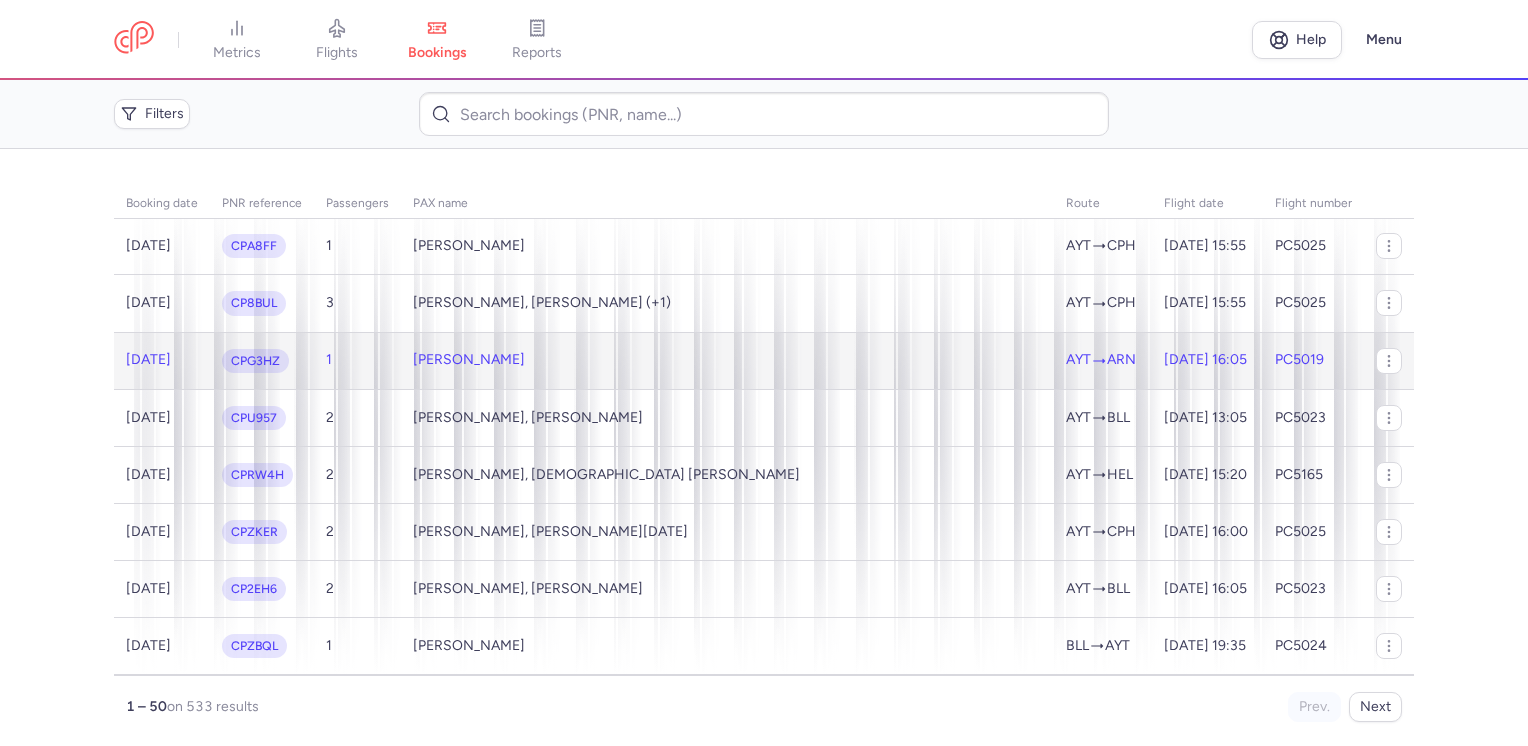 click on "1" at bounding box center [357, 360] 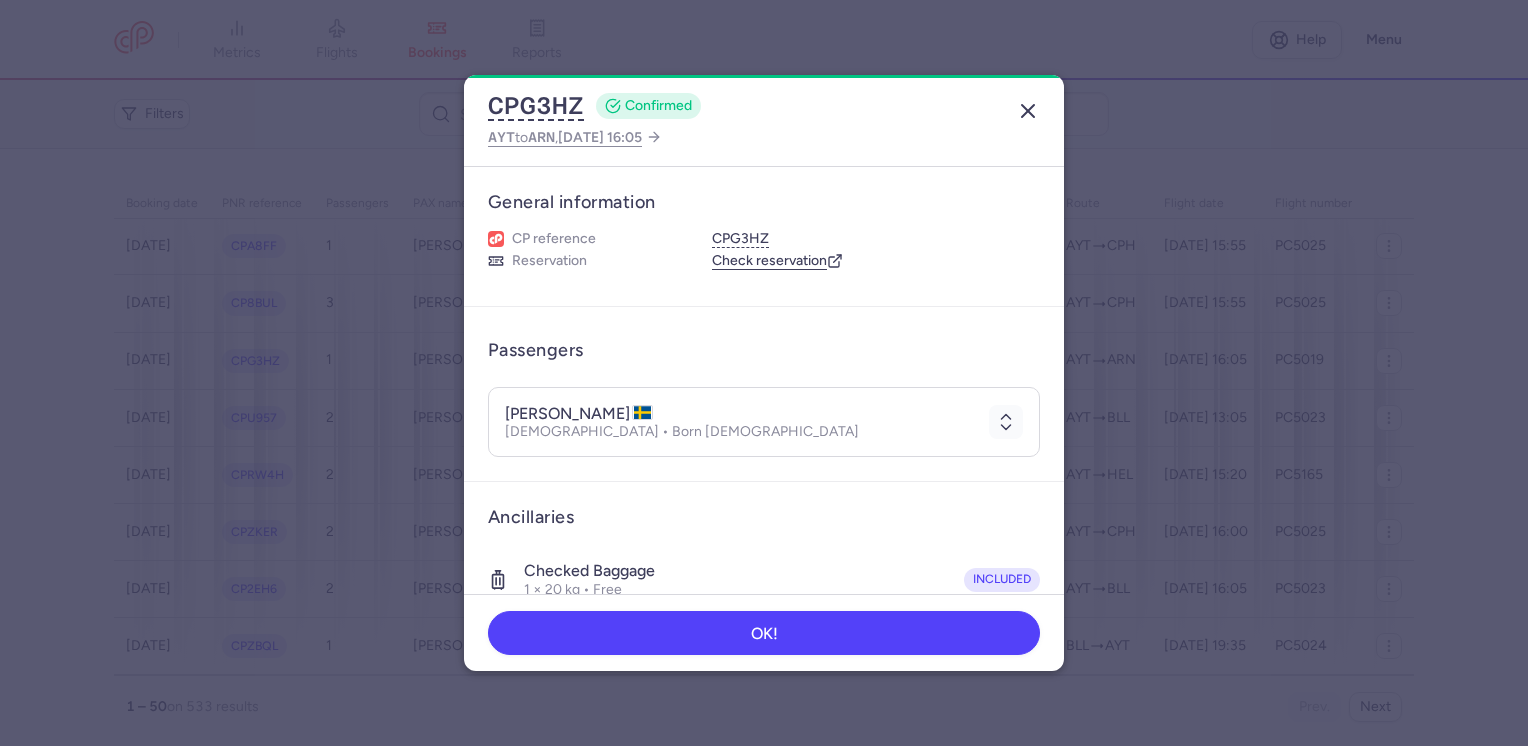 click 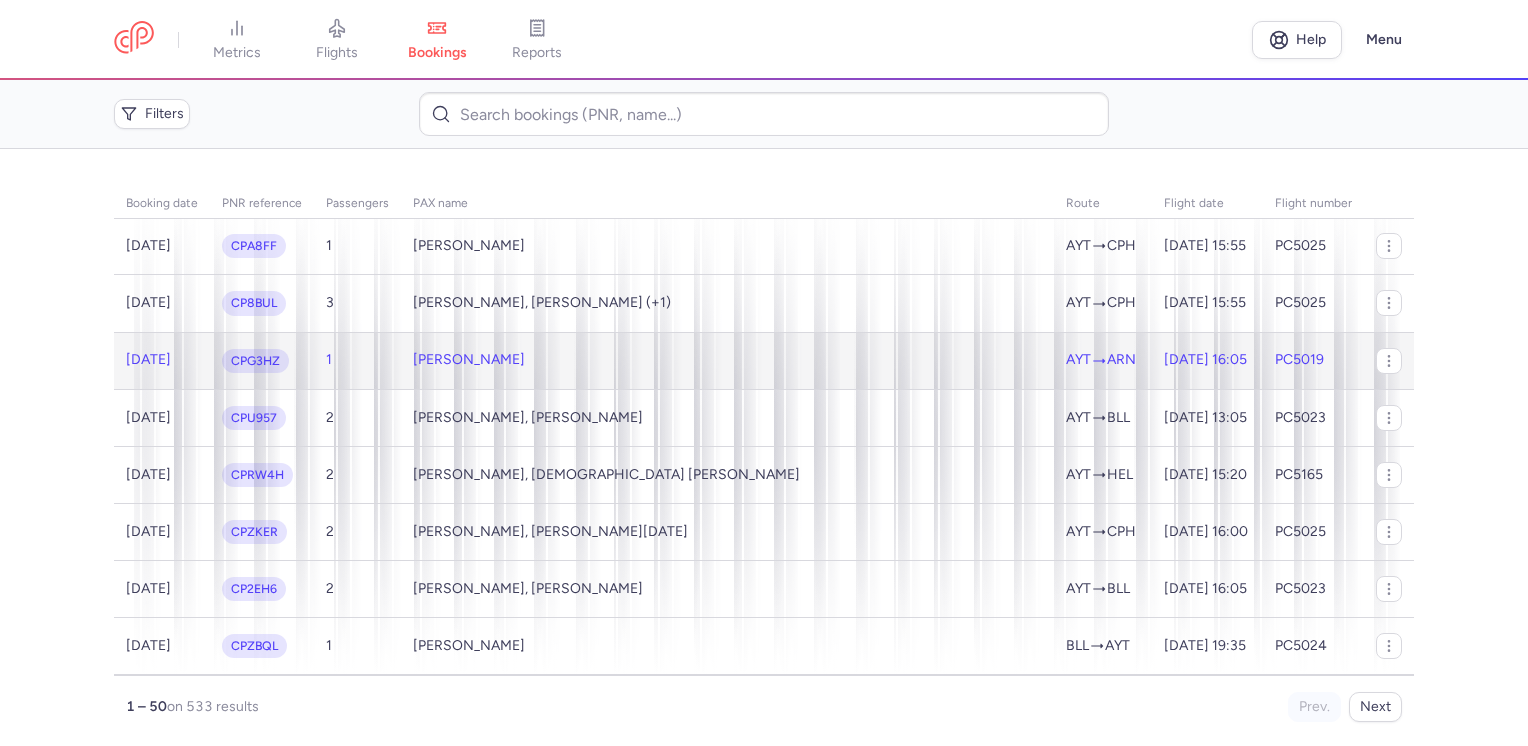 click on "[PERSON_NAME]" at bounding box center (727, 360) 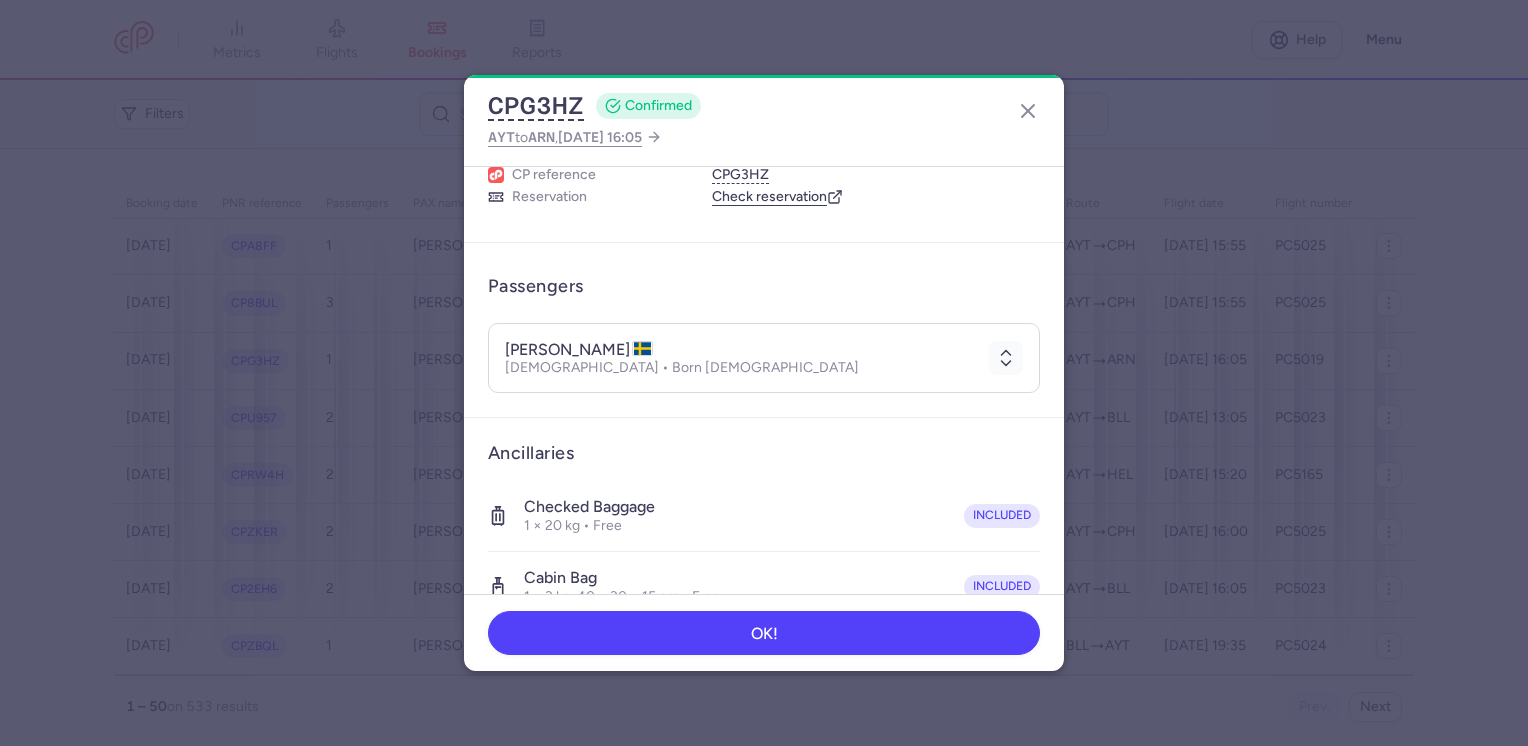 scroll, scrollTop: 100, scrollLeft: 0, axis: vertical 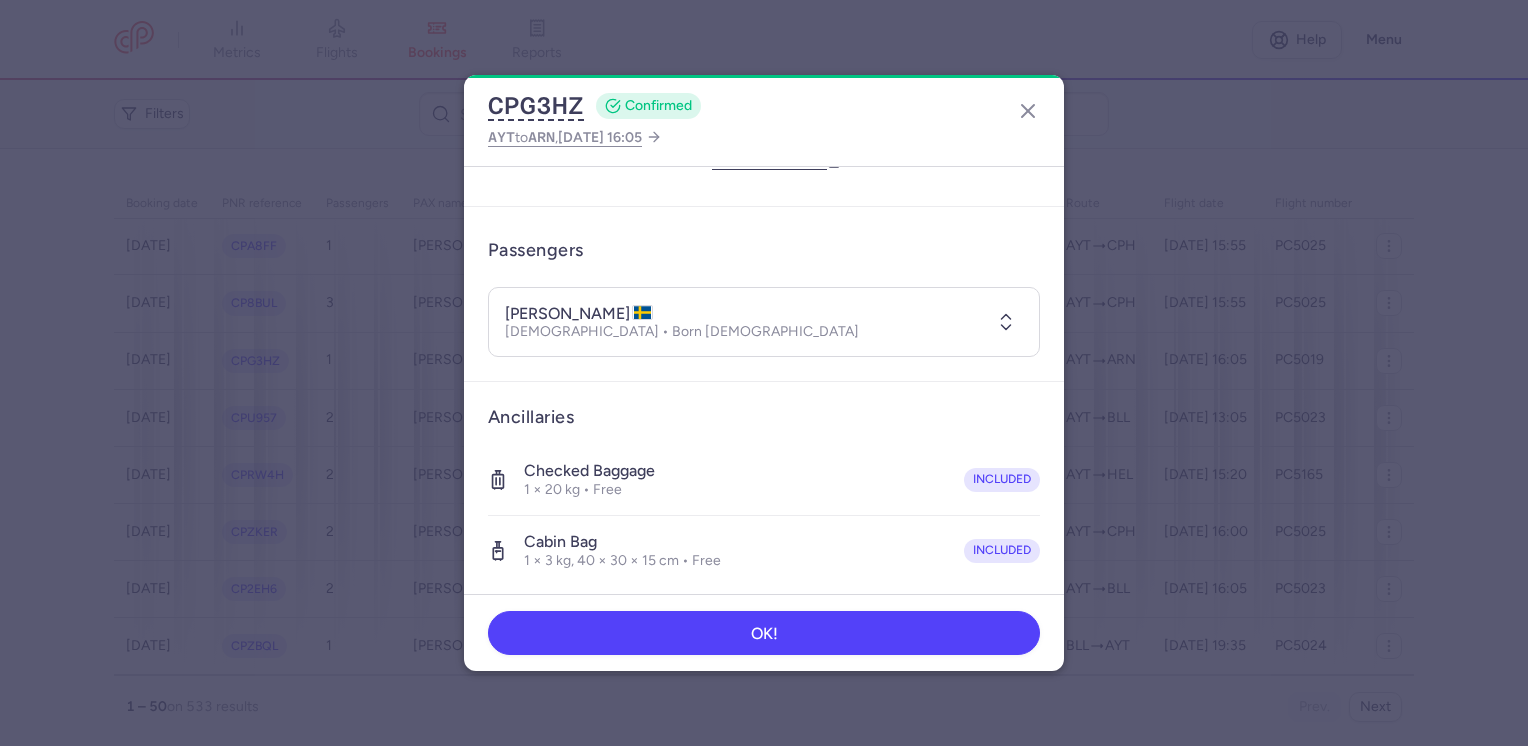 click 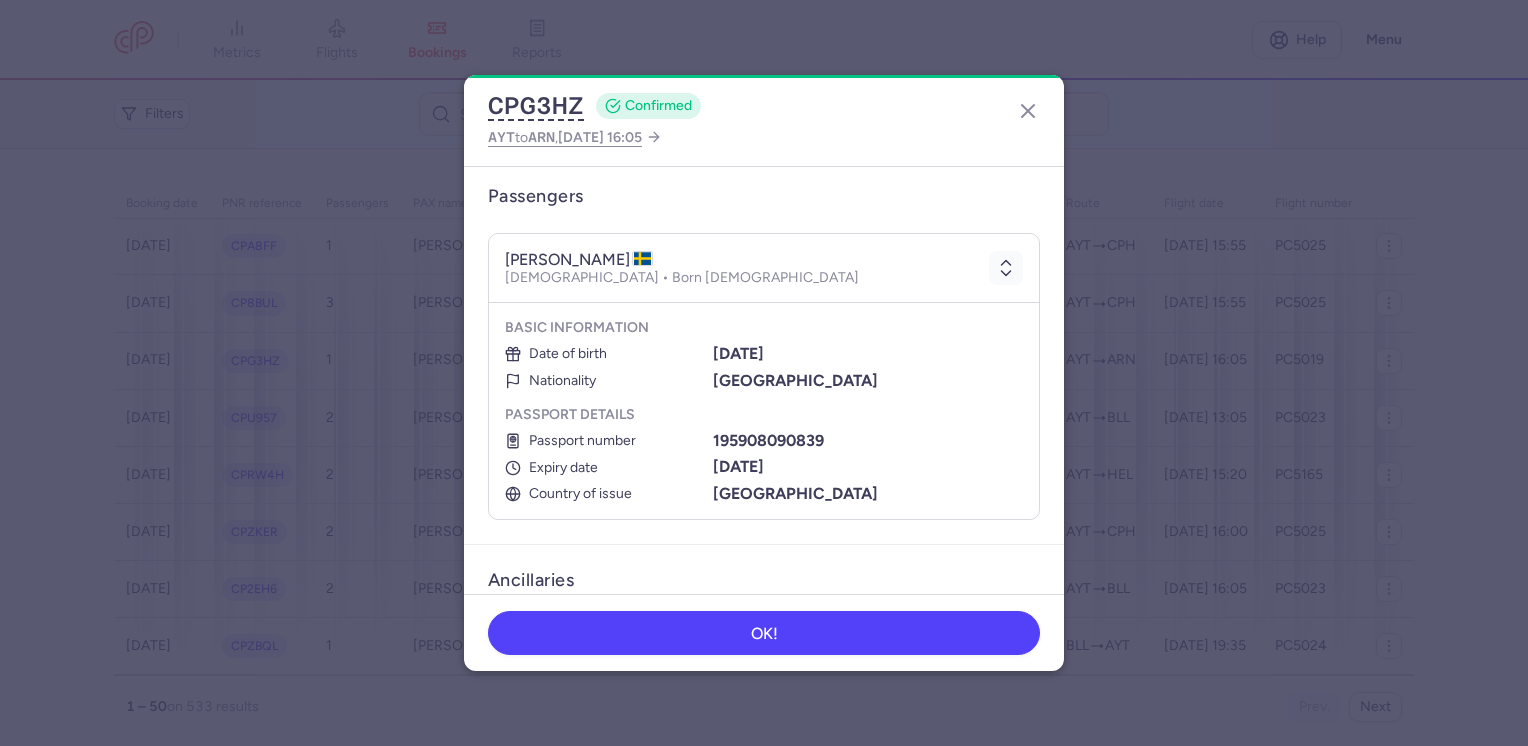 scroll, scrollTop: 200, scrollLeft: 0, axis: vertical 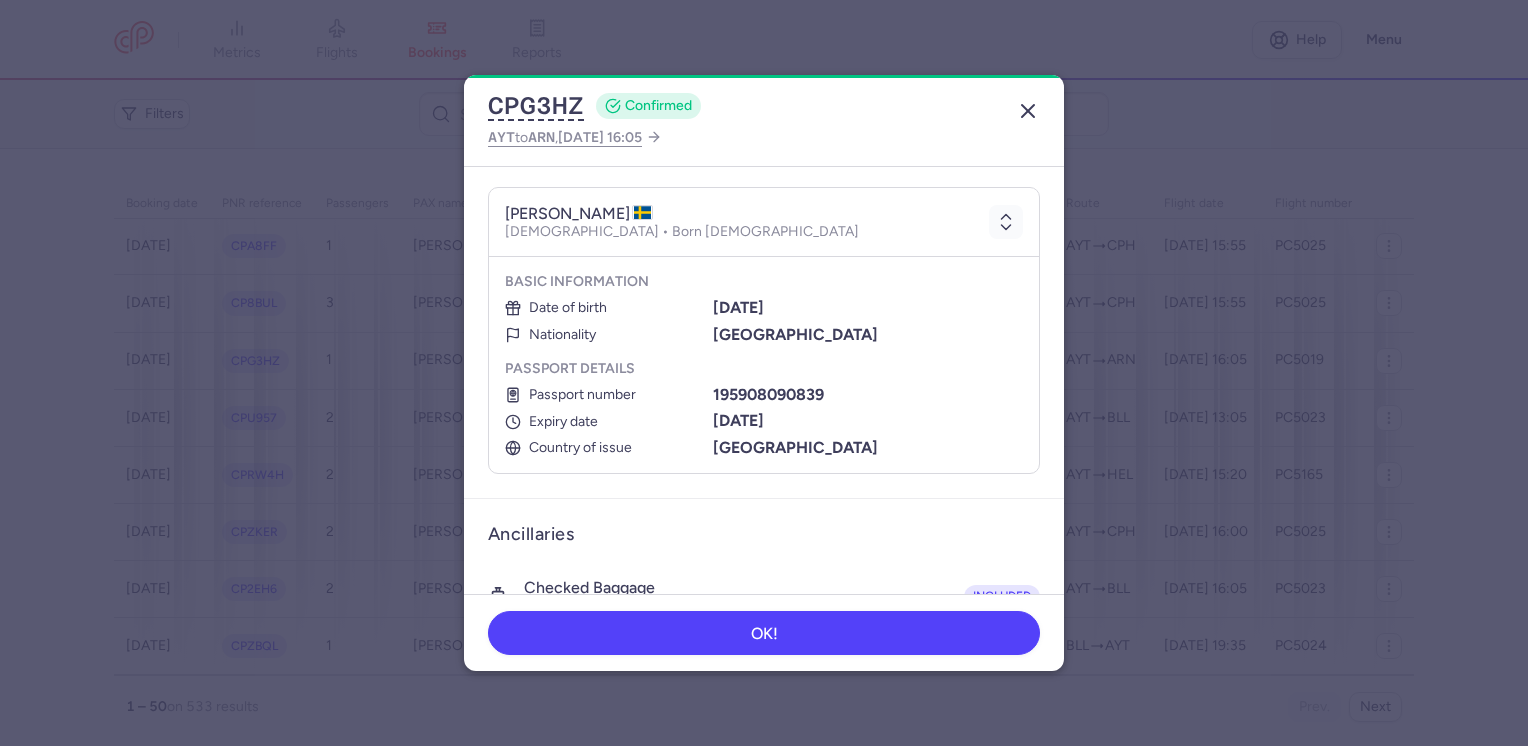 click 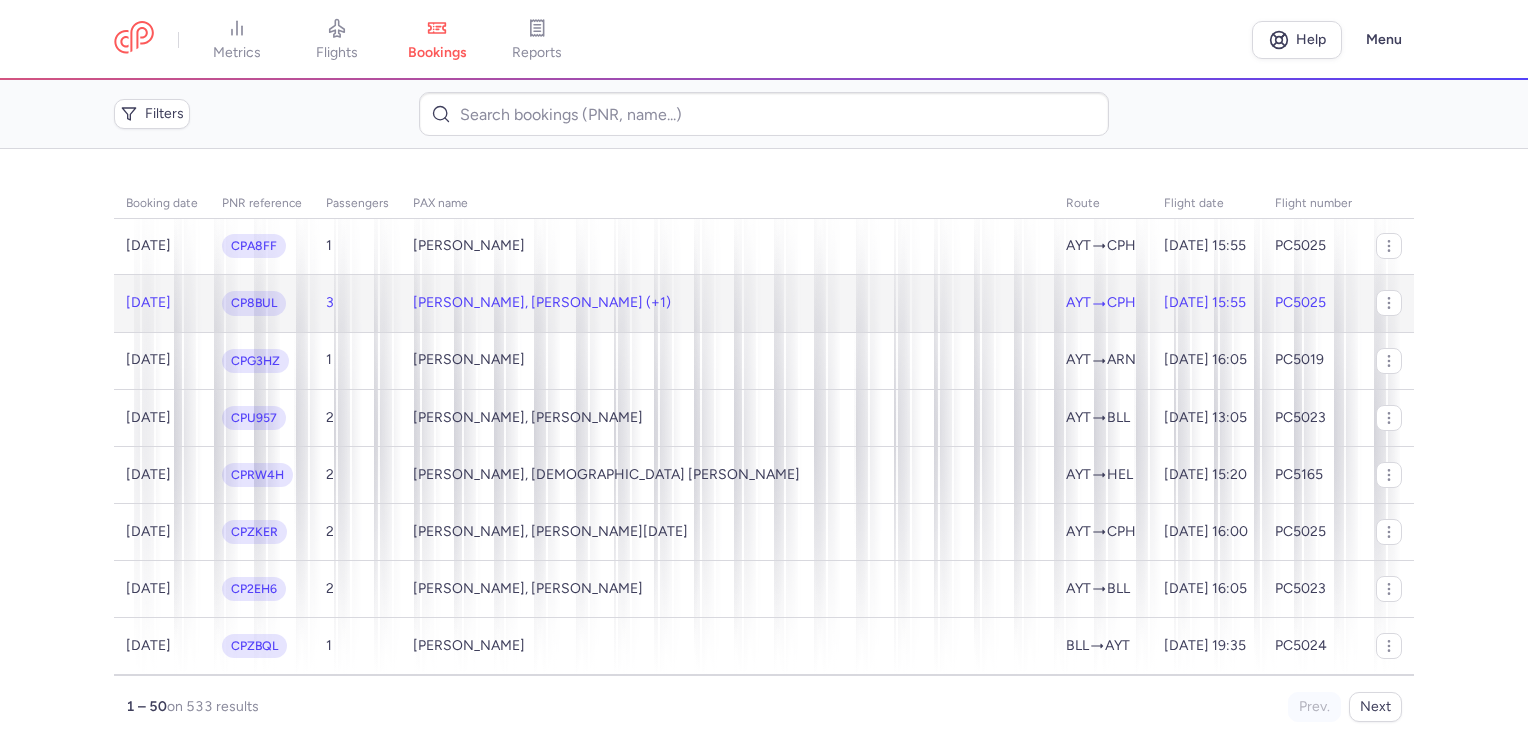 click on "[PERSON_NAME], [PERSON_NAME] (+1)" at bounding box center [542, 303] 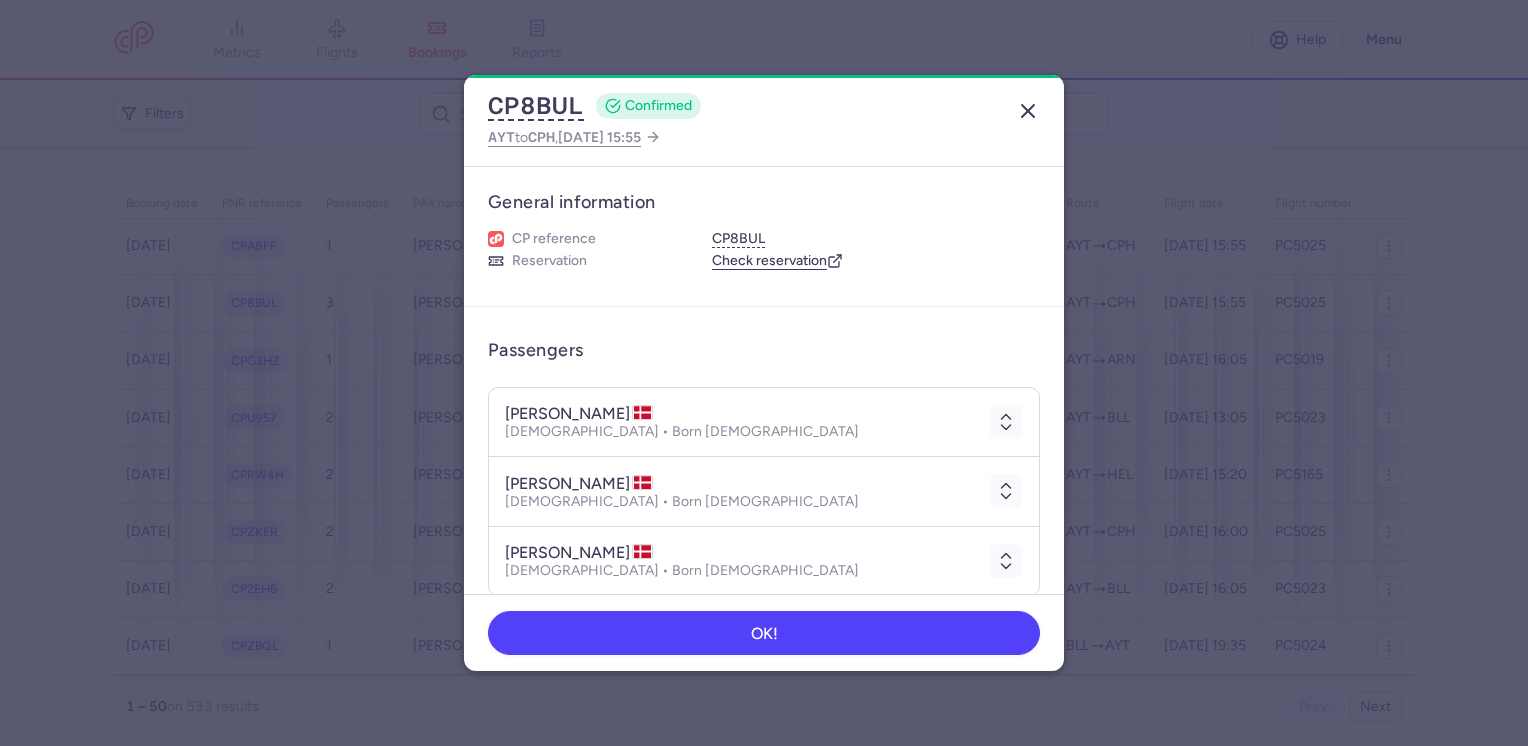 click 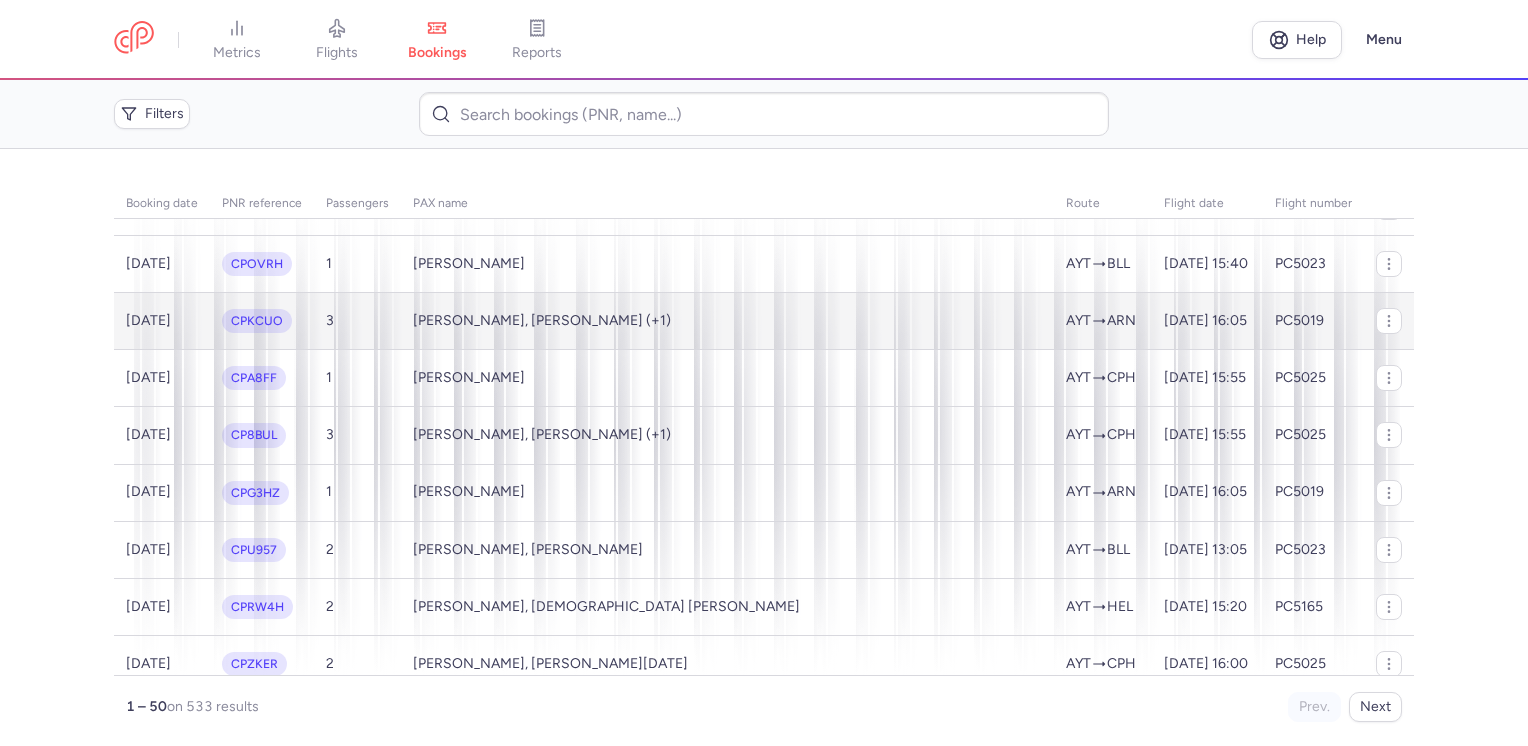 scroll, scrollTop: 300, scrollLeft: 0, axis: vertical 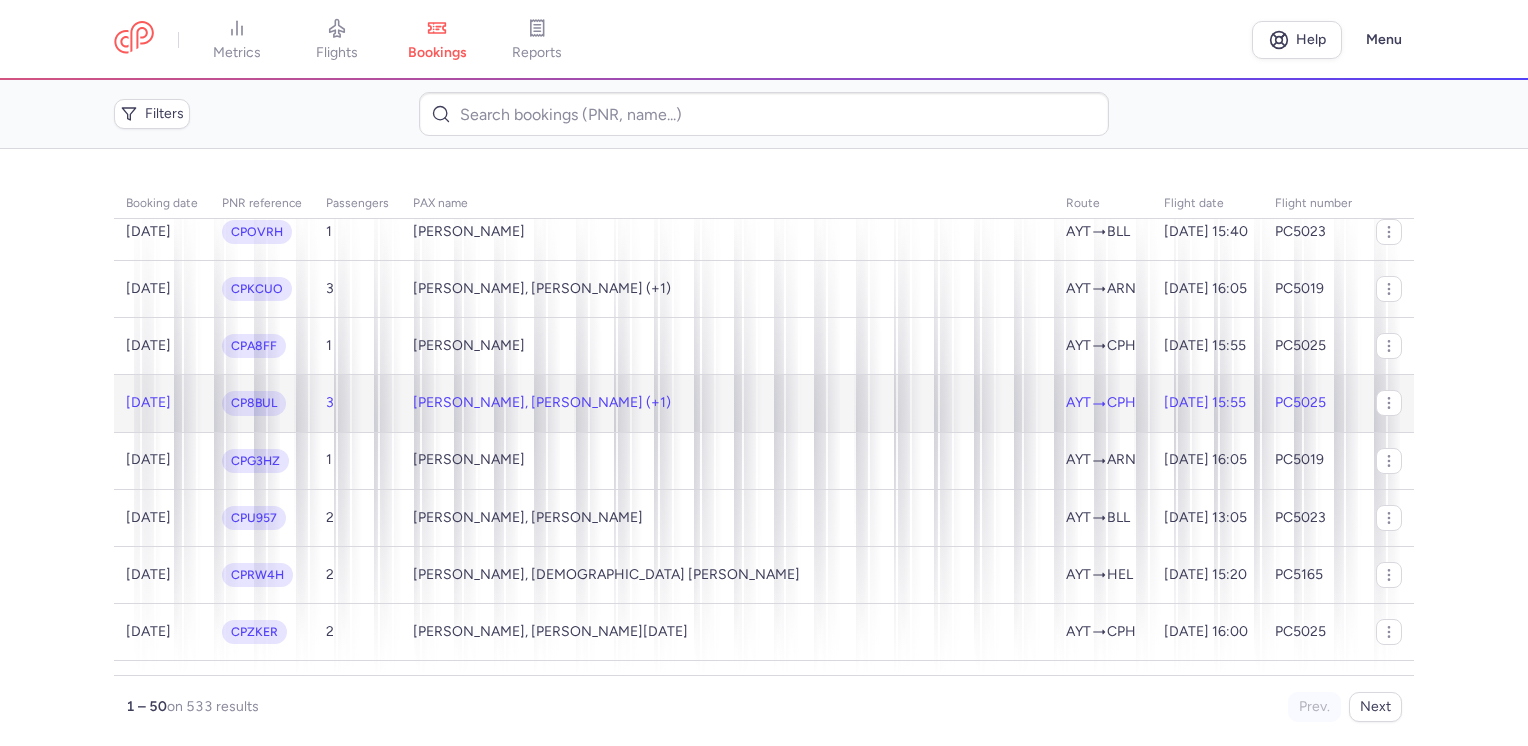 click on "[PERSON_NAME], [PERSON_NAME] (+1)" at bounding box center (727, 403) 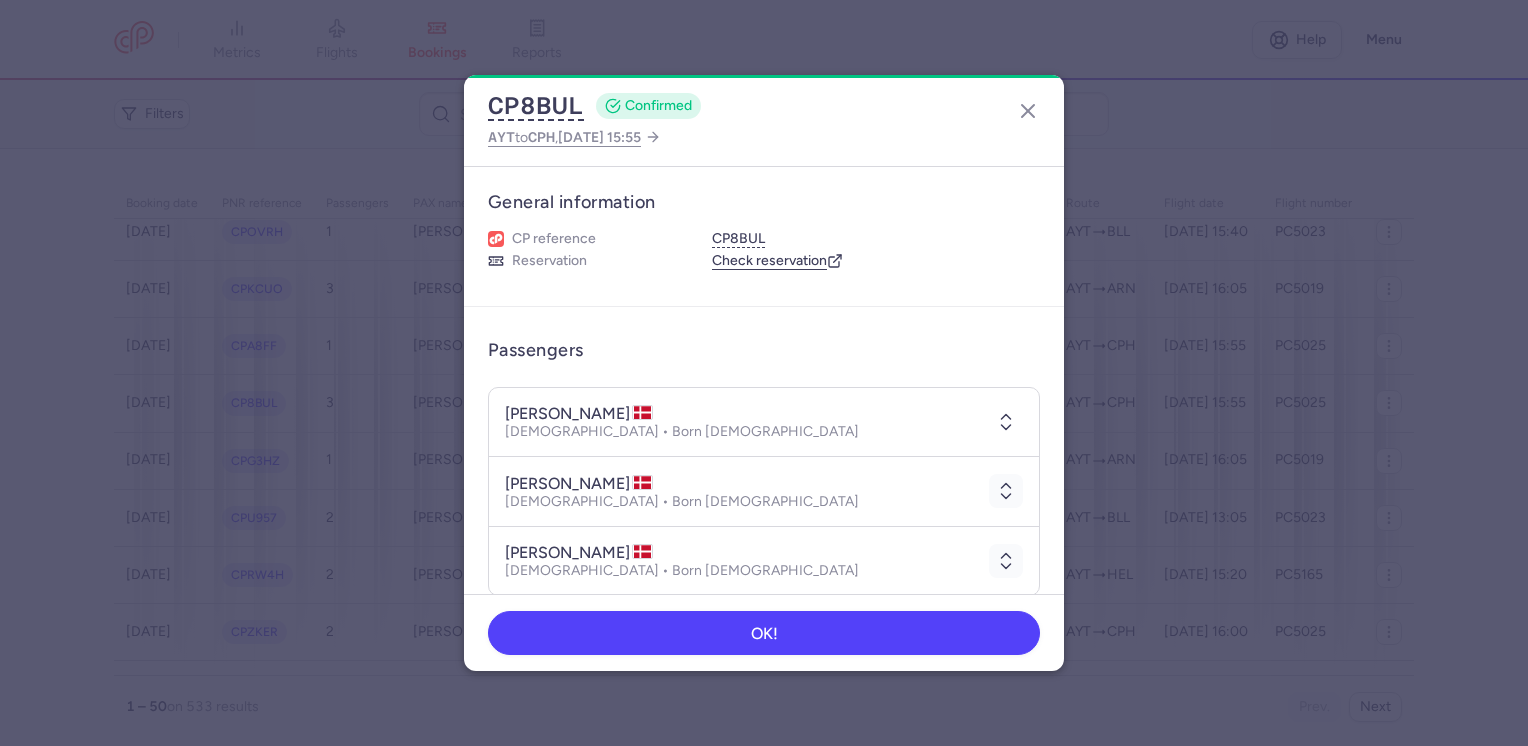 click at bounding box center [1006, 422] 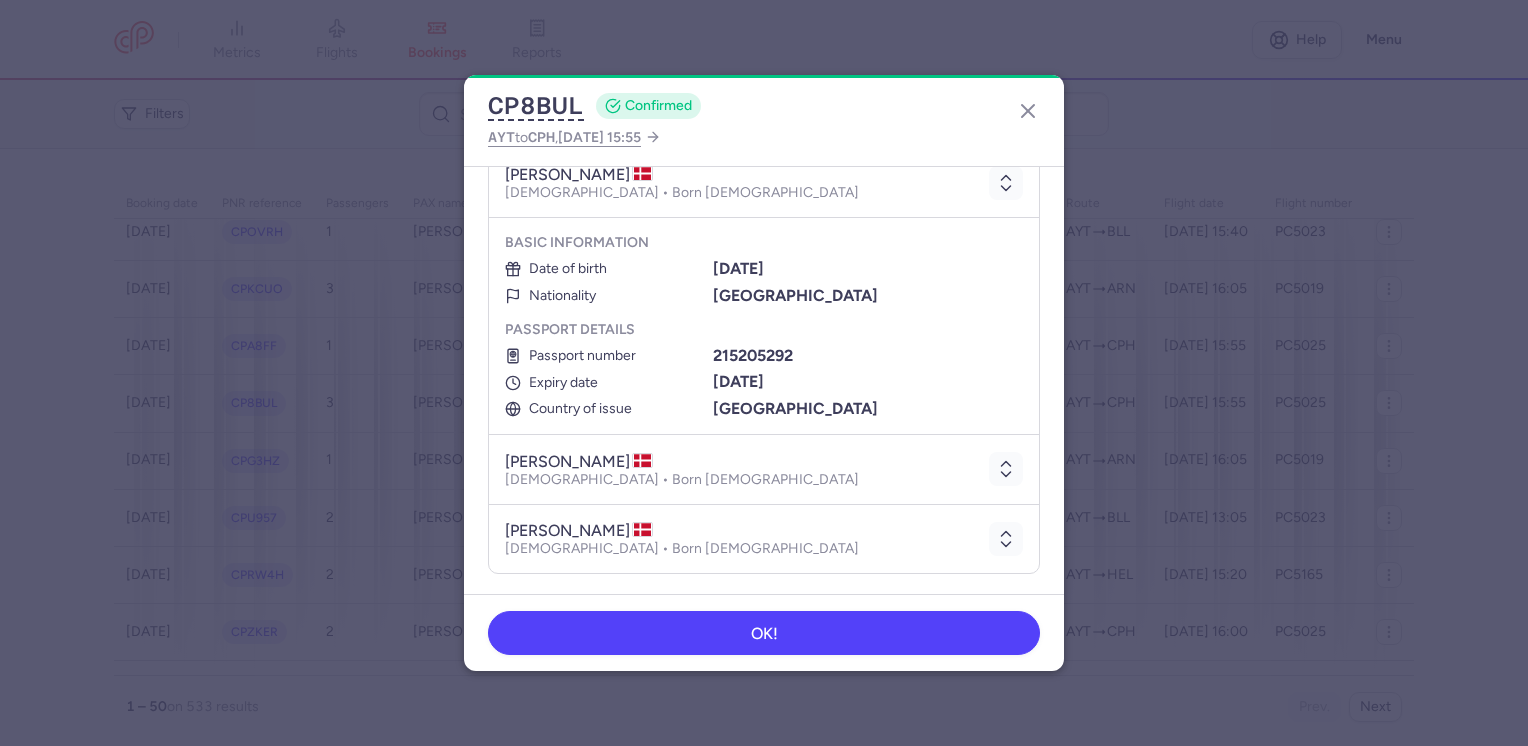 scroll, scrollTop: 400, scrollLeft: 0, axis: vertical 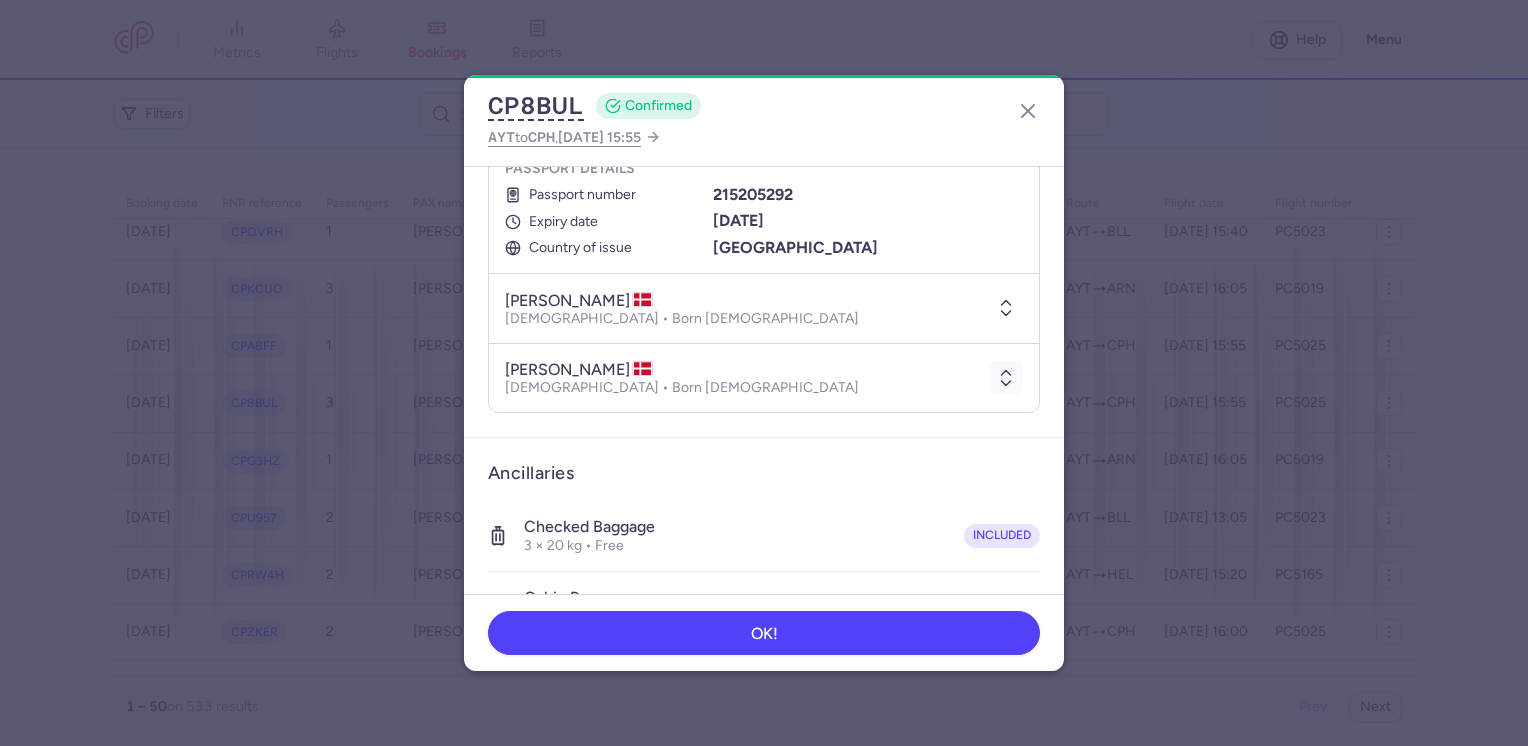 drag, startPoint x: 992, startPoint y: 314, endPoint x: 993, endPoint y: 334, distance: 20.024984 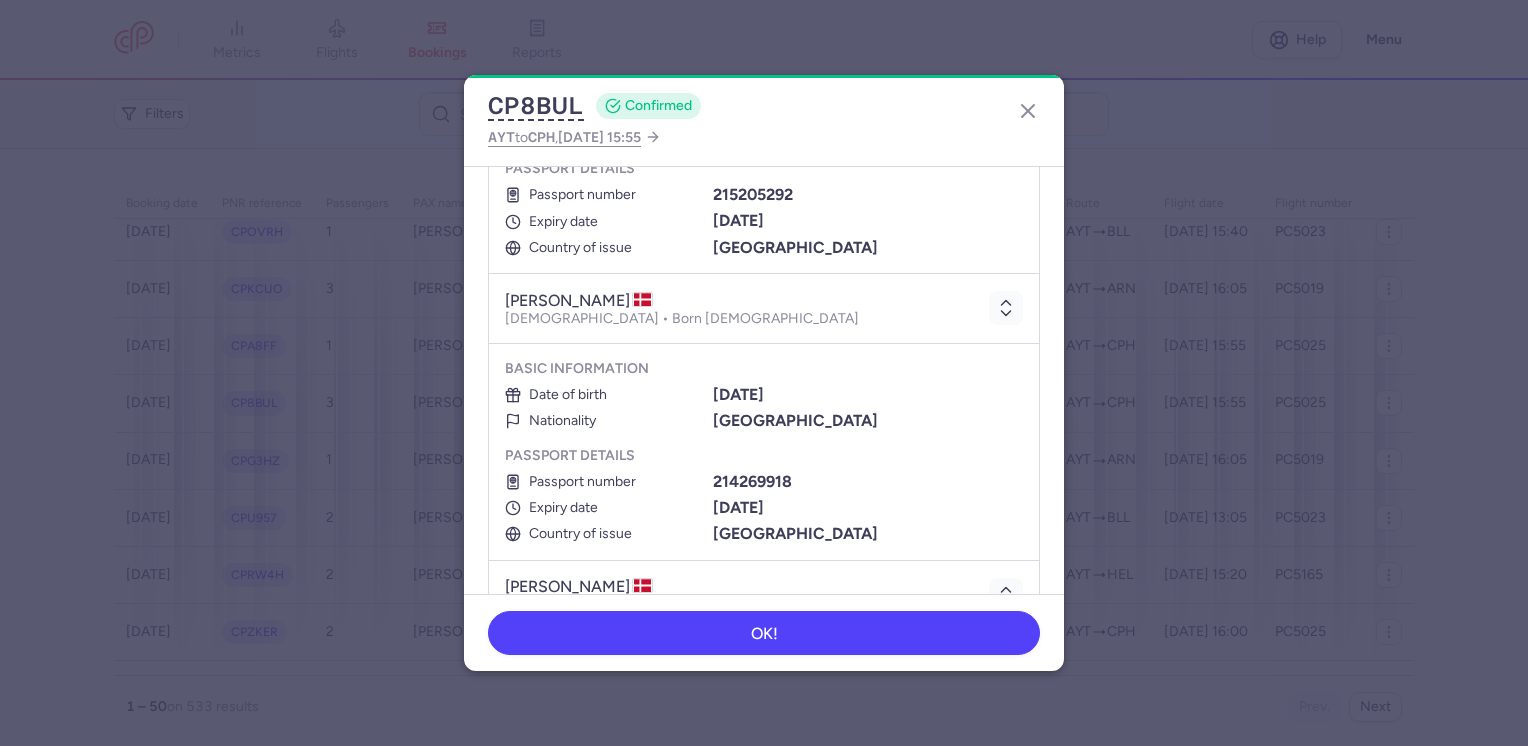 scroll, scrollTop: 700, scrollLeft: 0, axis: vertical 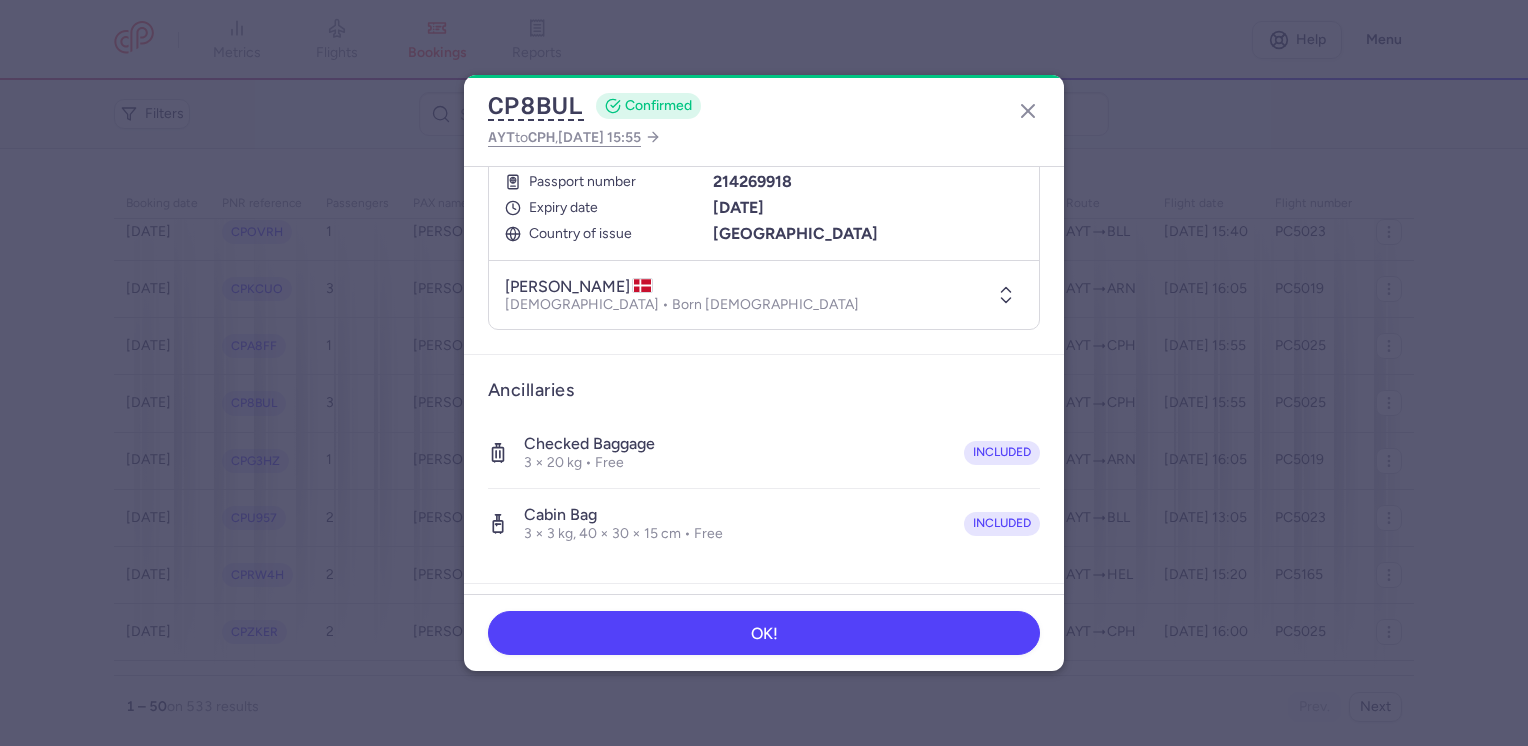 click 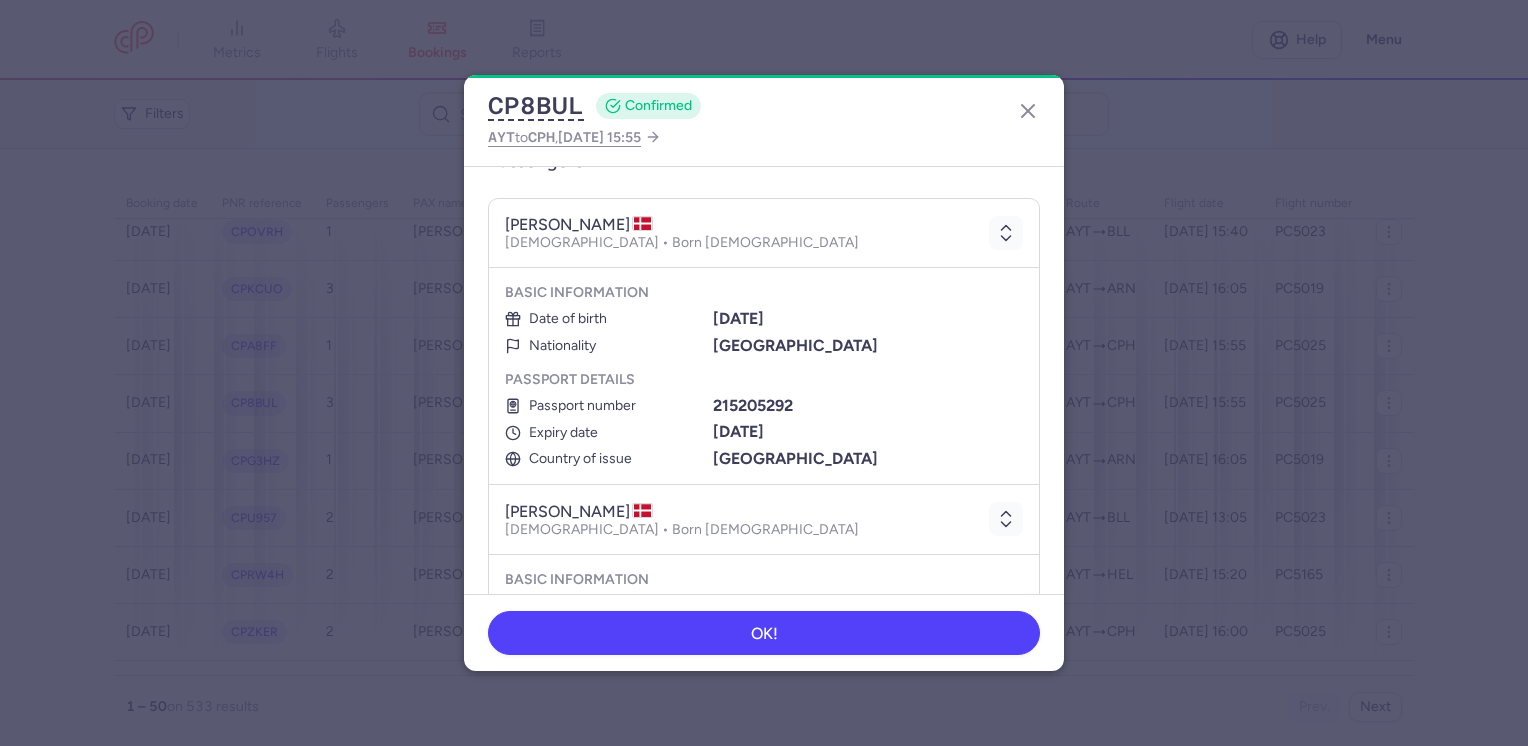 scroll, scrollTop: 200, scrollLeft: 0, axis: vertical 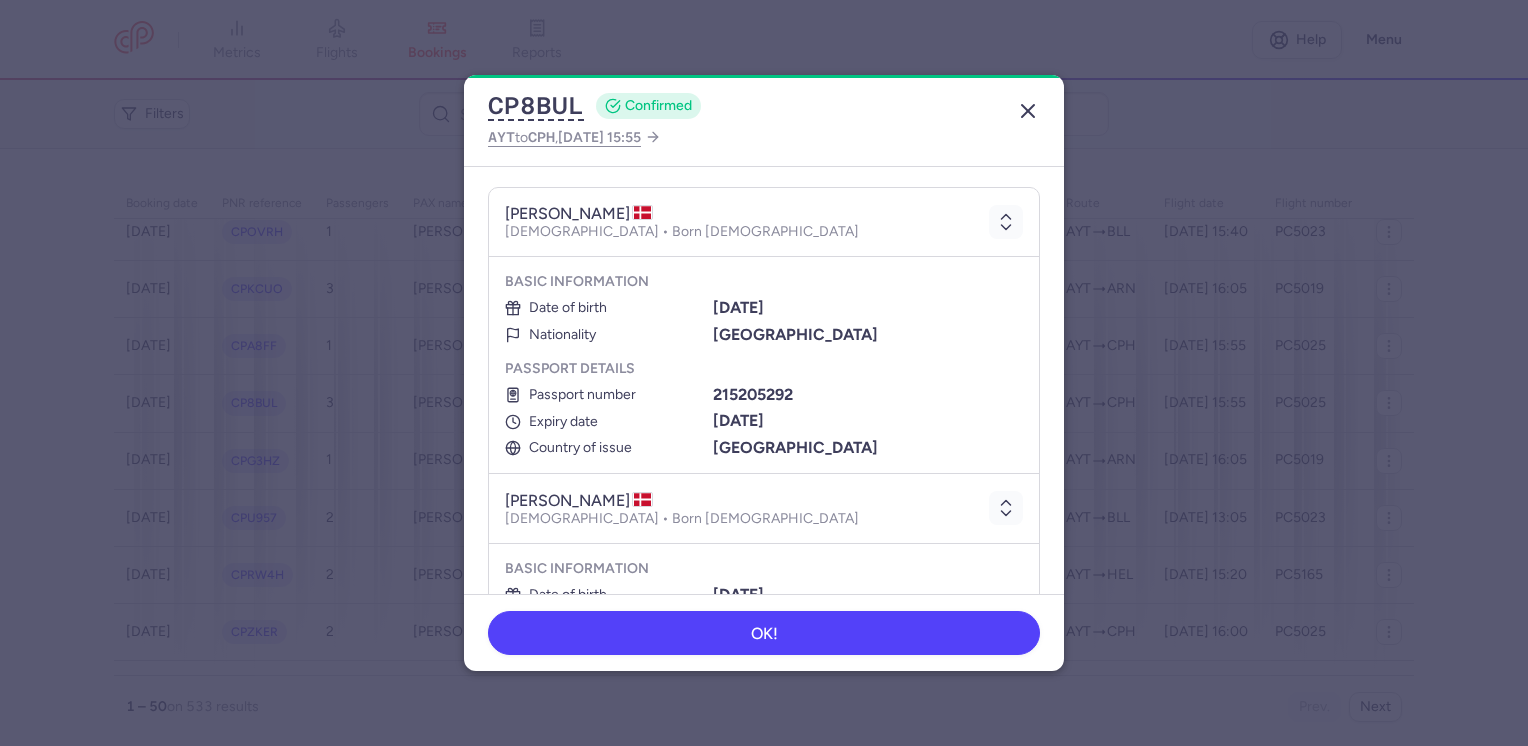 click 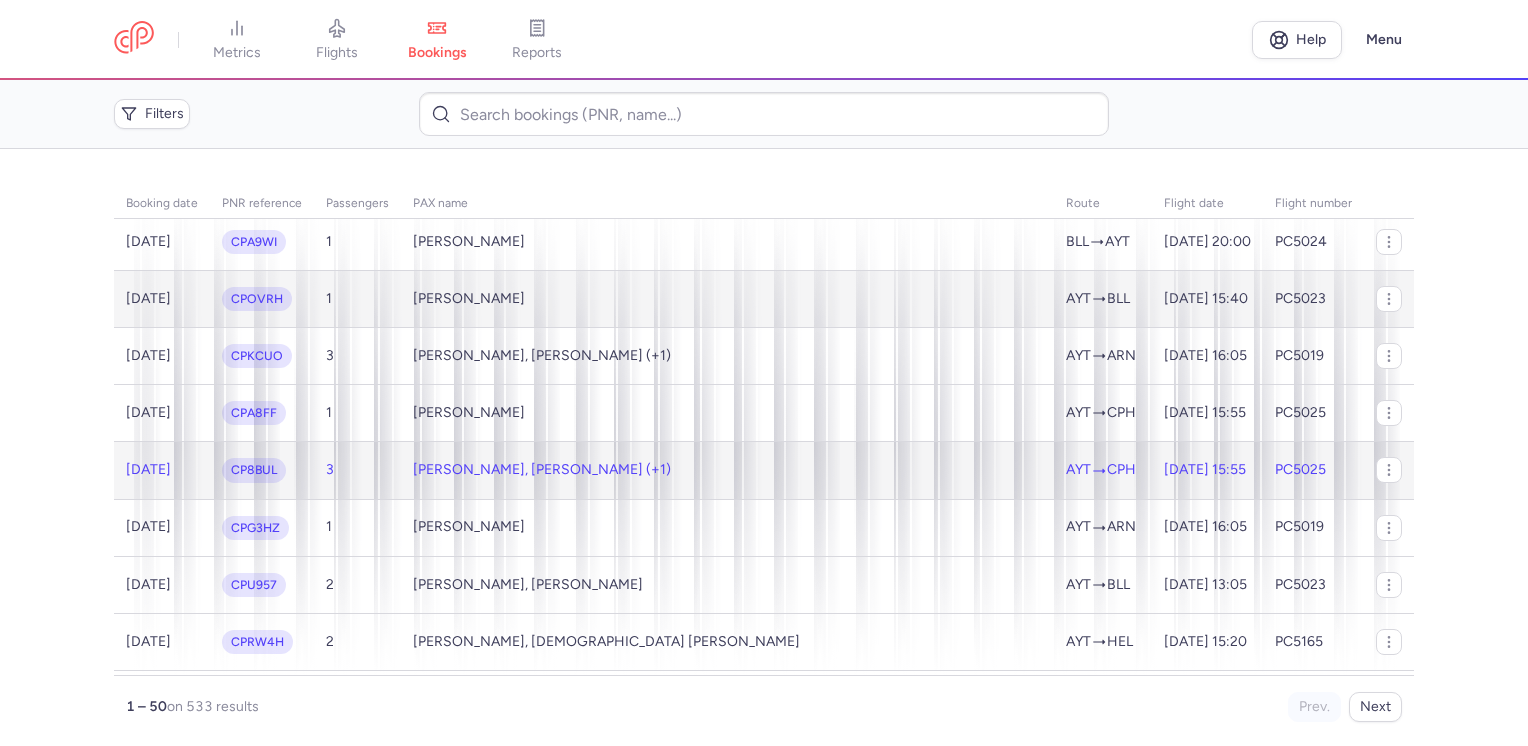 scroll, scrollTop: 200, scrollLeft: 0, axis: vertical 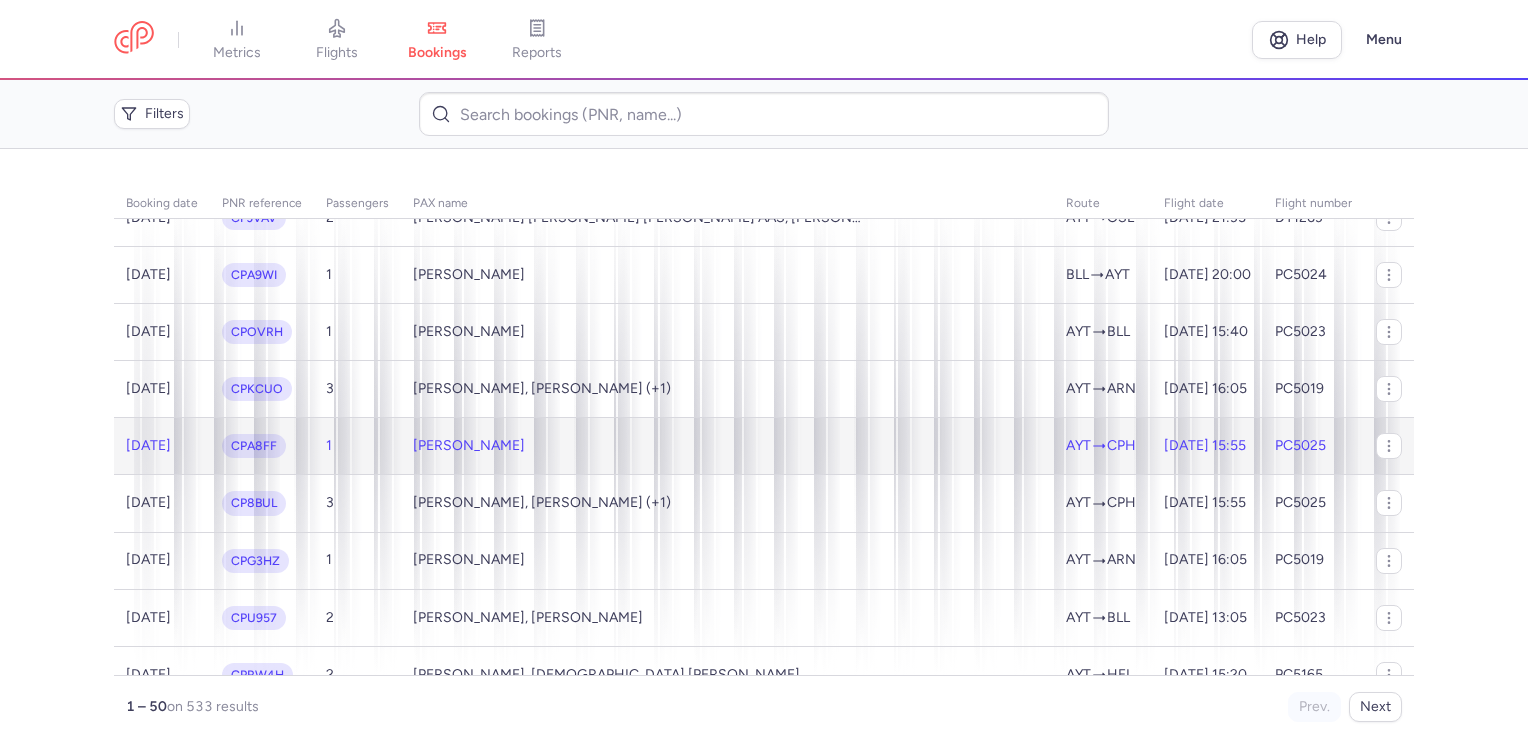 click on "[PERSON_NAME]" at bounding box center [727, 446] 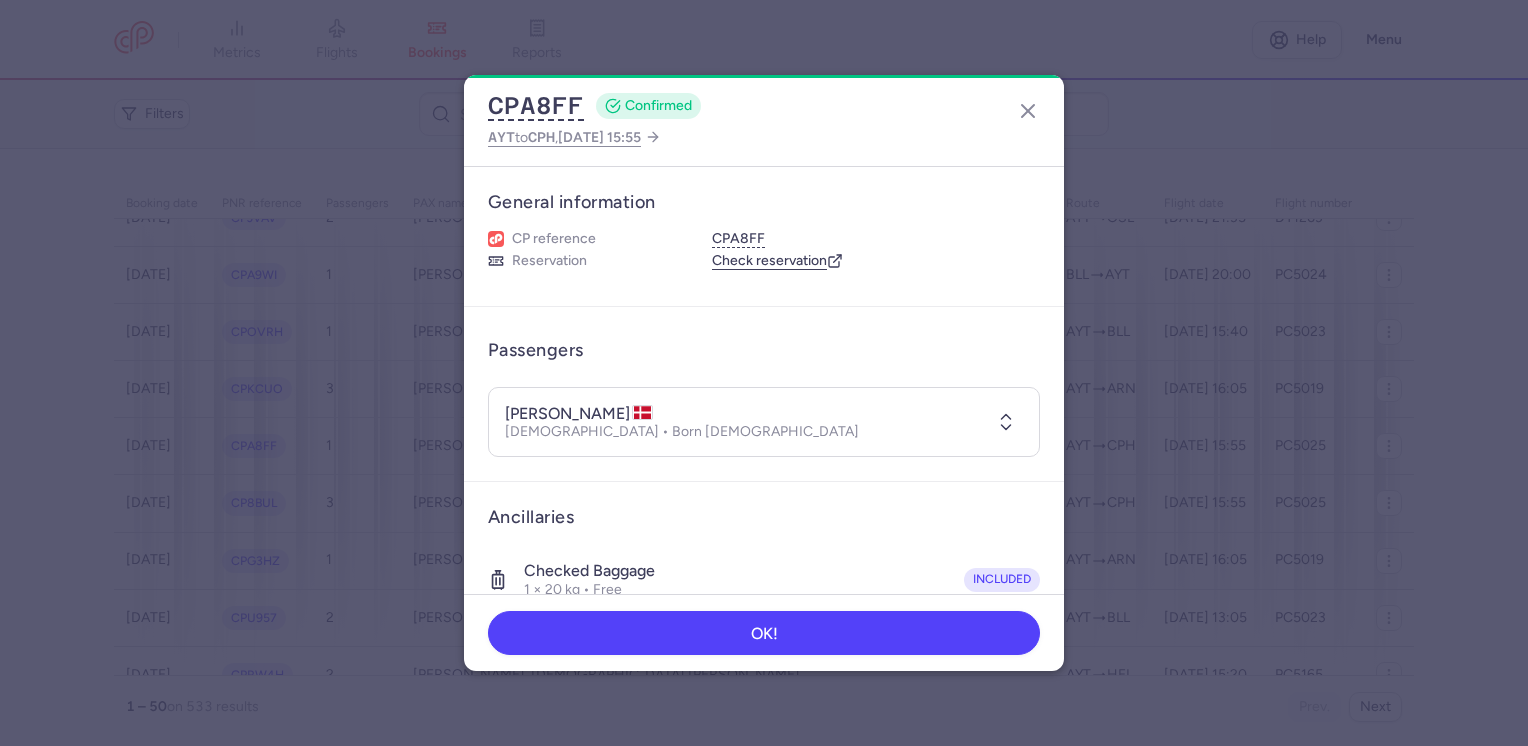 click 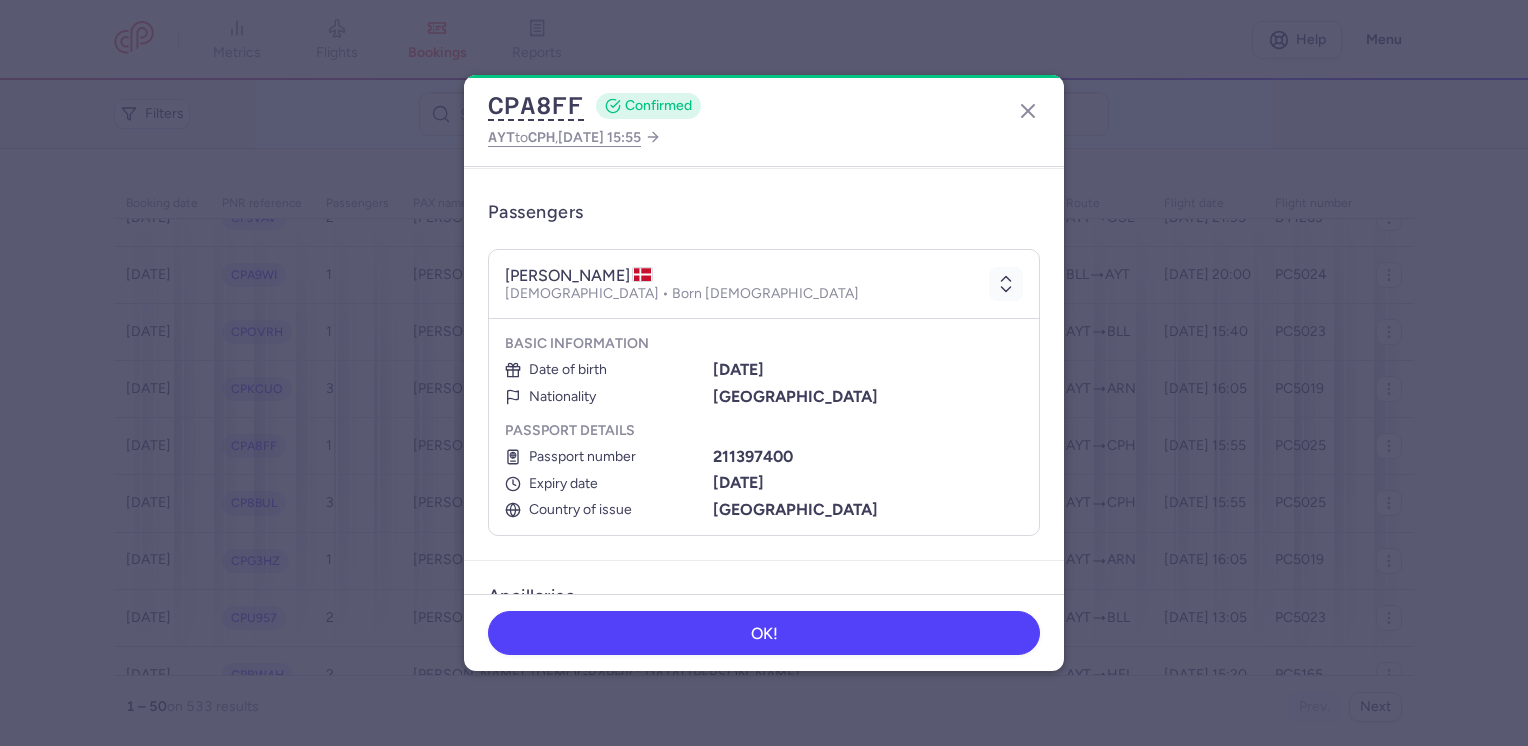 scroll, scrollTop: 200, scrollLeft: 0, axis: vertical 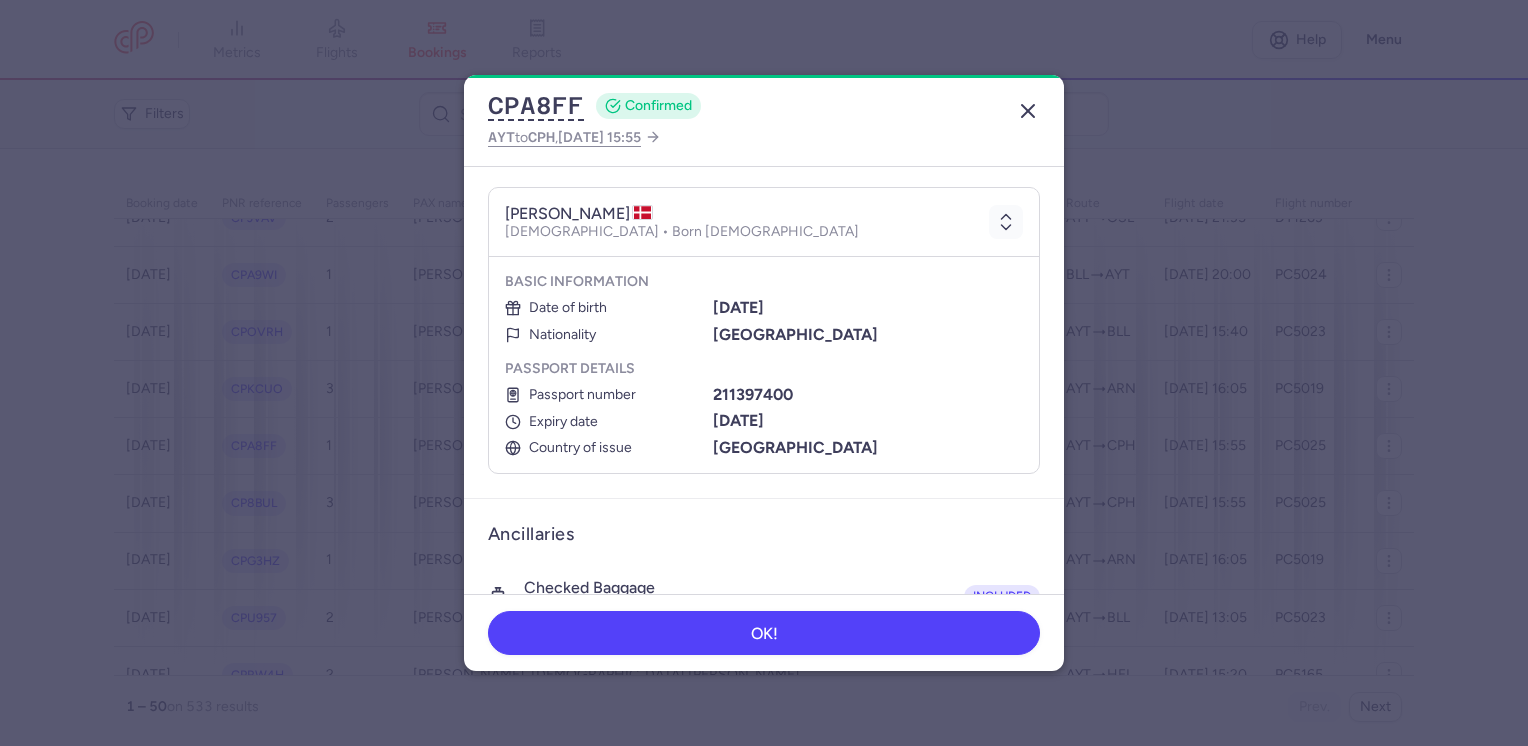 click 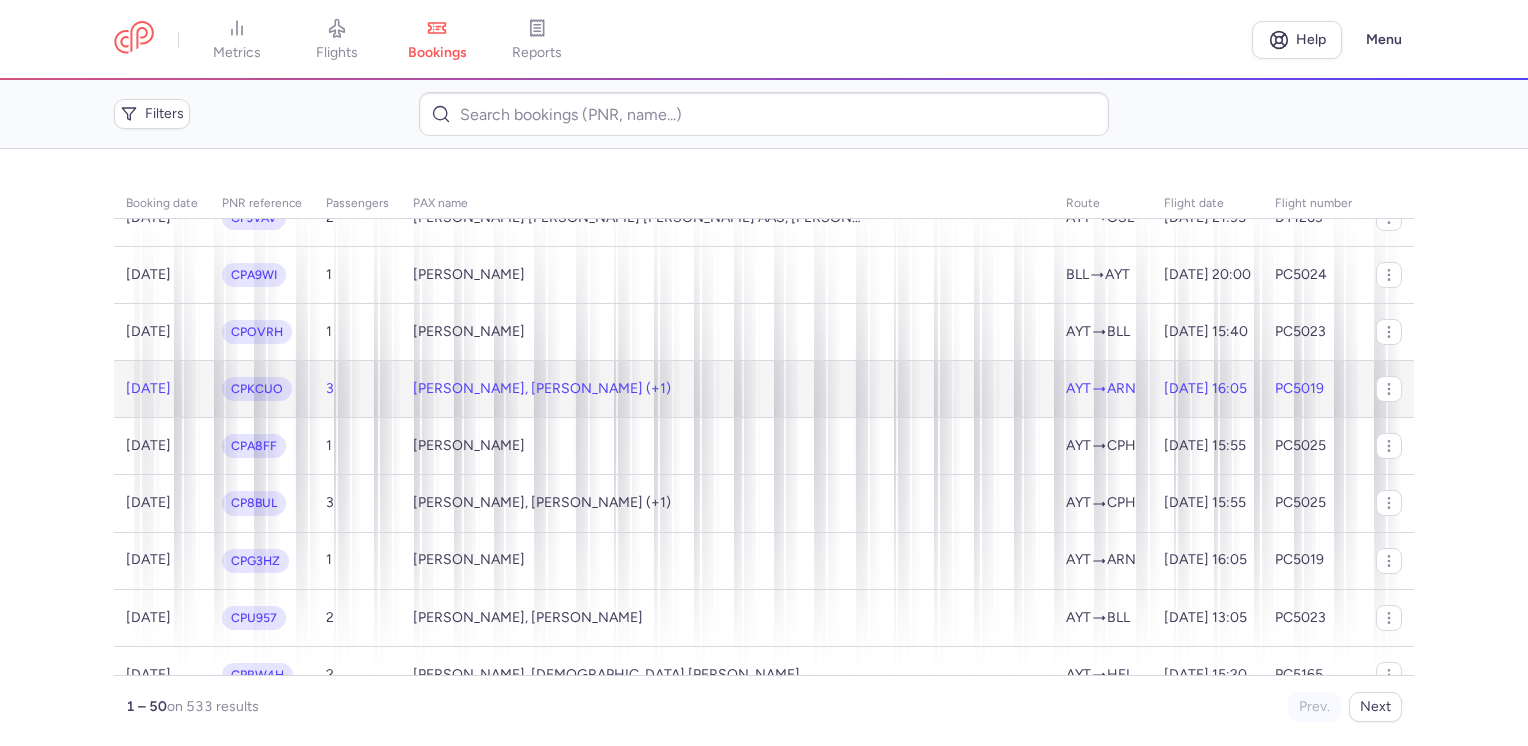 click on "[PERSON_NAME], [PERSON_NAME] (+1)" at bounding box center (727, 389) 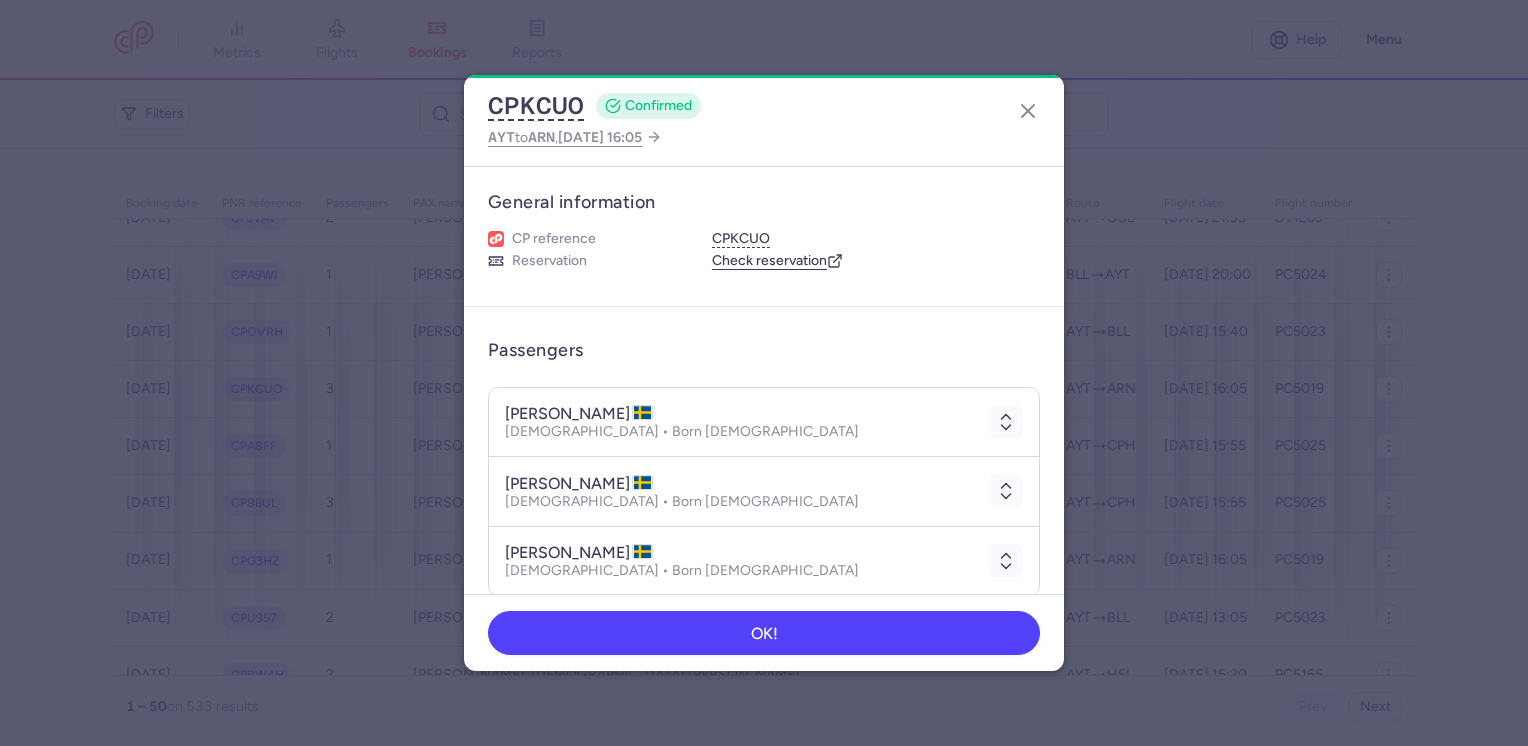 scroll, scrollTop: 100, scrollLeft: 0, axis: vertical 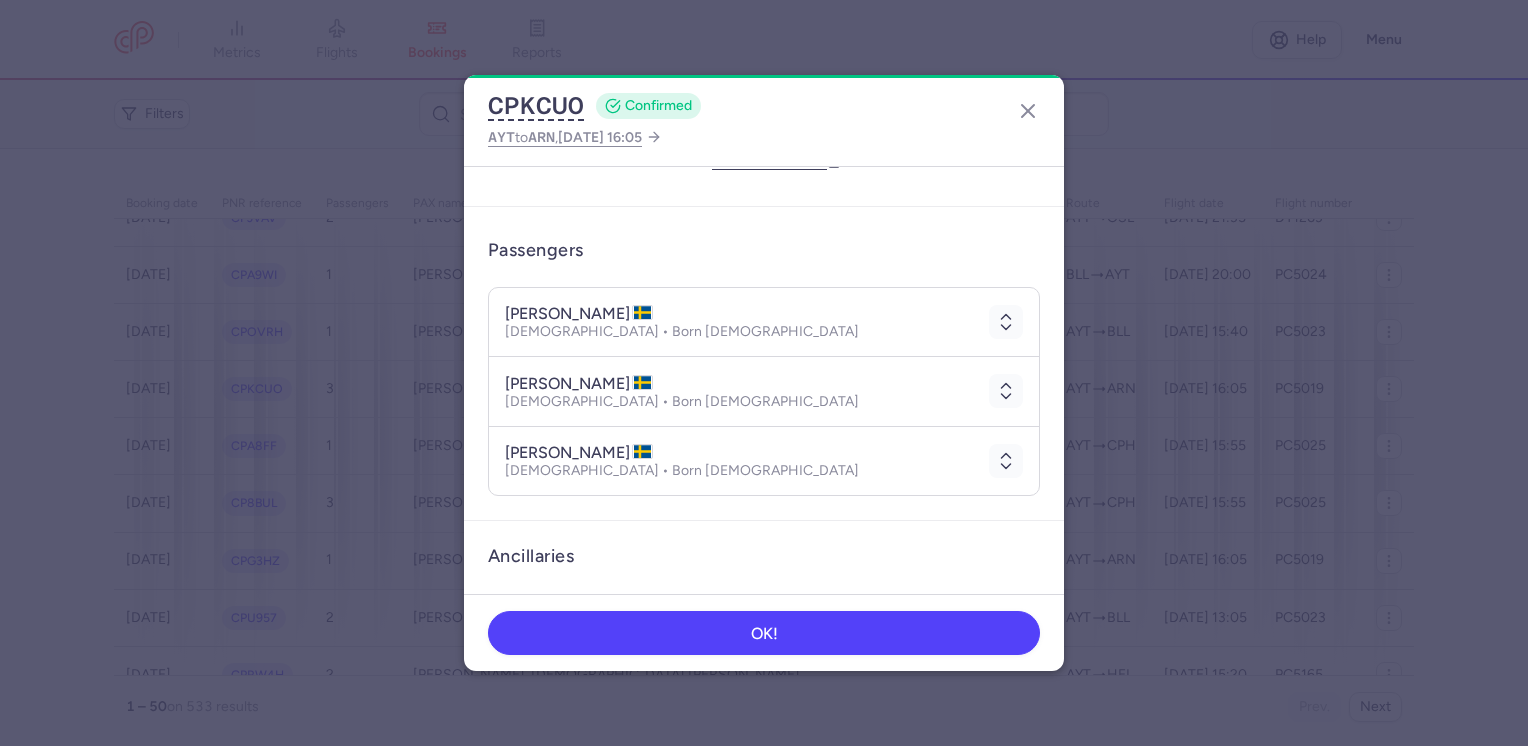 click at bounding box center [1002, 322] 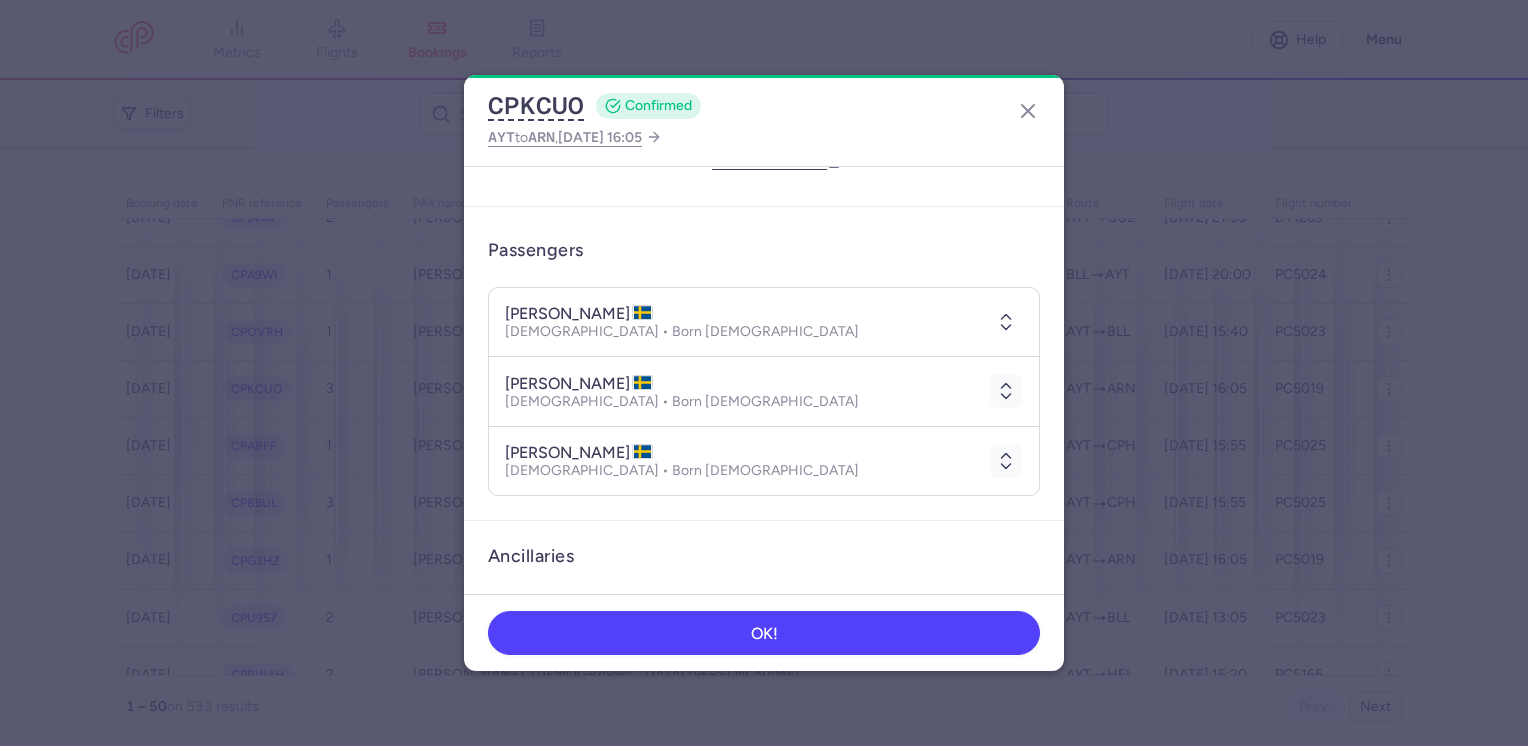 click 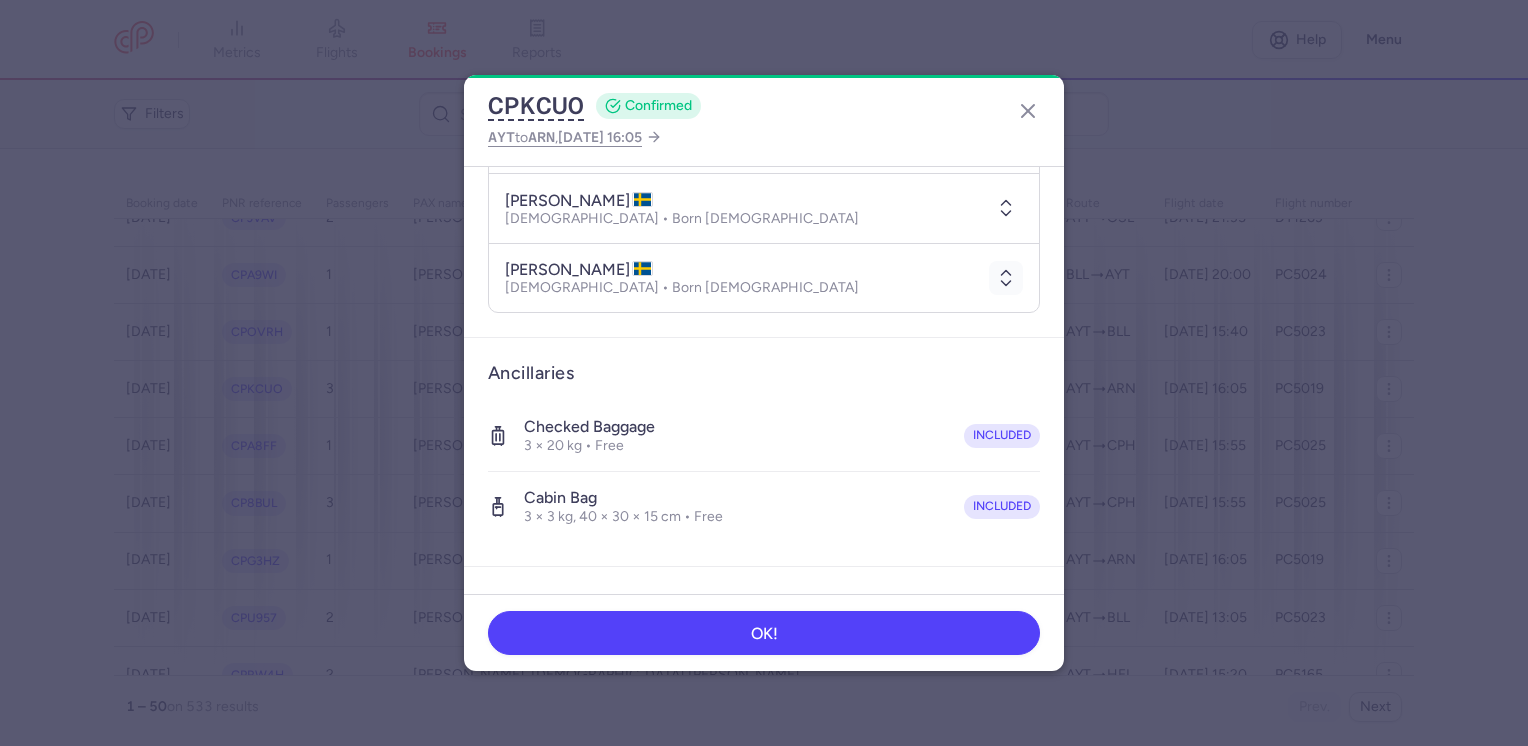 click 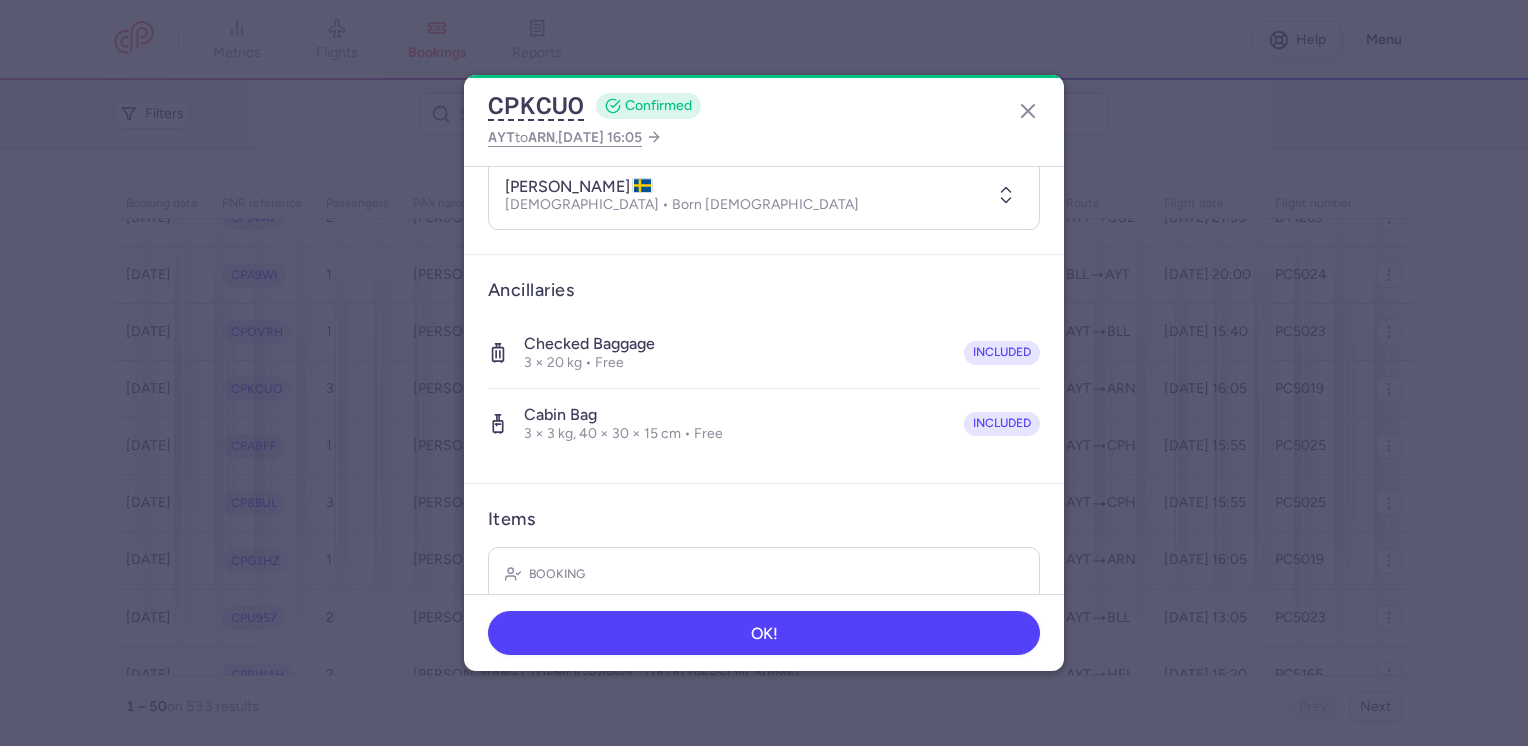 click at bounding box center (1006, 195) 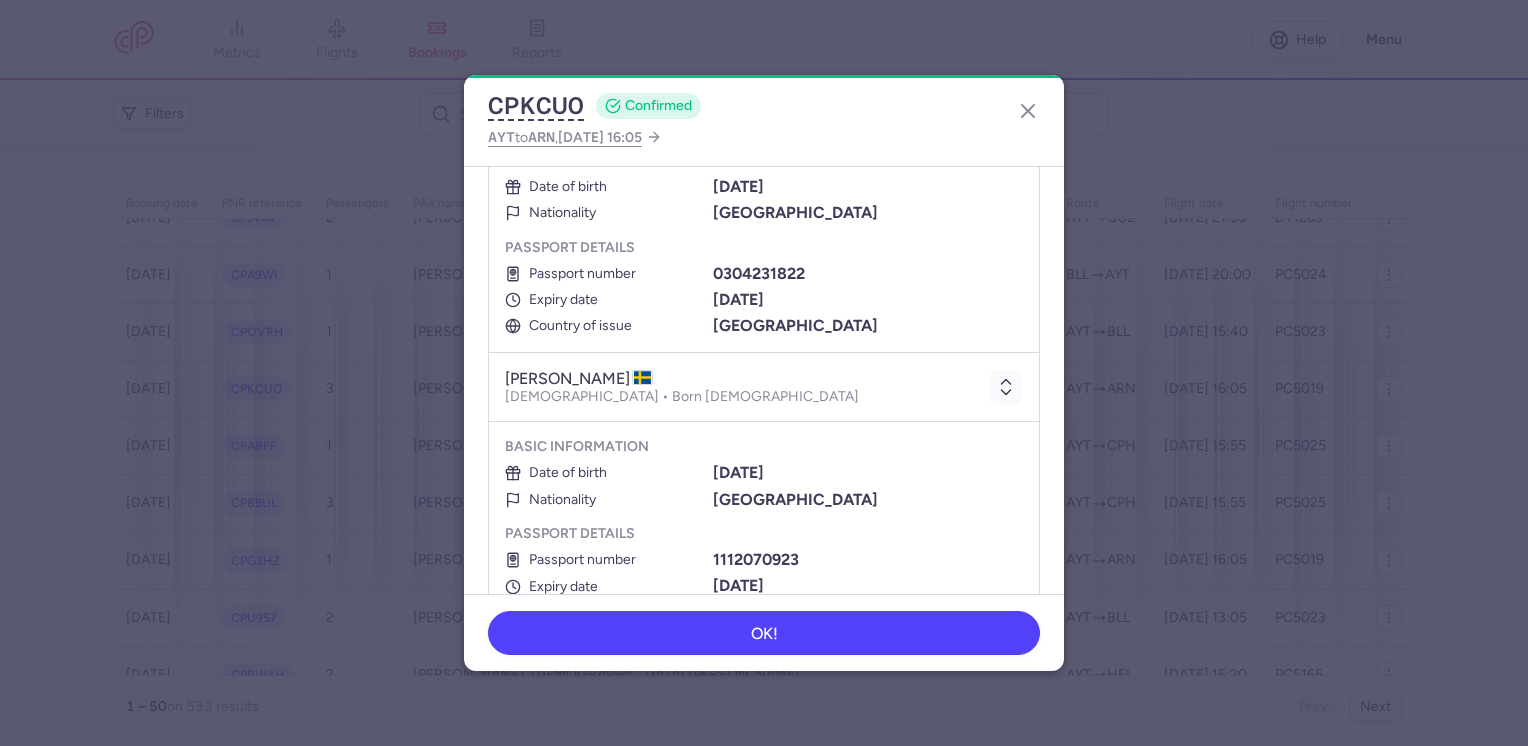 scroll, scrollTop: 700, scrollLeft: 0, axis: vertical 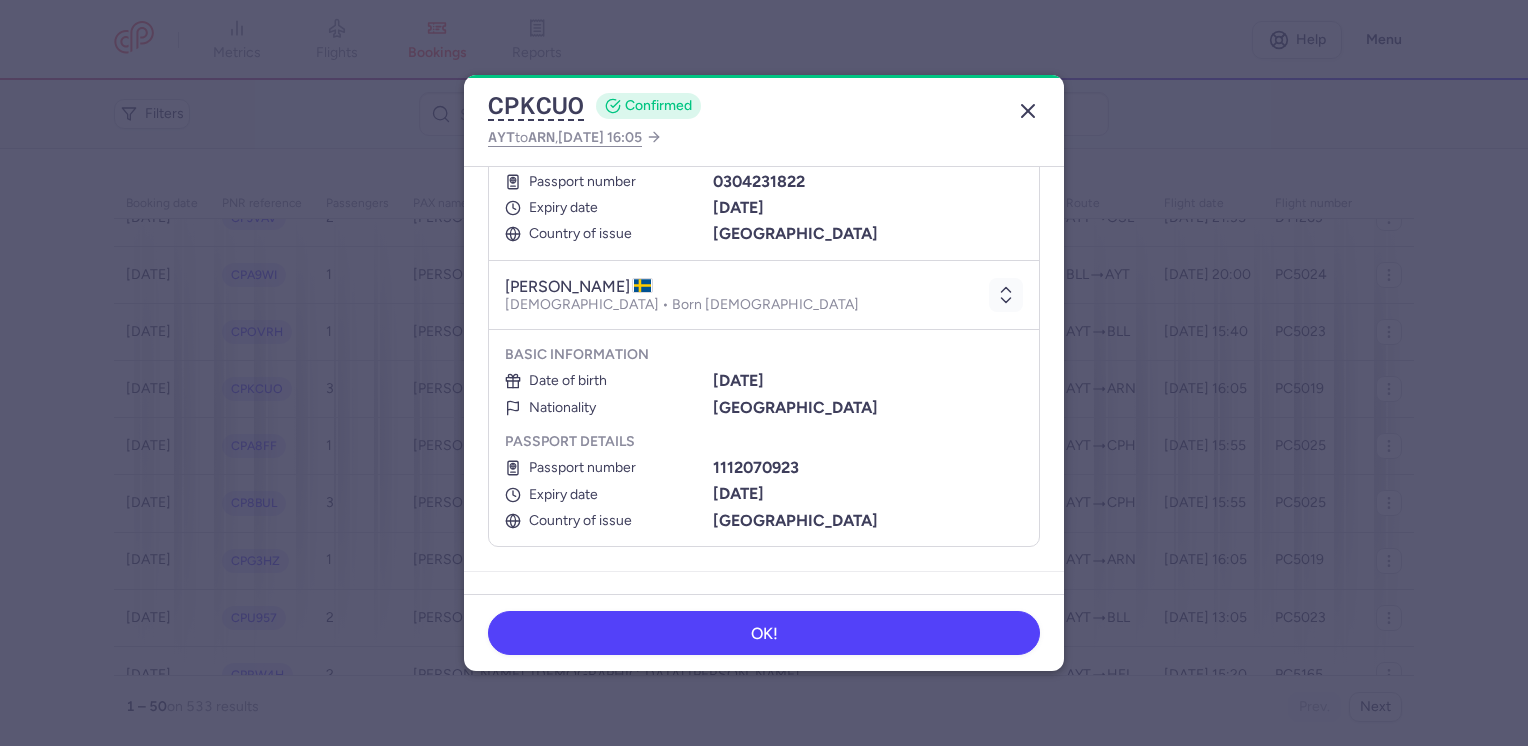 click 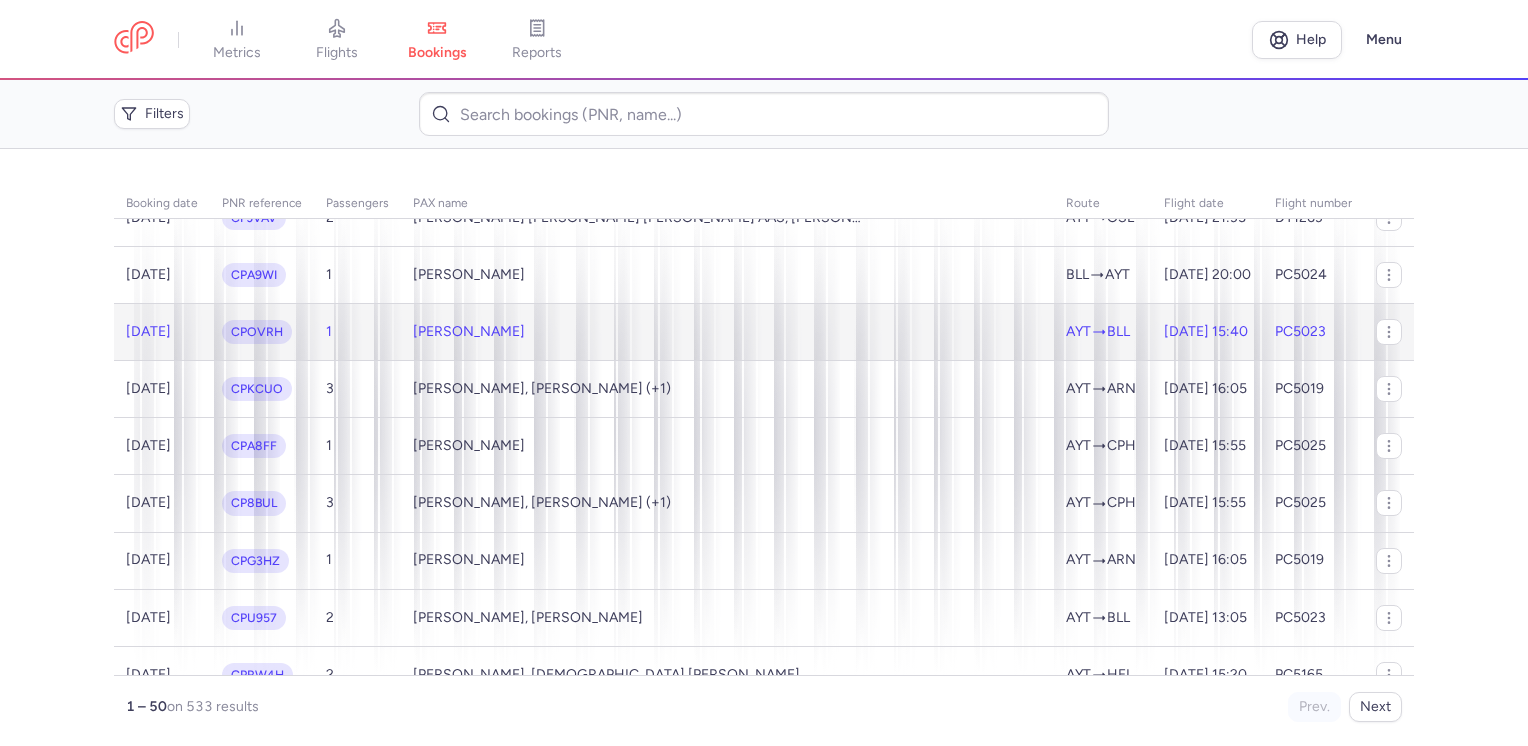 click on "[PERSON_NAME]" at bounding box center (727, 332) 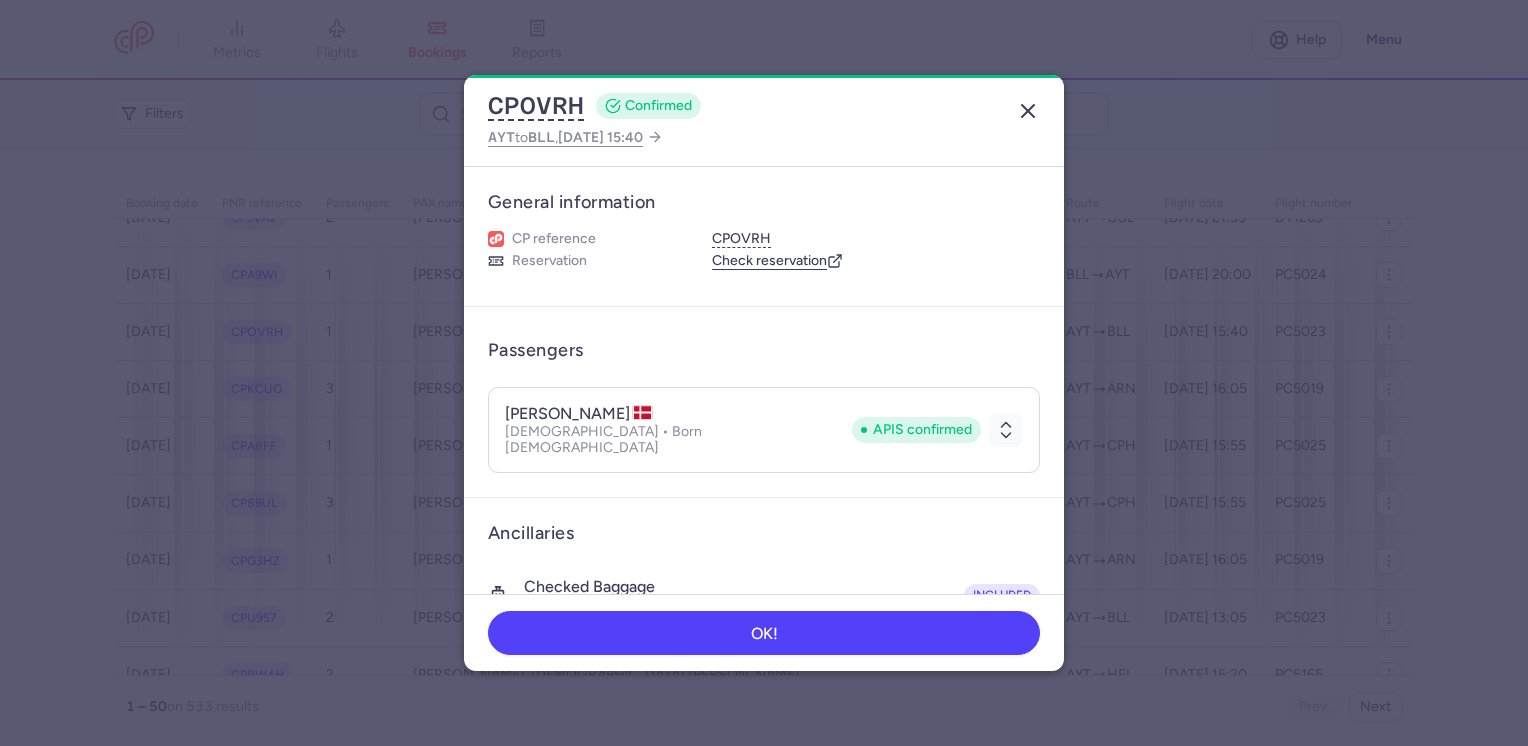 click 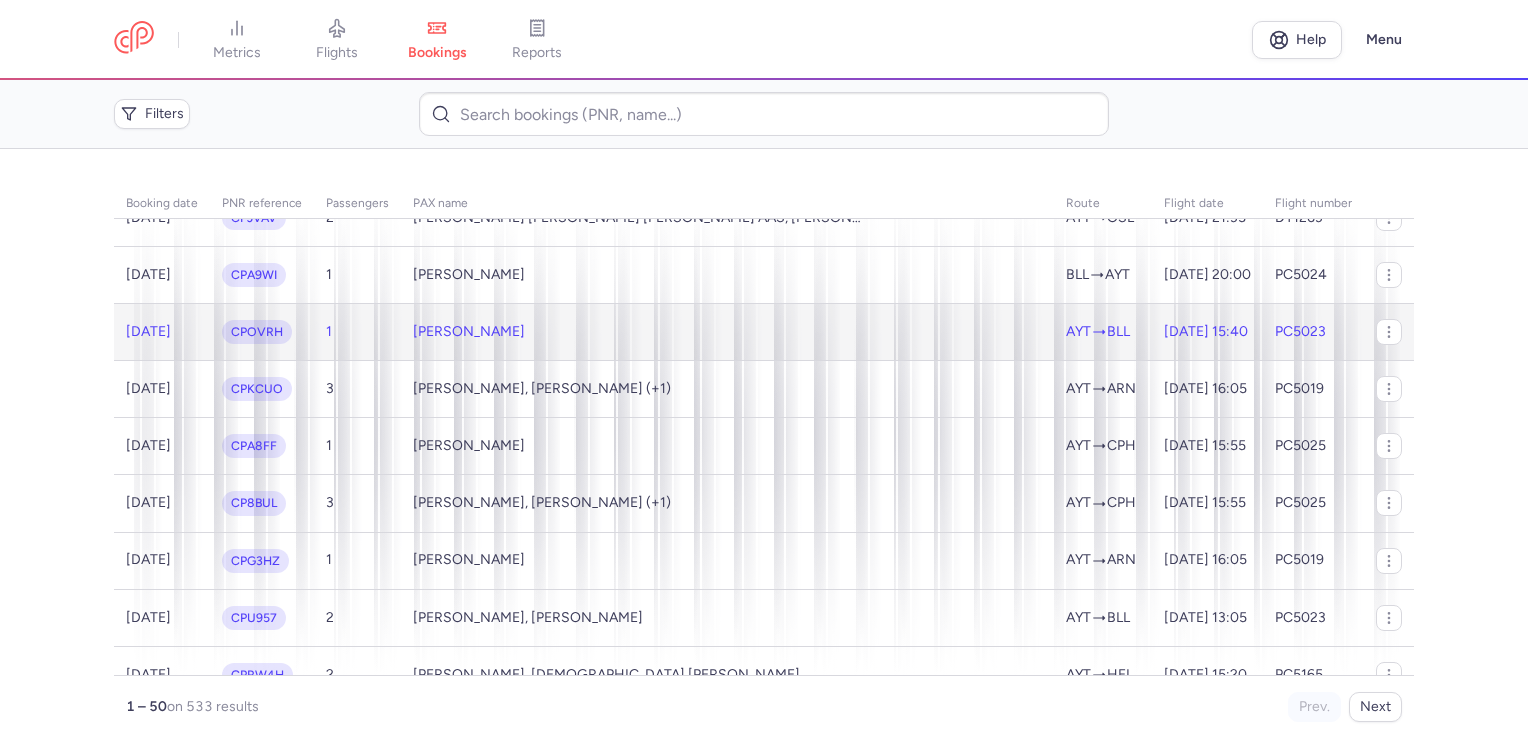 click on "[PERSON_NAME]" at bounding box center (727, 332) 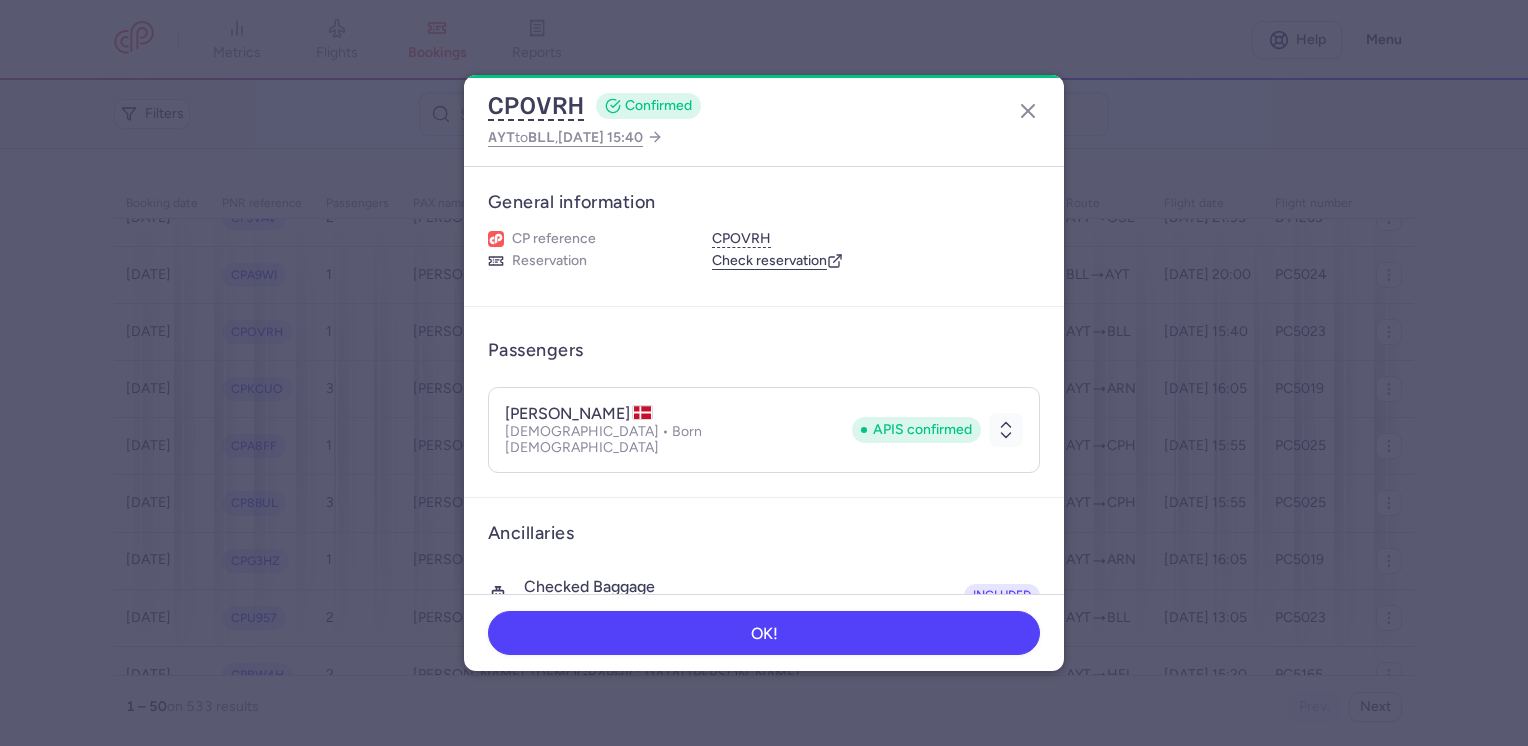 drag, startPoint x: 981, startPoint y: 422, endPoint x: 964, endPoint y: 412, distance: 19.723083 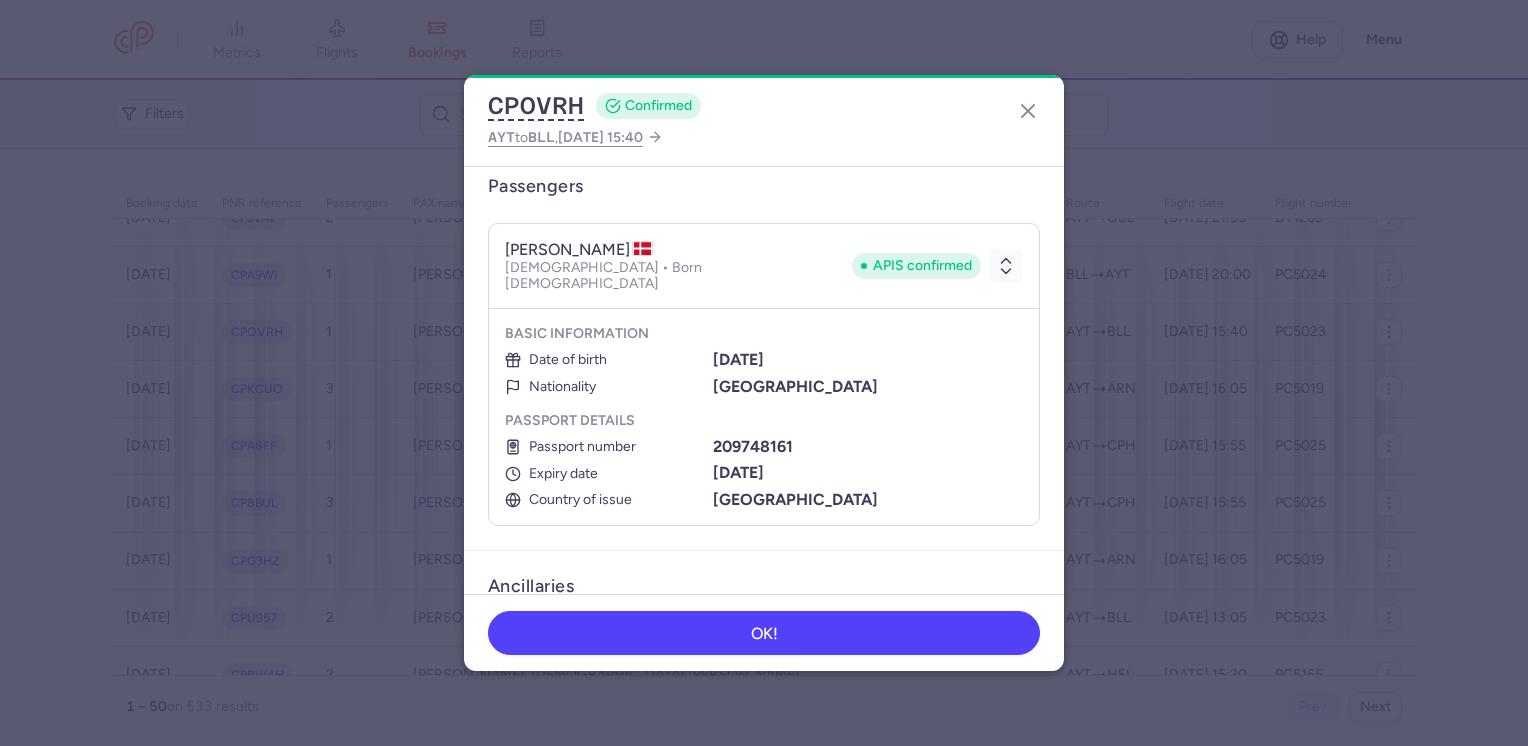 scroll, scrollTop: 200, scrollLeft: 0, axis: vertical 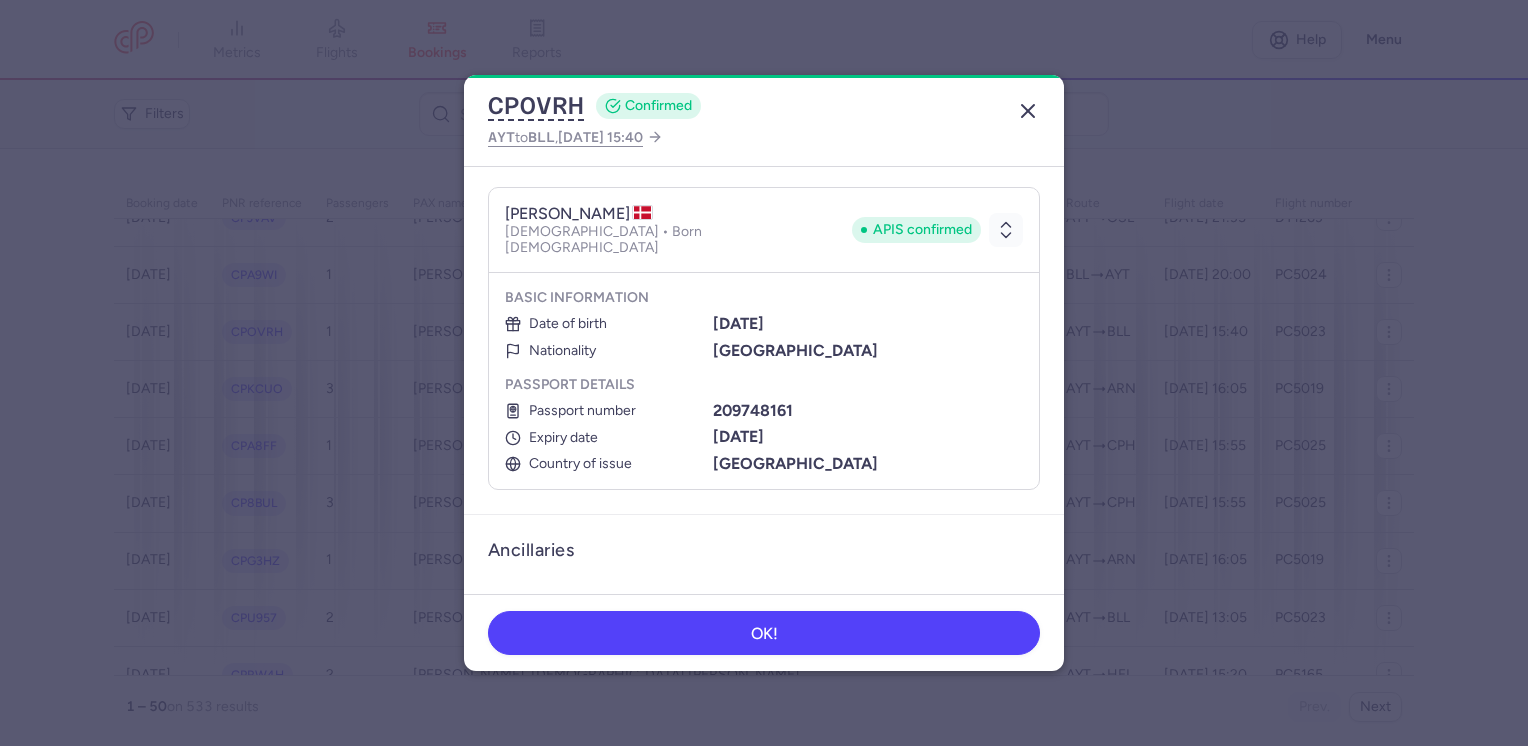 click 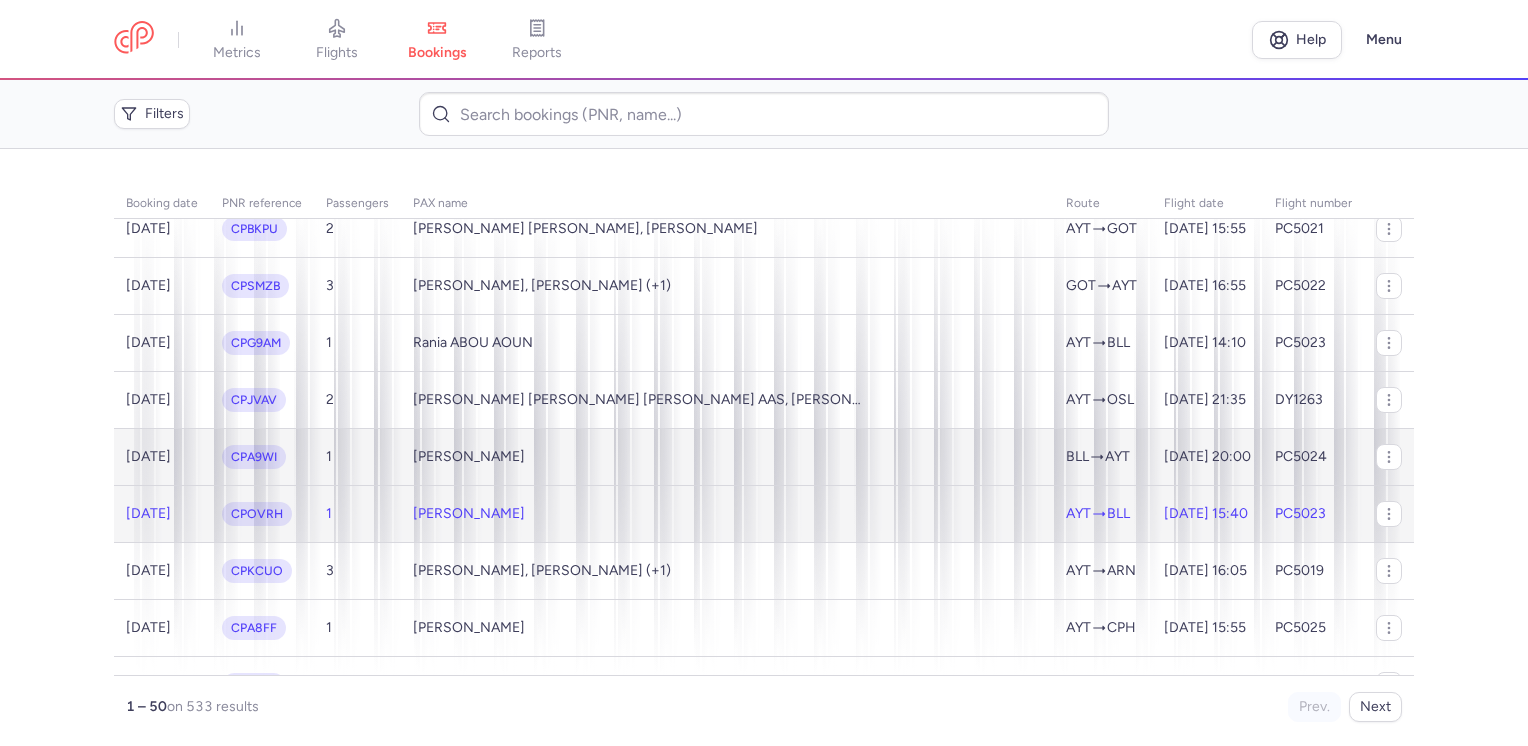 scroll, scrollTop: 0, scrollLeft: 0, axis: both 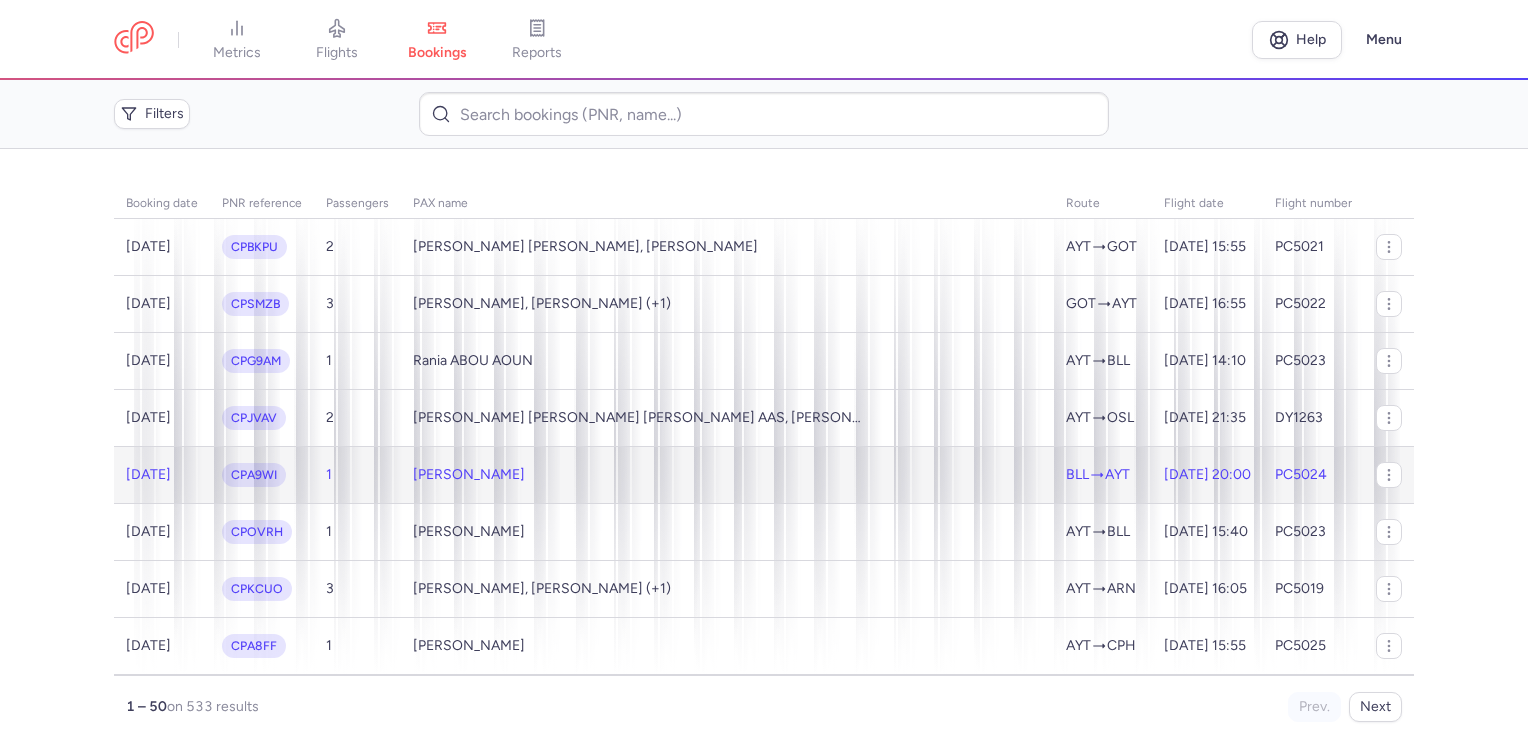 click on "[PERSON_NAME]" at bounding box center [727, 475] 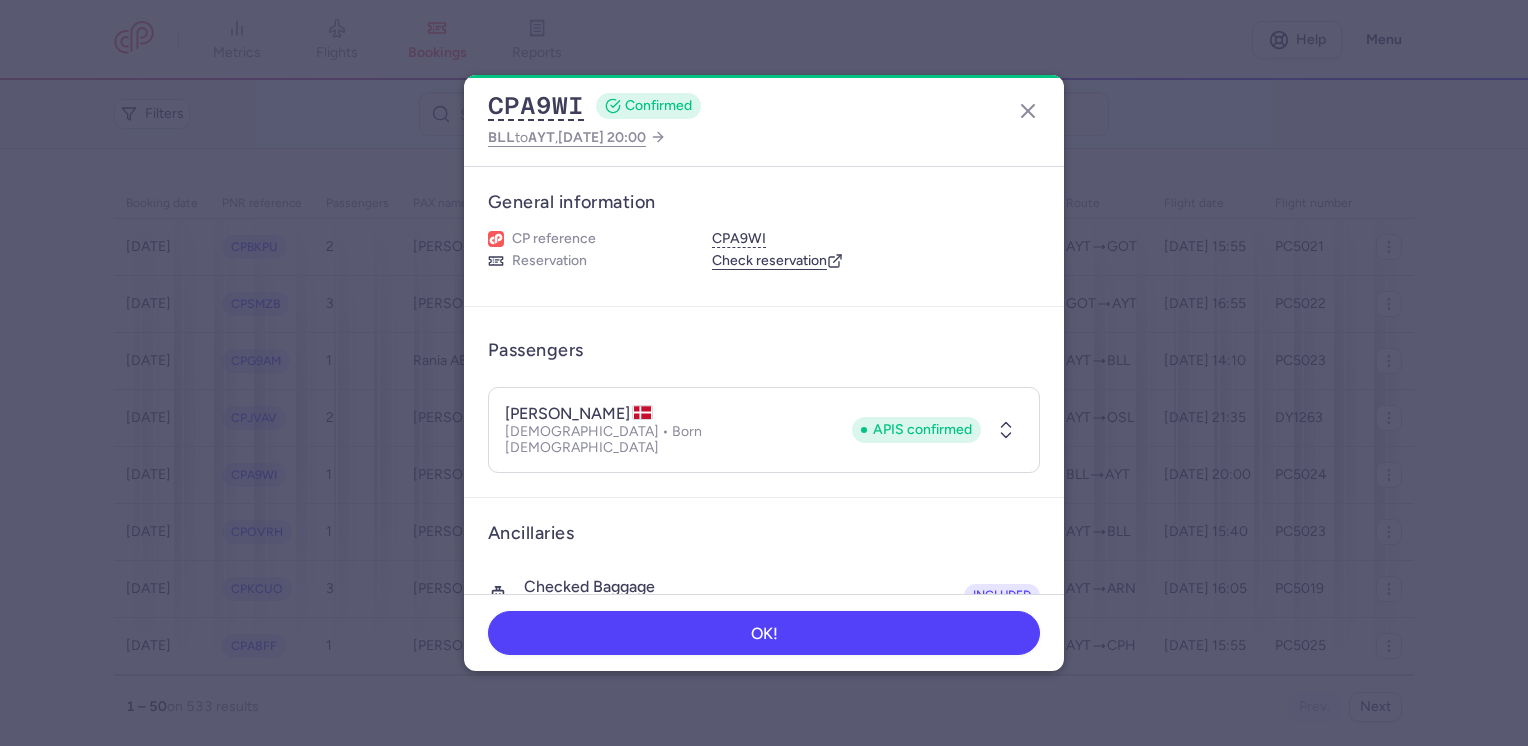 click 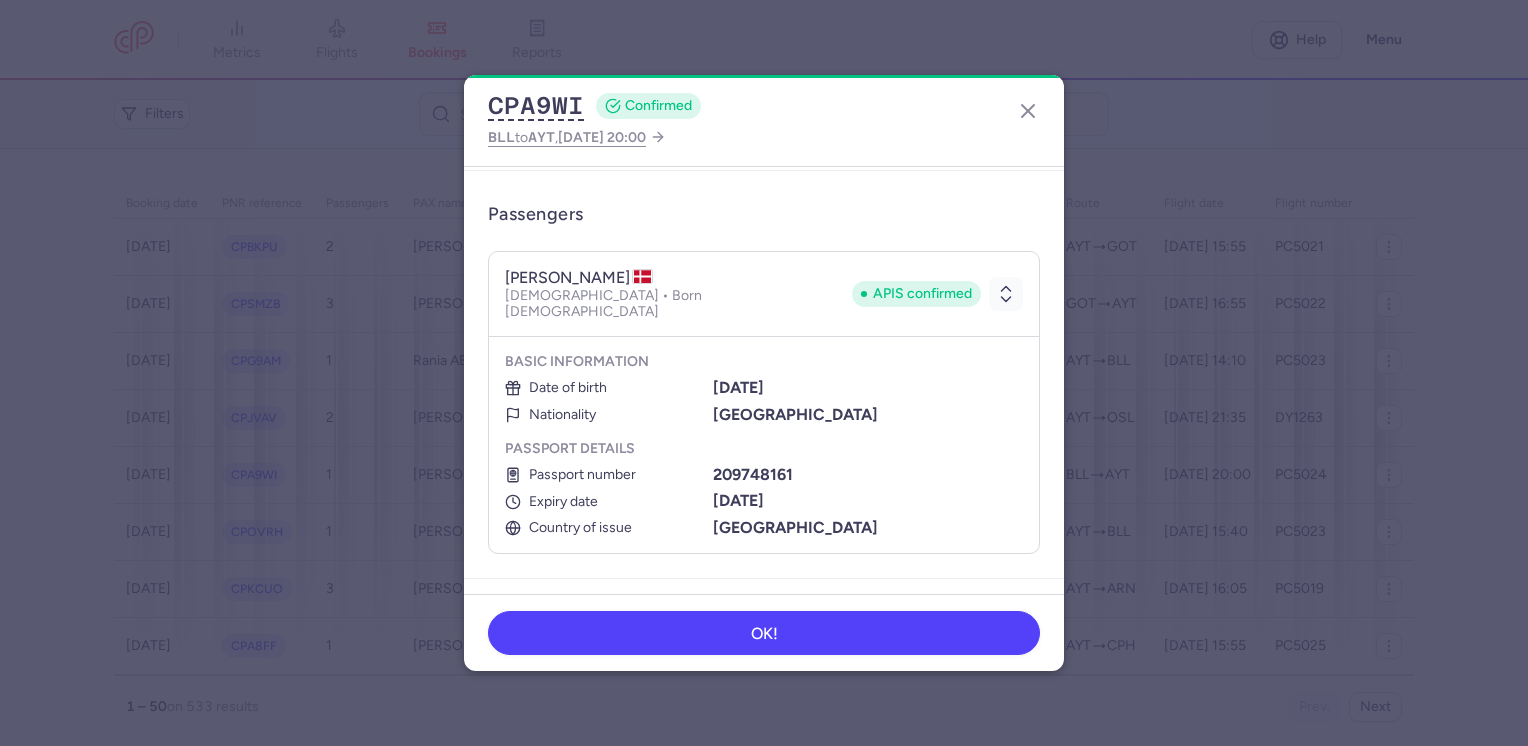 scroll, scrollTop: 200, scrollLeft: 0, axis: vertical 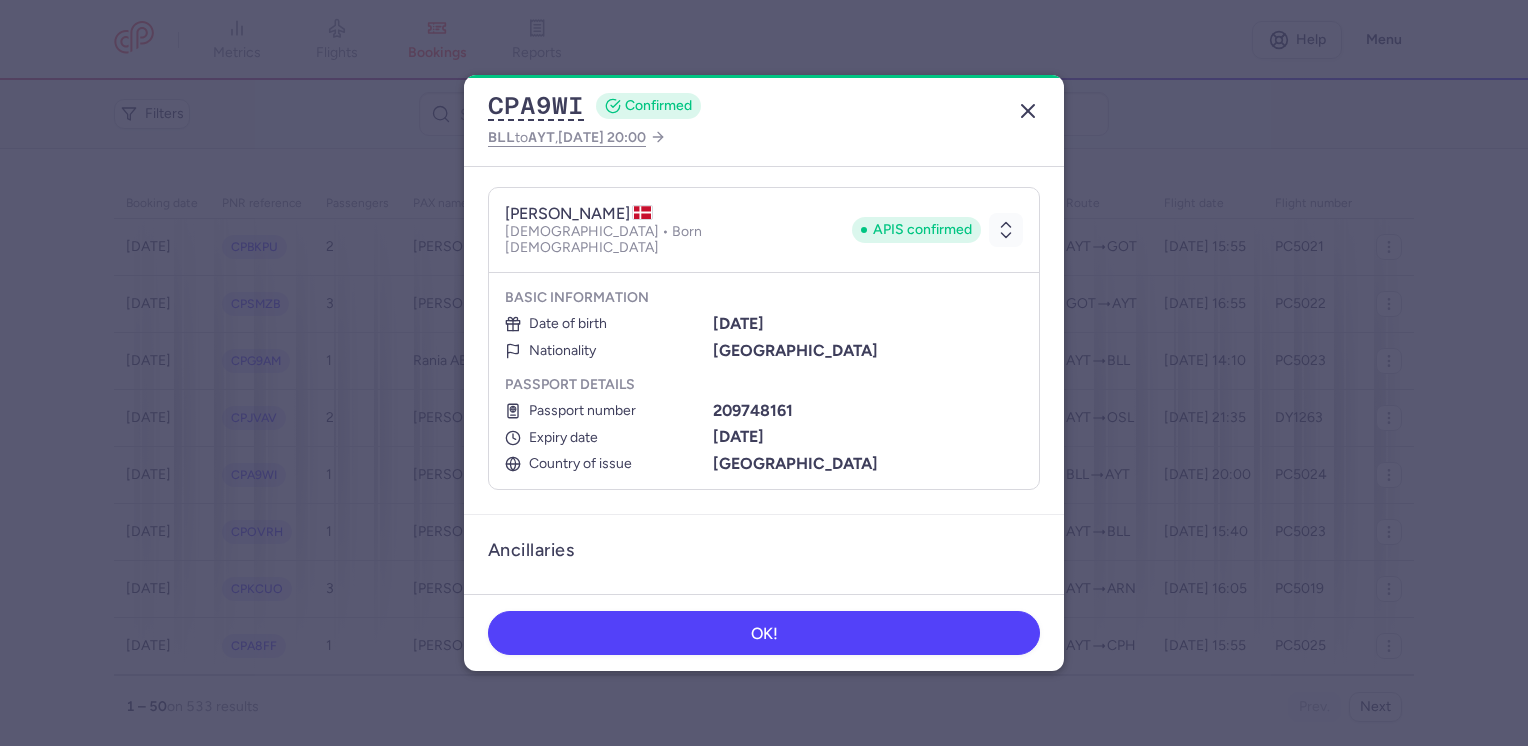 click 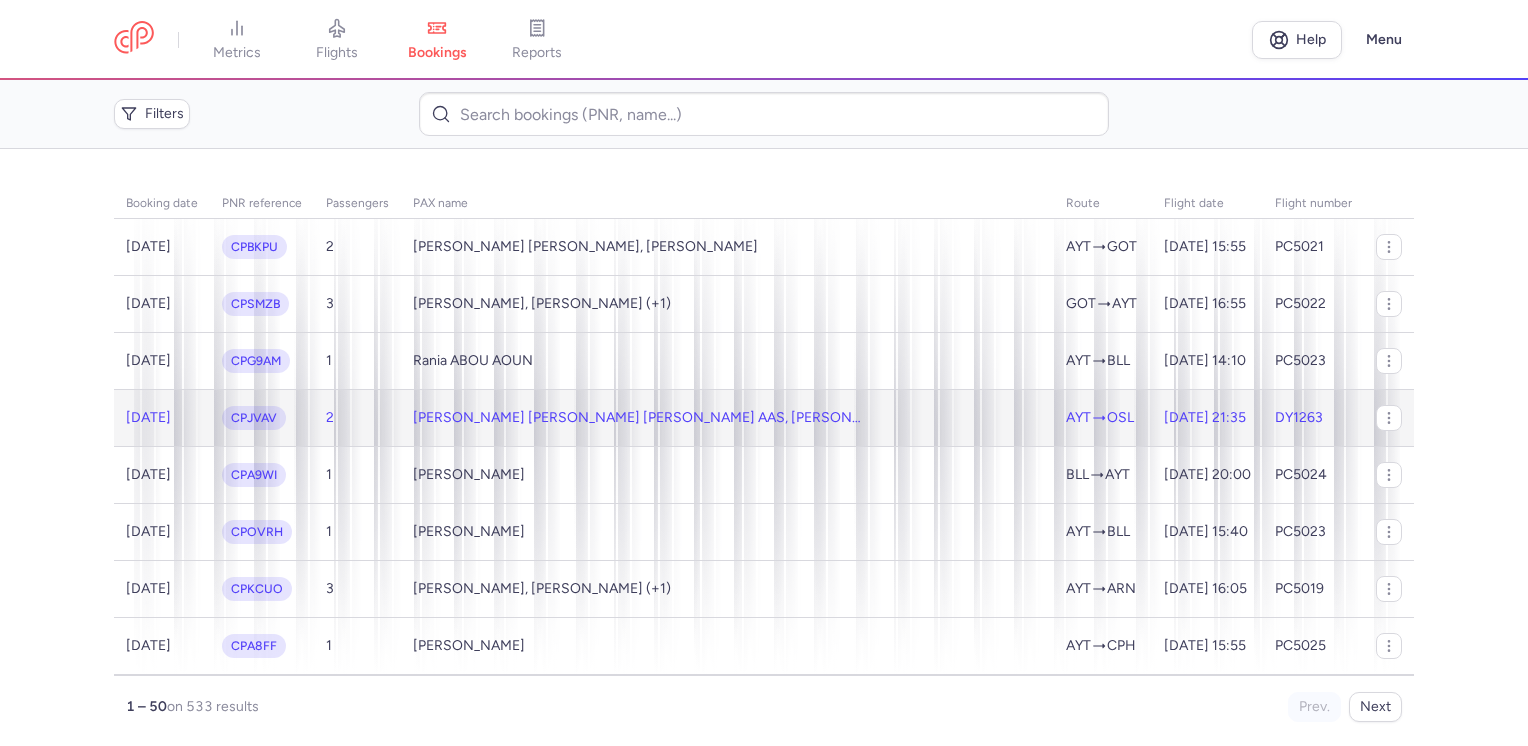 click on "[PERSON_NAME] [PERSON_NAME] [PERSON_NAME] AAS, [PERSON_NAME]" at bounding box center [727, 418] 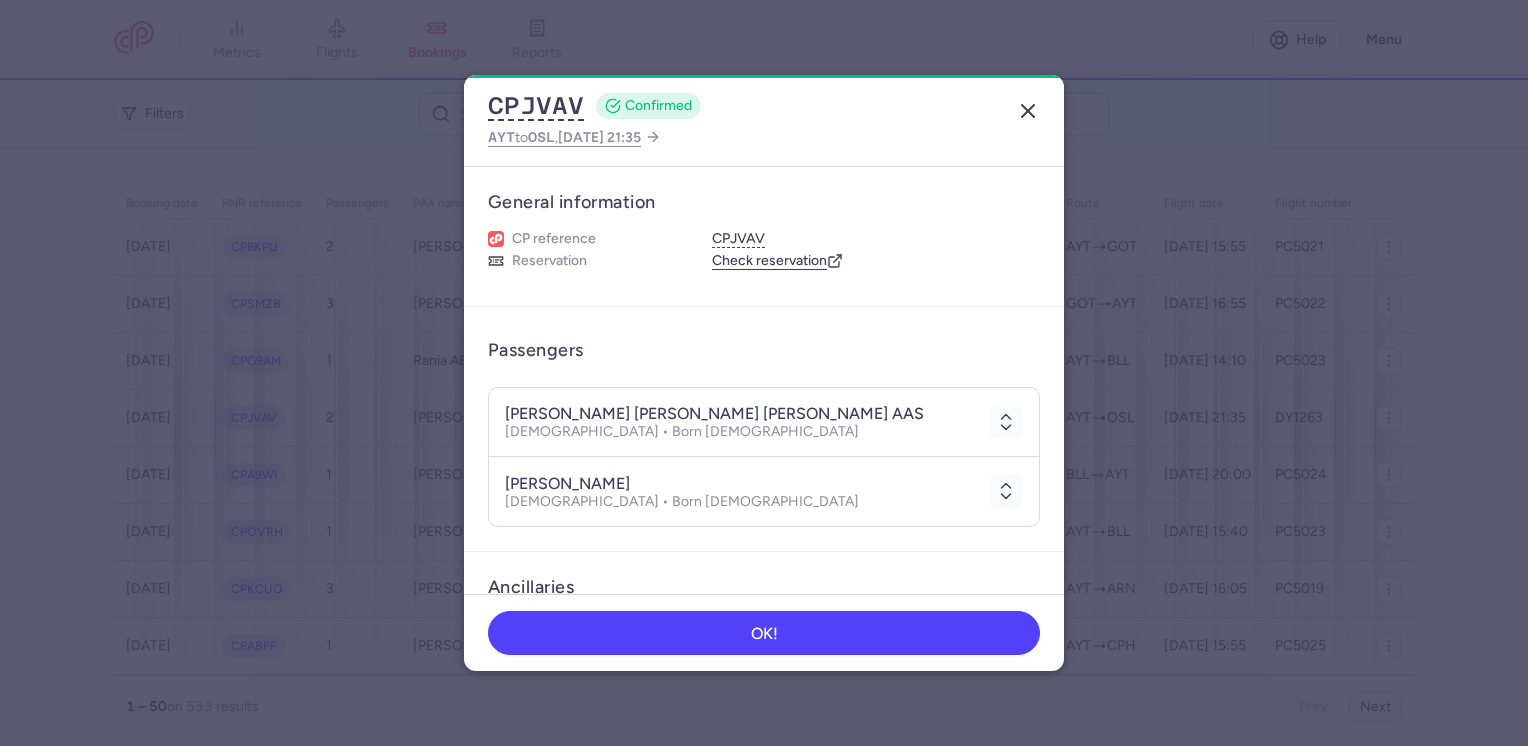 click 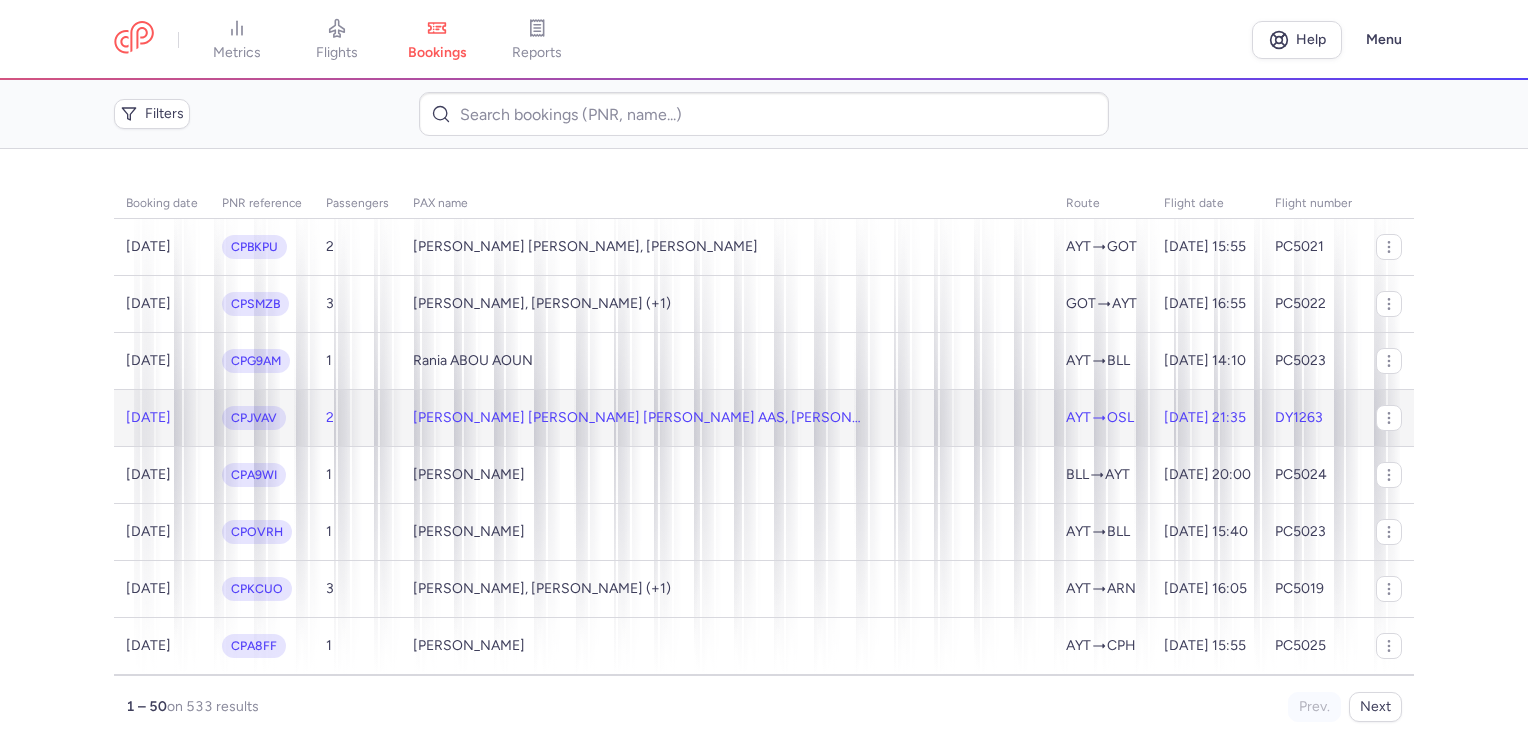 click on "[DATE] 21:35" at bounding box center (1207, 418) 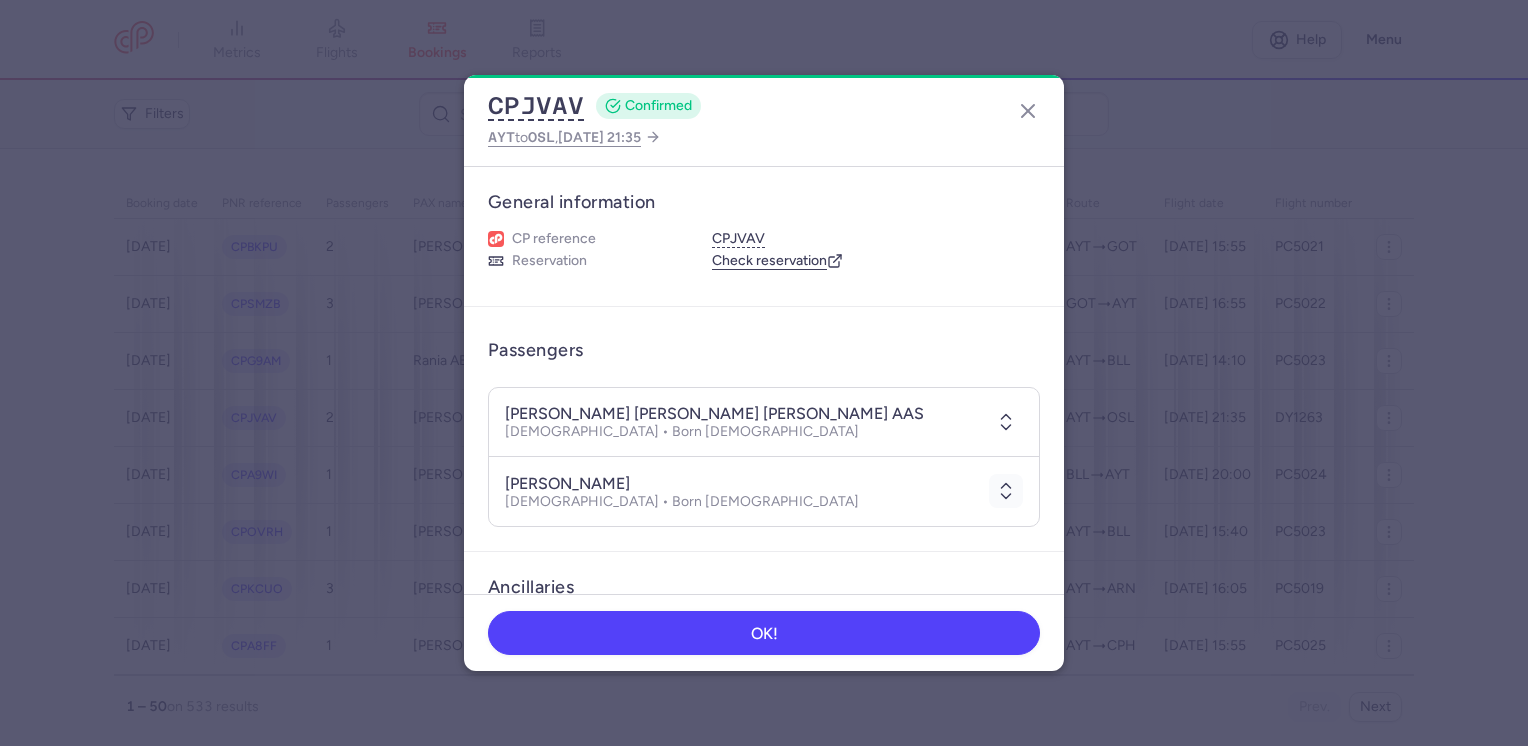 click 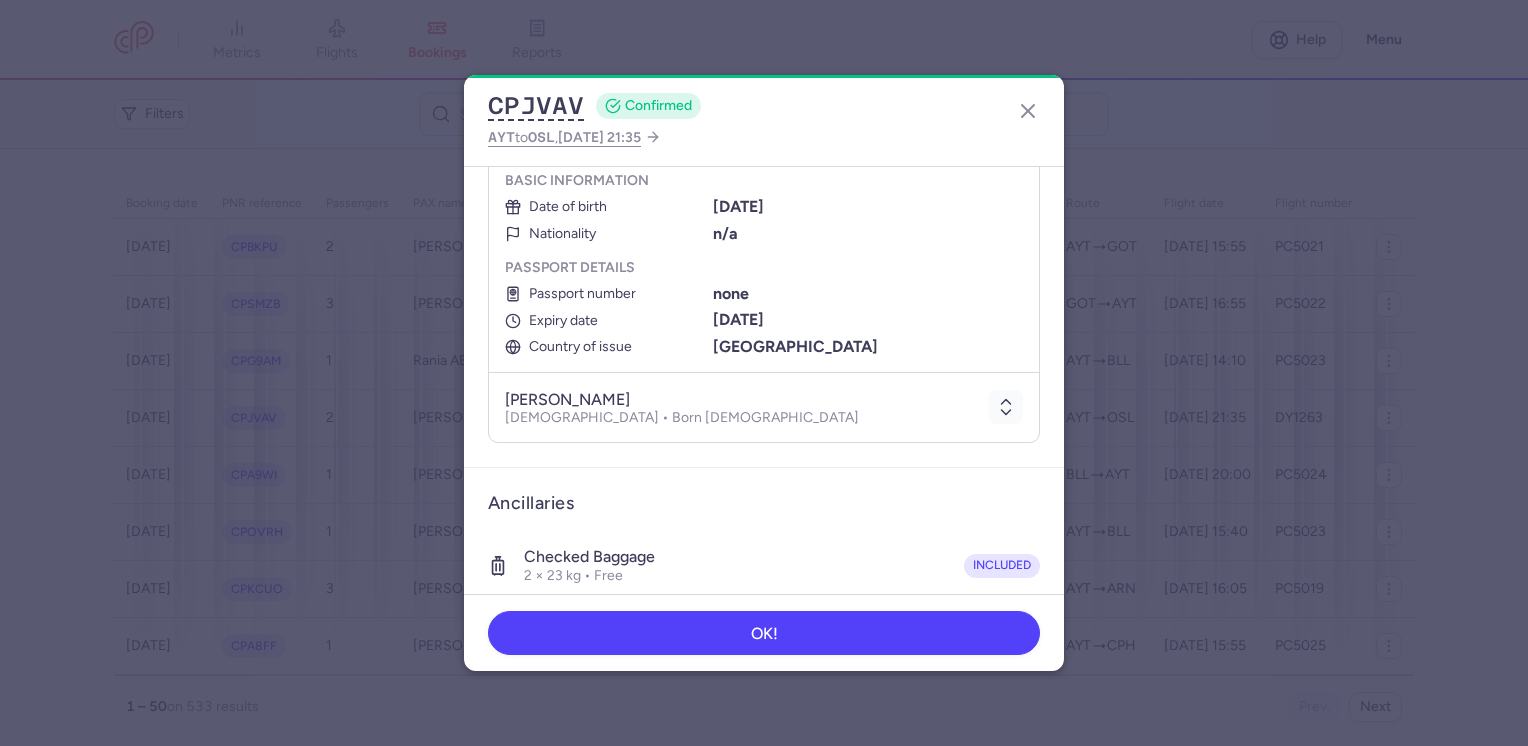scroll, scrollTop: 400, scrollLeft: 0, axis: vertical 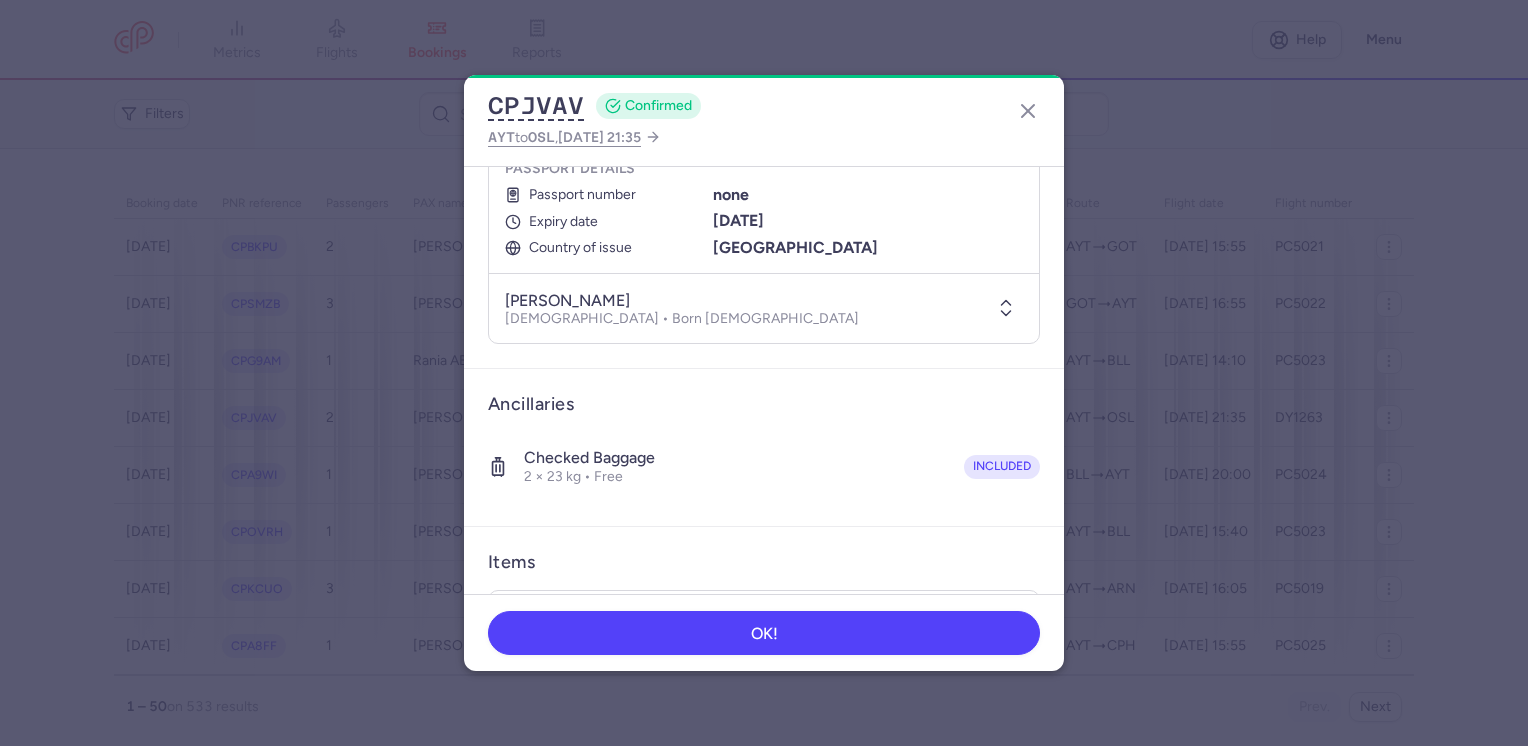 click 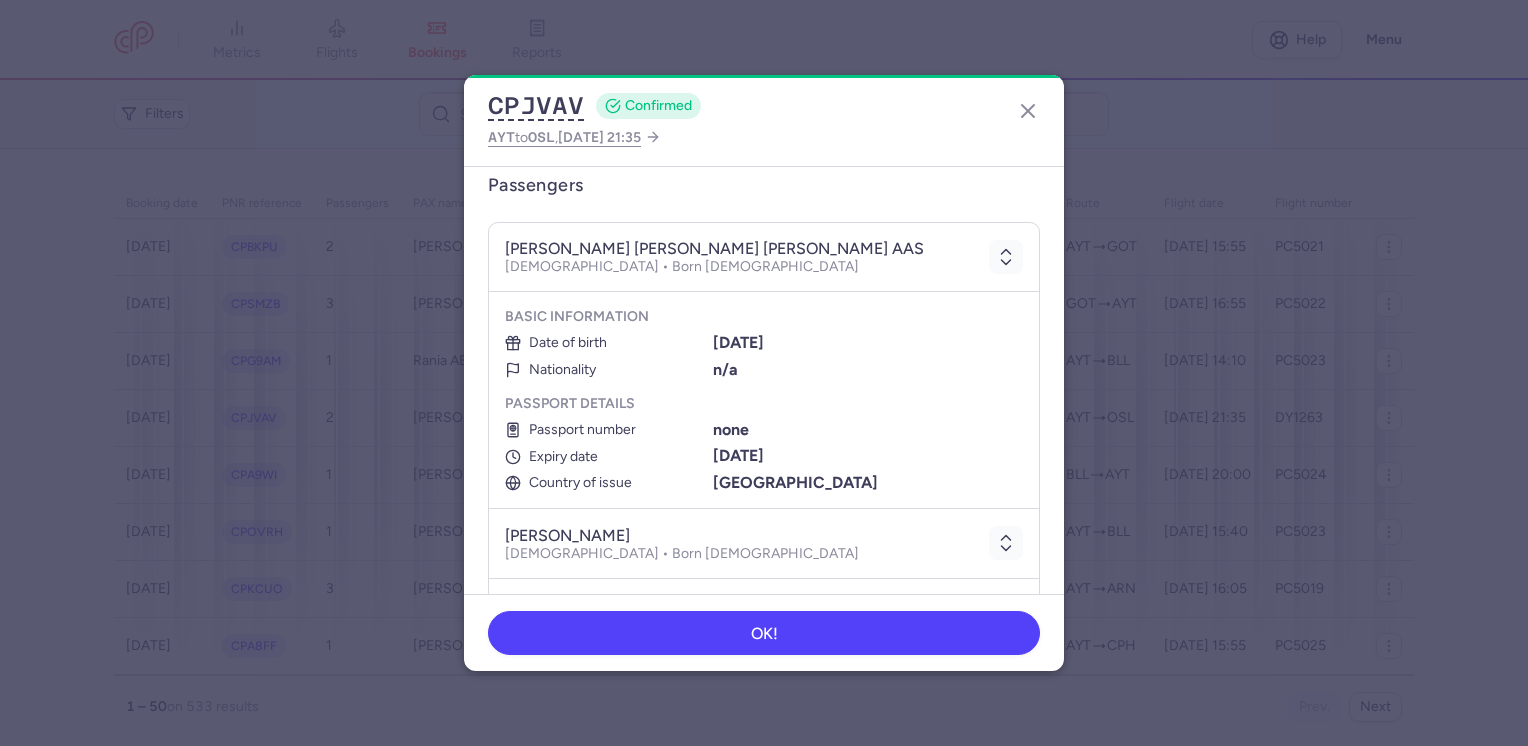 scroll, scrollTop: 200, scrollLeft: 0, axis: vertical 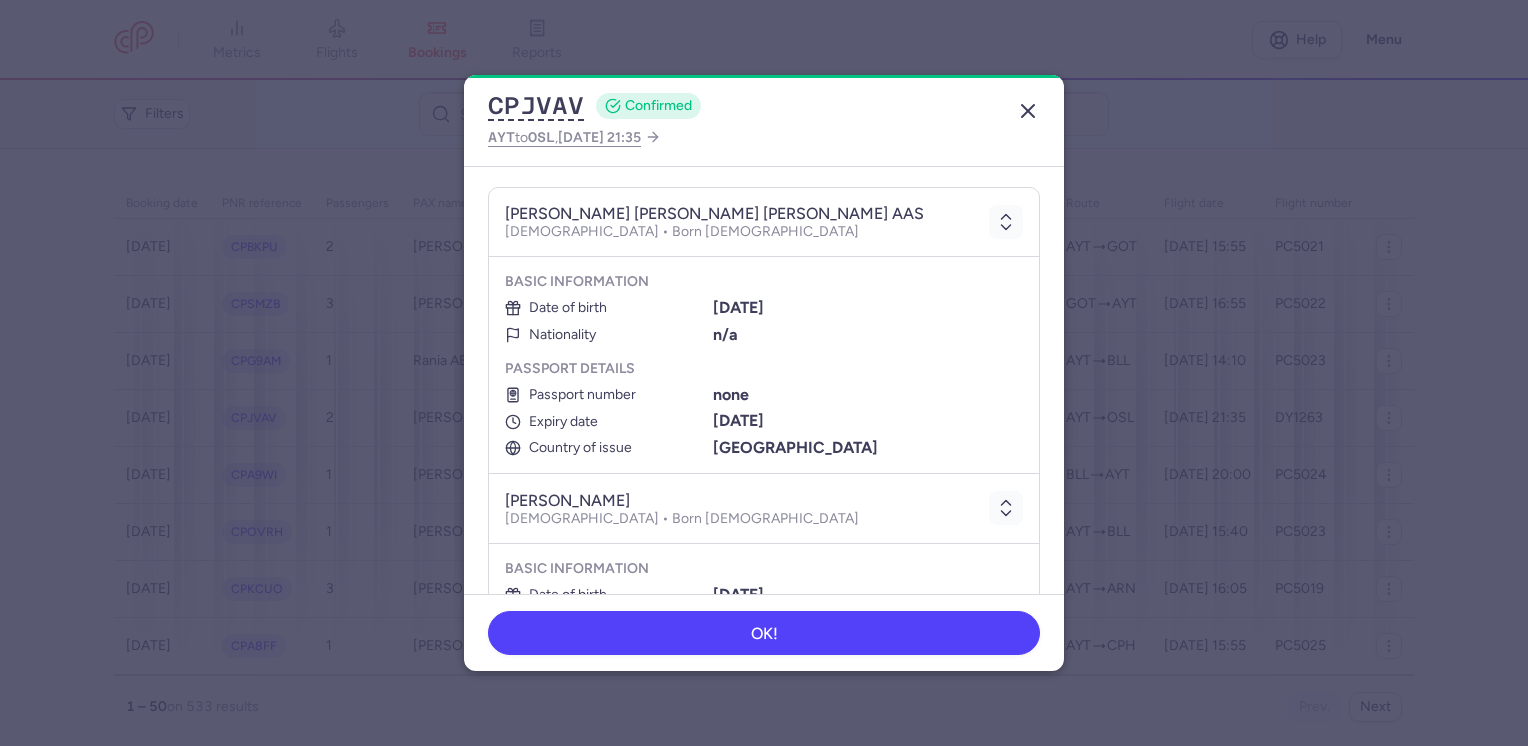 click 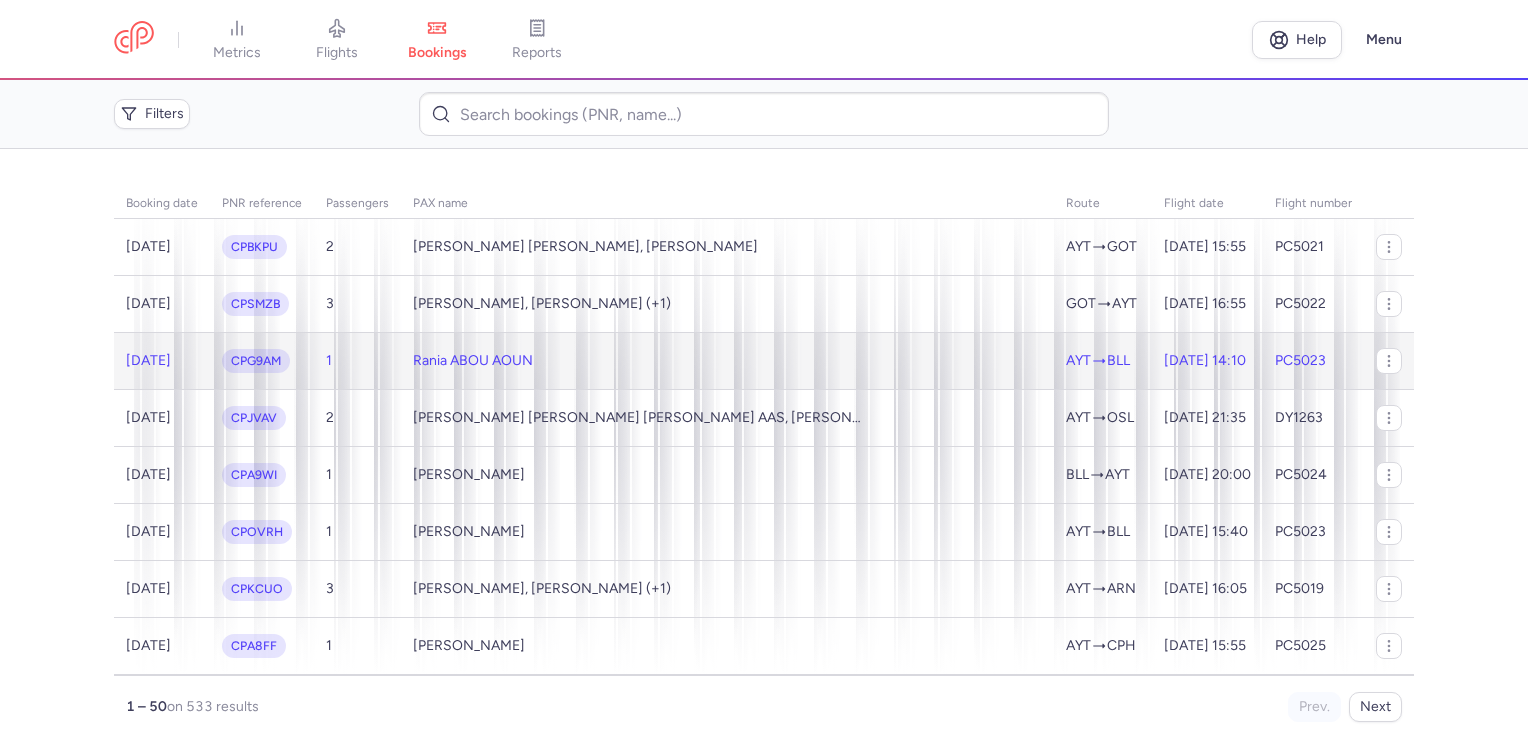 click on "Rania ABOU AOUN" at bounding box center (727, 360) 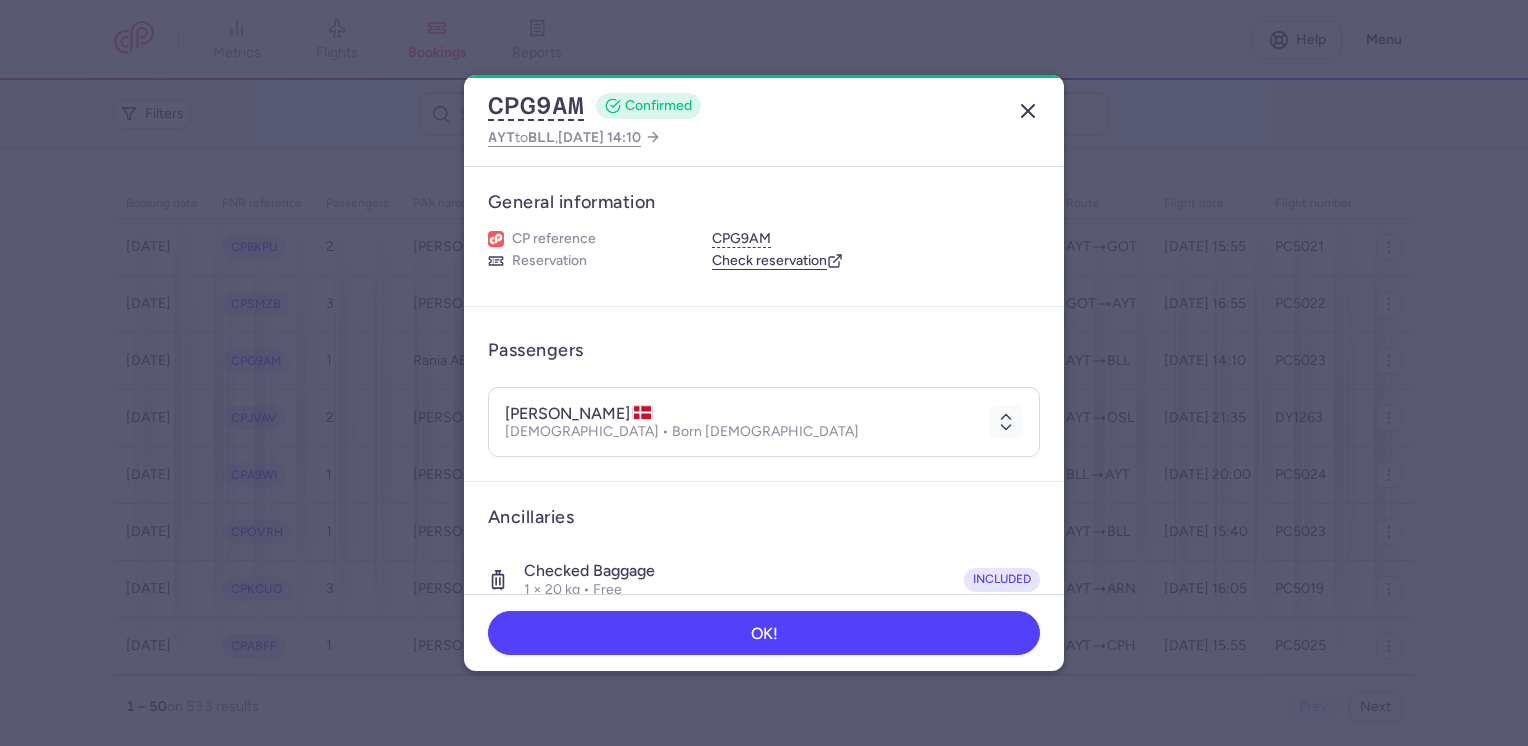 click 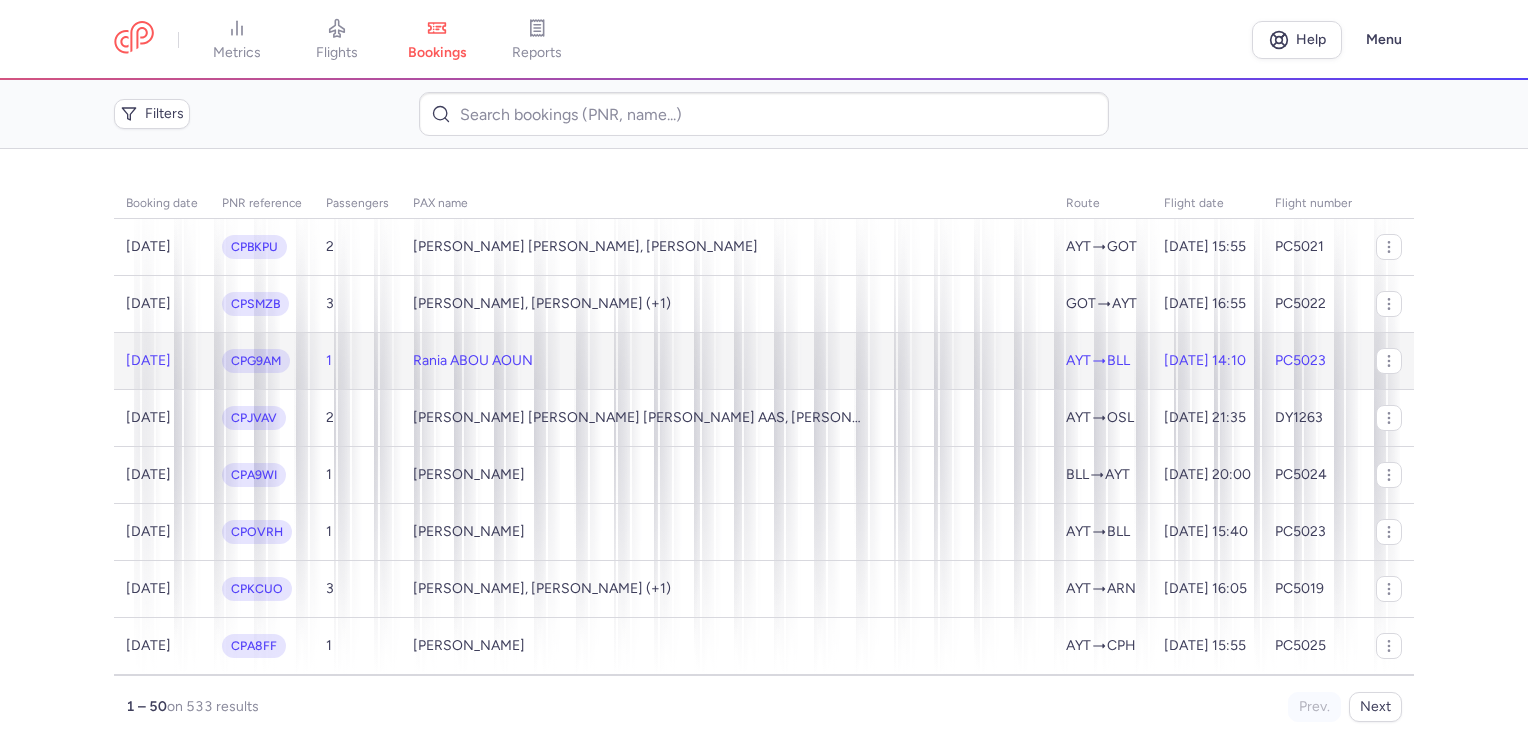 click on "Rania ABOU AOUN" at bounding box center [727, 360] 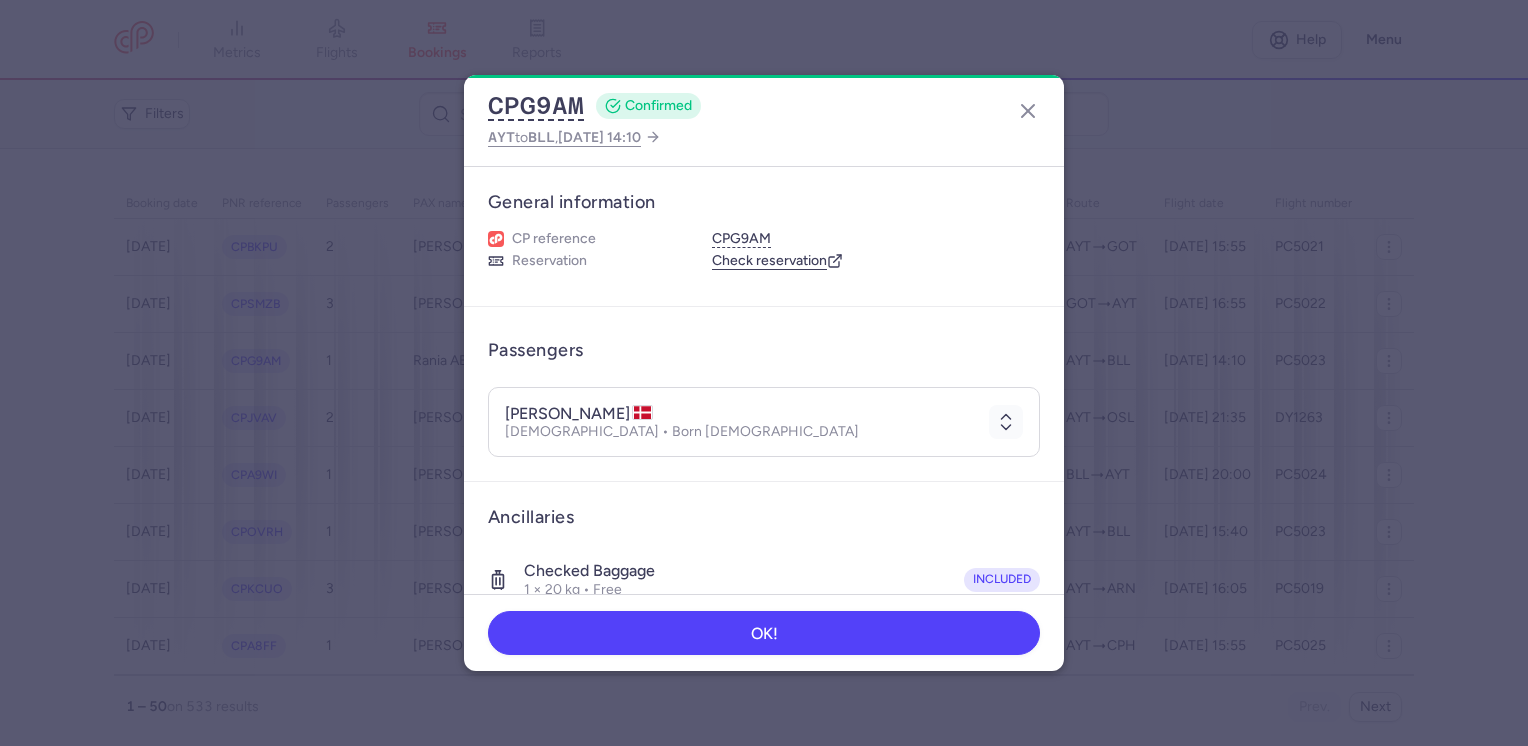 click on "rania ABOU AOUN  [DEMOGRAPHIC_DATA] • Born [DEMOGRAPHIC_DATA]" at bounding box center [743, 422] 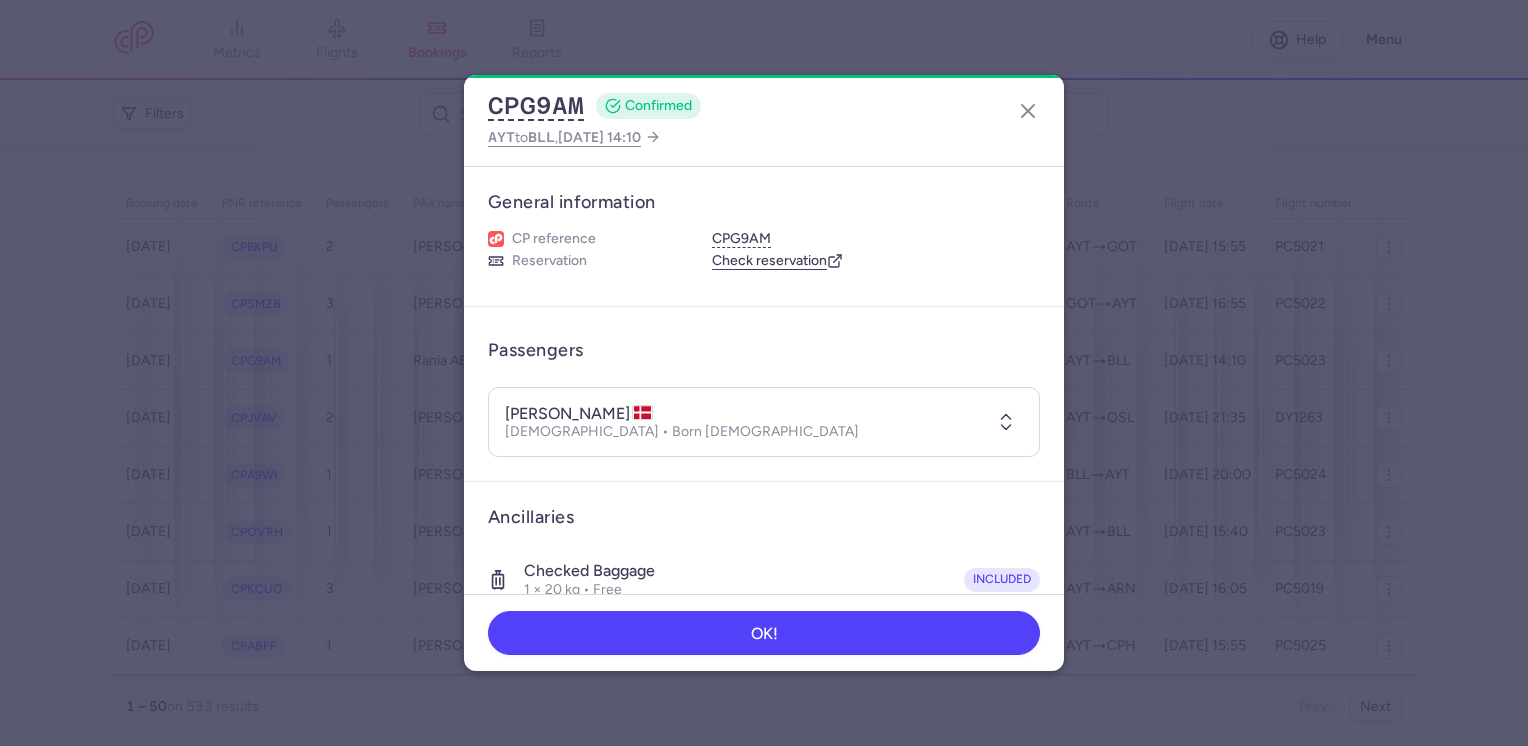 drag, startPoint x: 994, startPoint y: 422, endPoint x: 973, endPoint y: 402, distance: 29 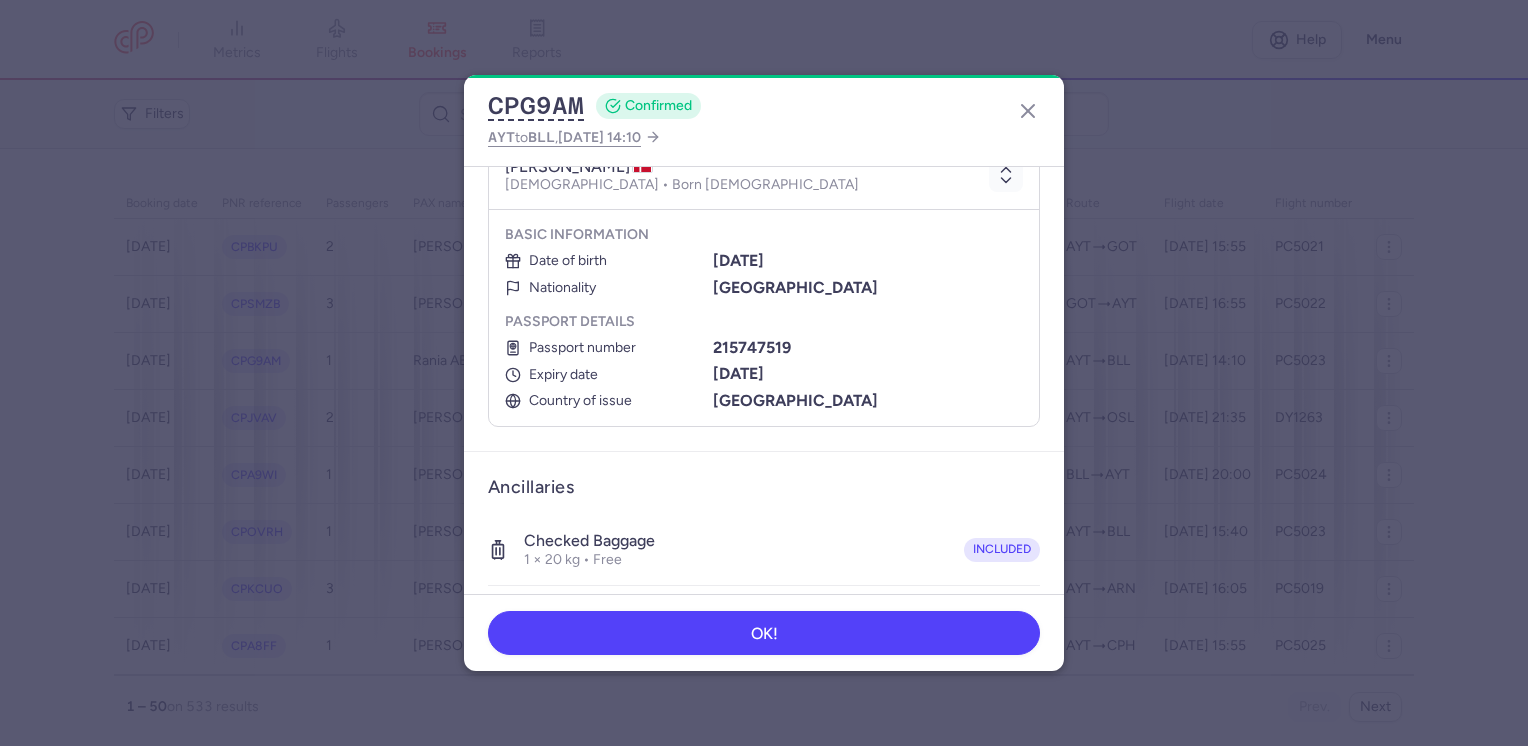 scroll, scrollTop: 200, scrollLeft: 0, axis: vertical 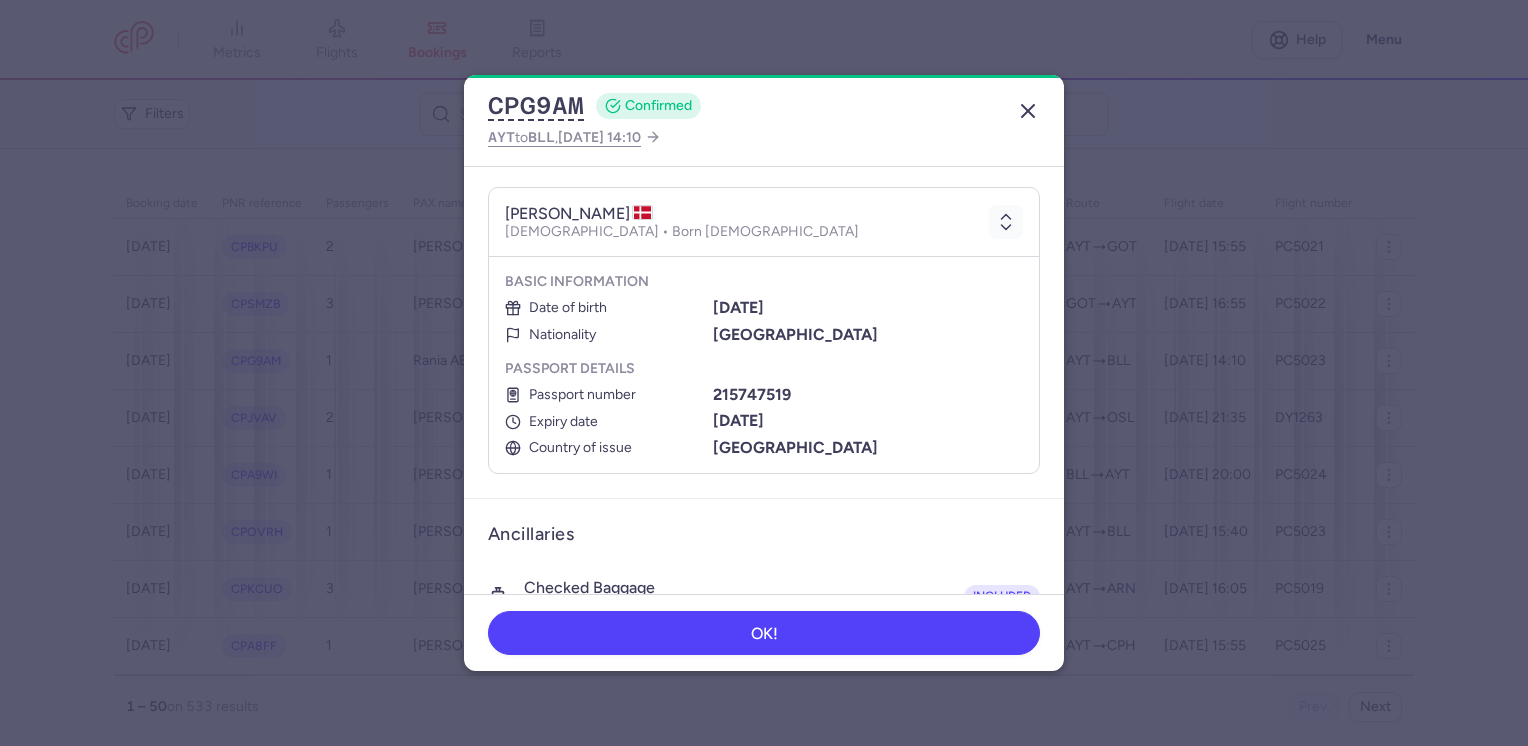 click 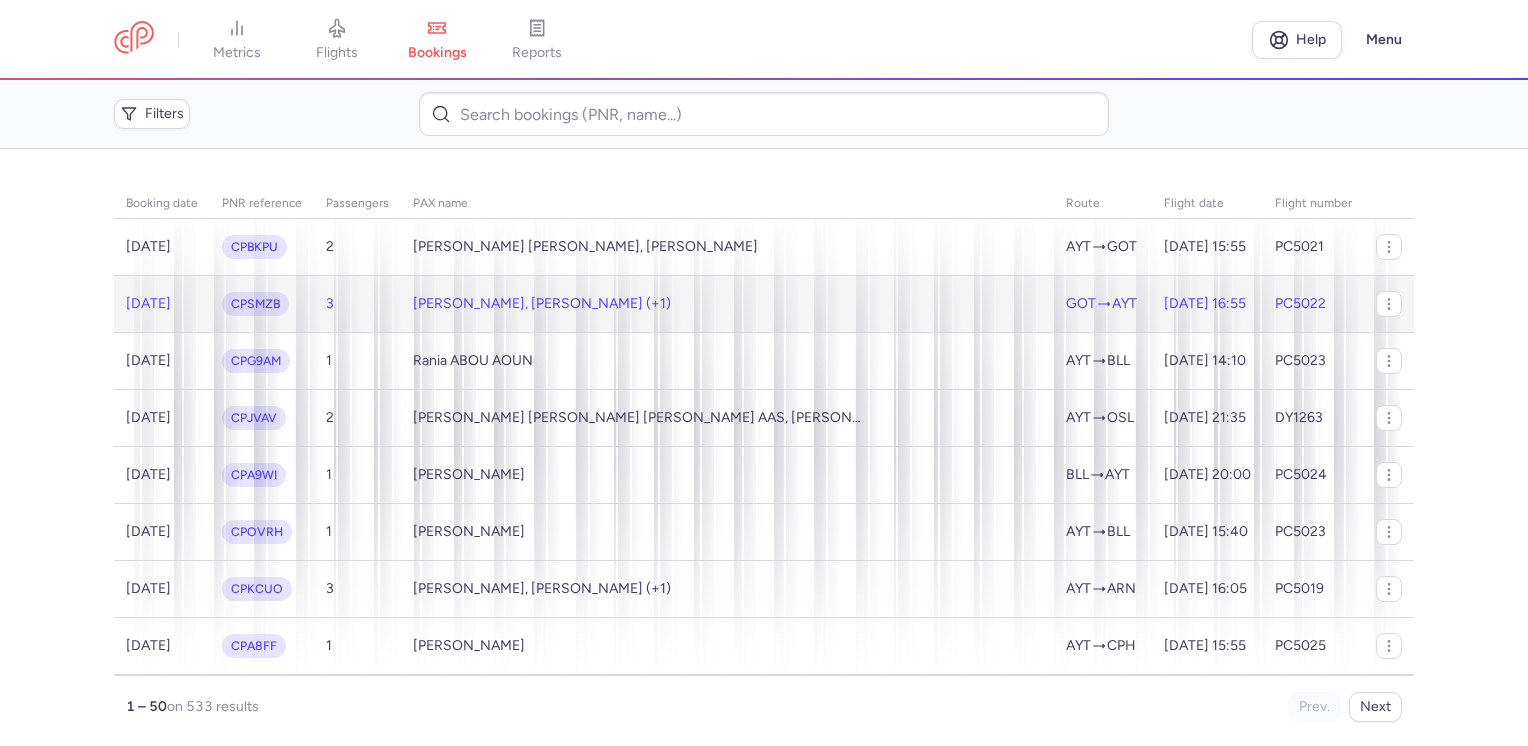 click on "[PERSON_NAME], [PERSON_NAME] (+1)" at bounding box center (542, 304) 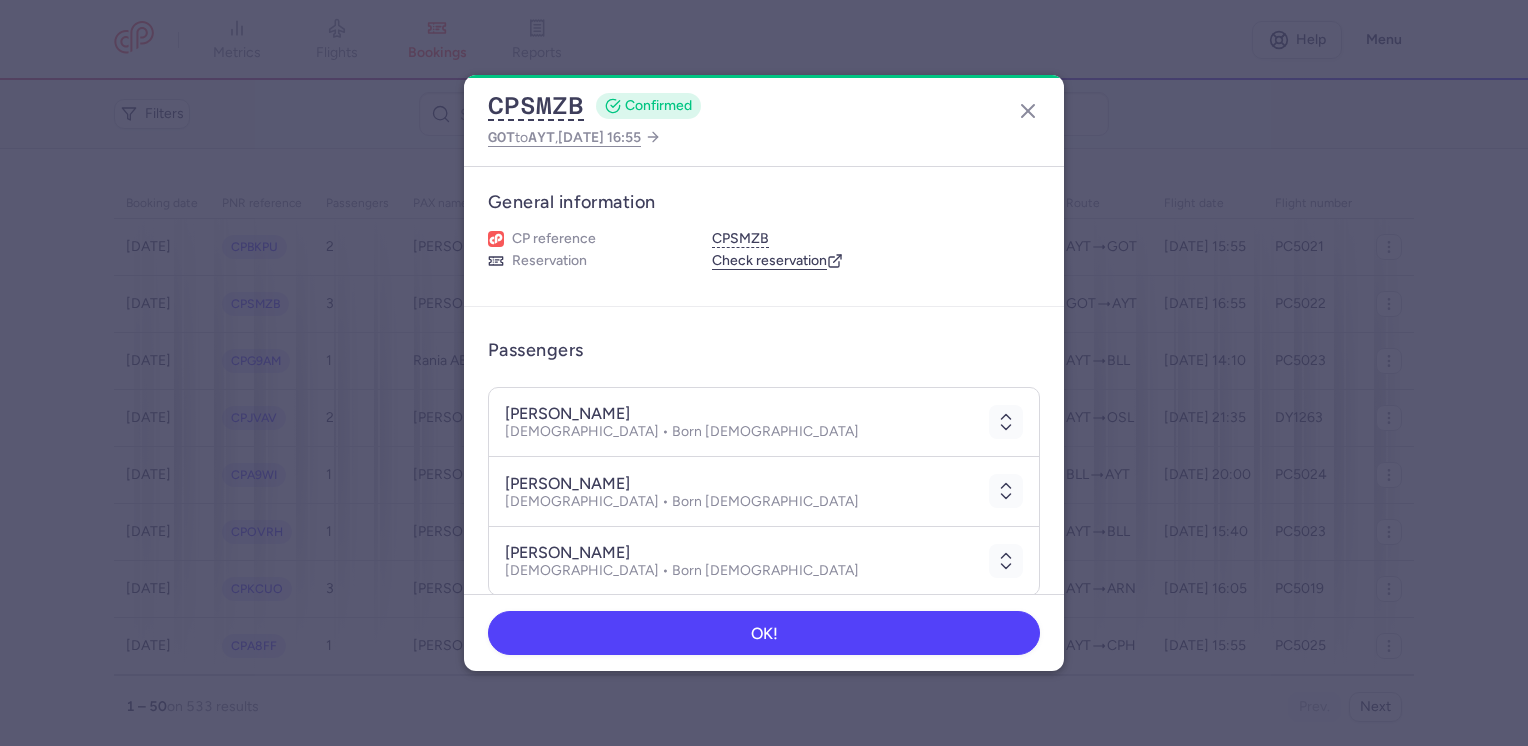 click on "[PERSON_NAME]  [DEMOGRAPHIC_DATA] • Born [DEMOGRAPHIC_DATA]" at bounding box center [764, 422] 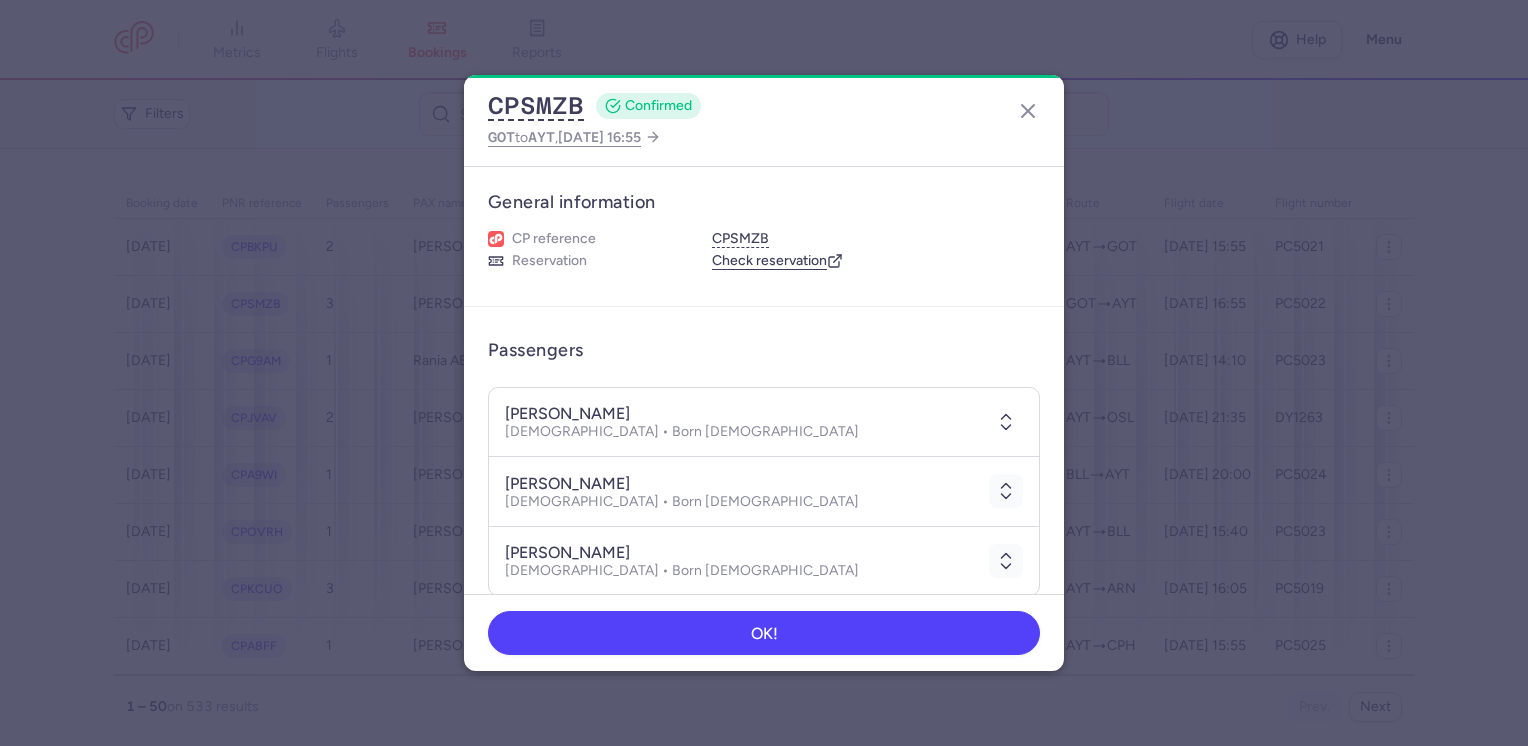 click 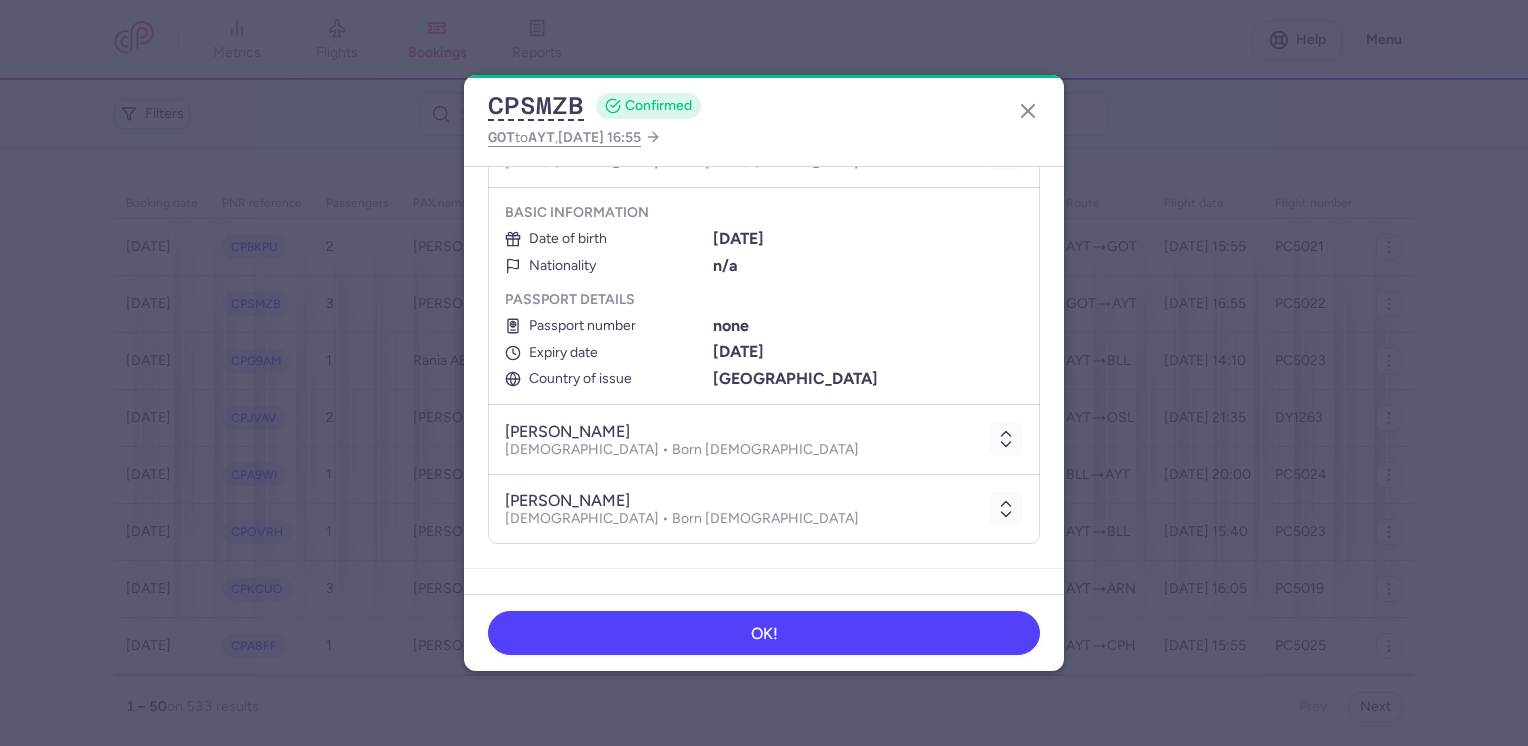 scroll, scrollTop: 300, scrollLeft: 0, axis: vertical 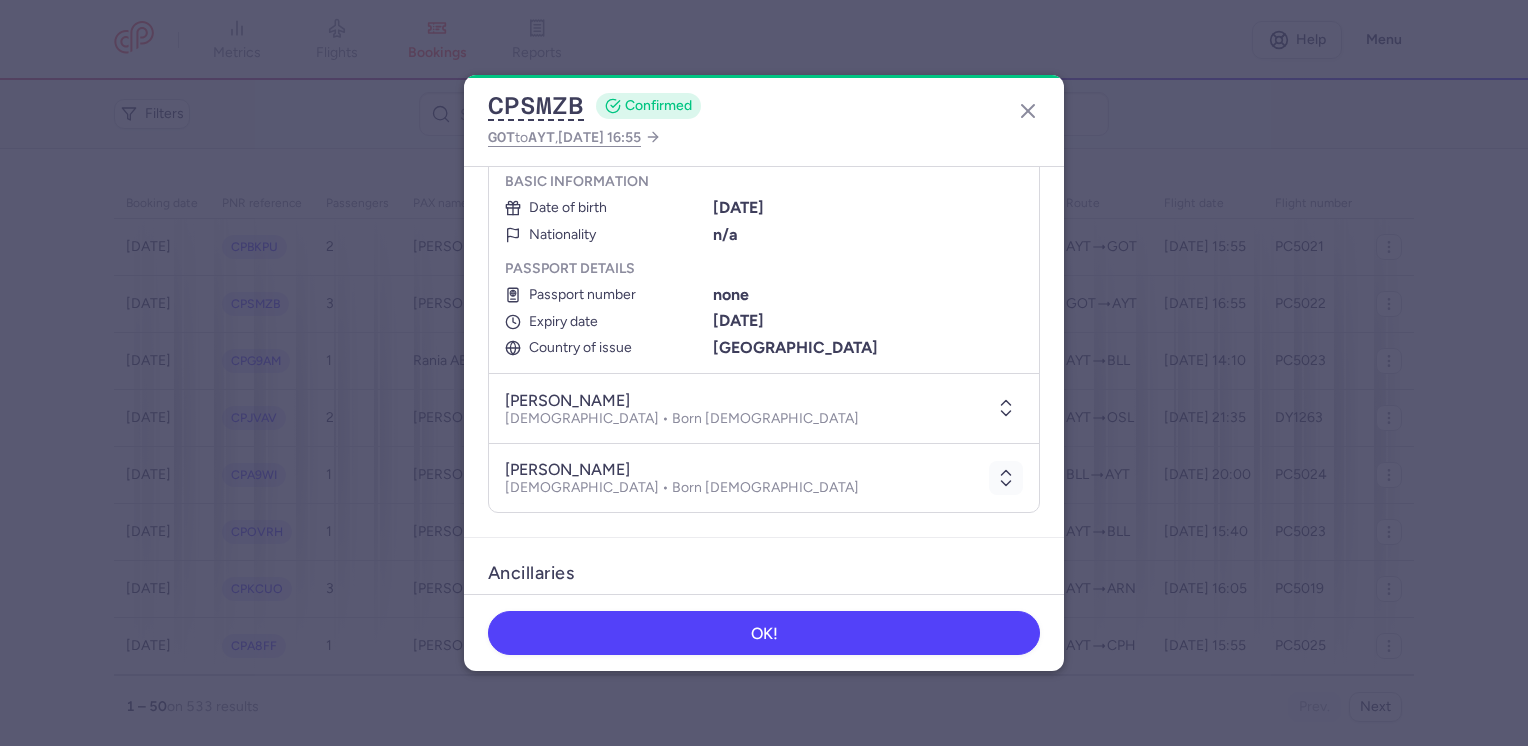 click 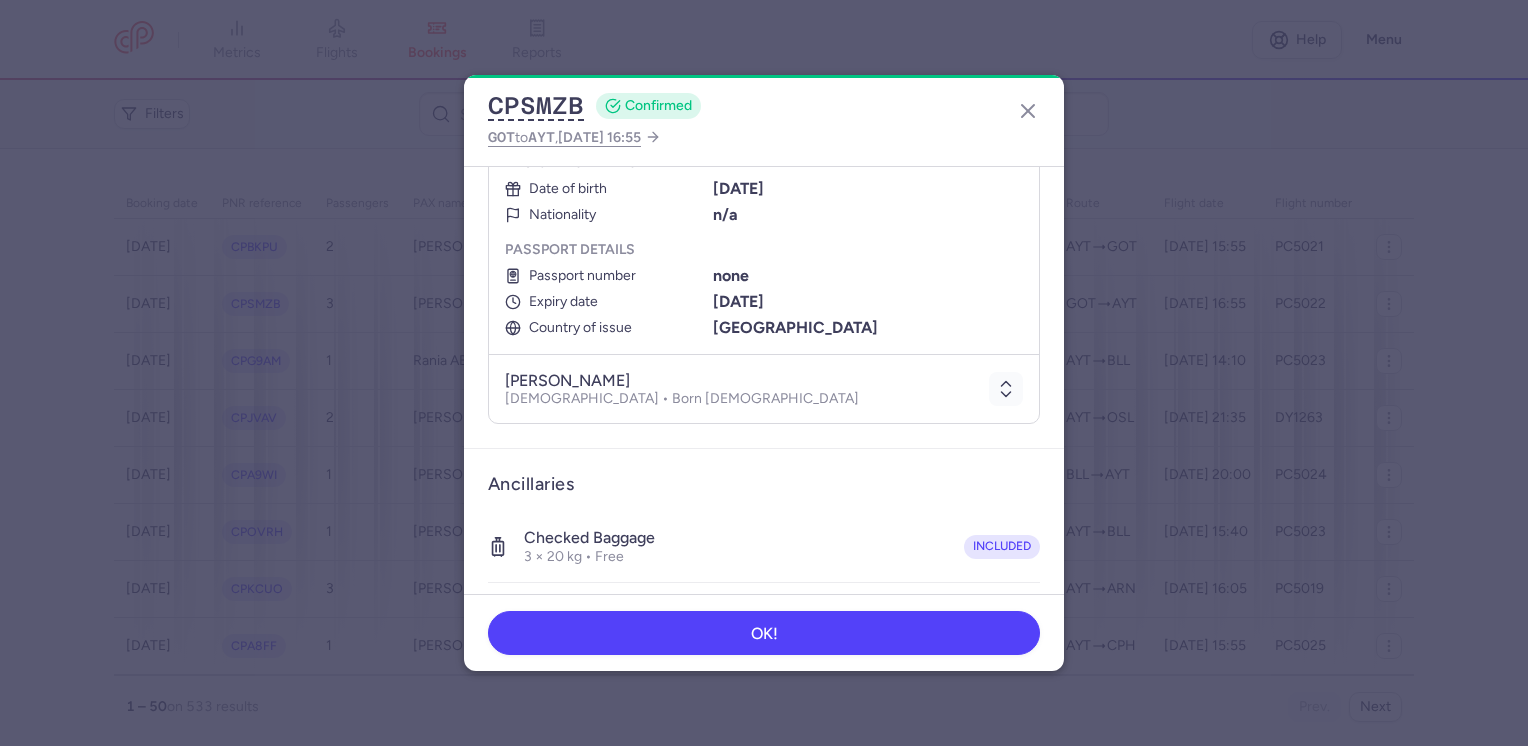 scroll, scrollTop: 700, scrollLeft: 0, axis: vertical 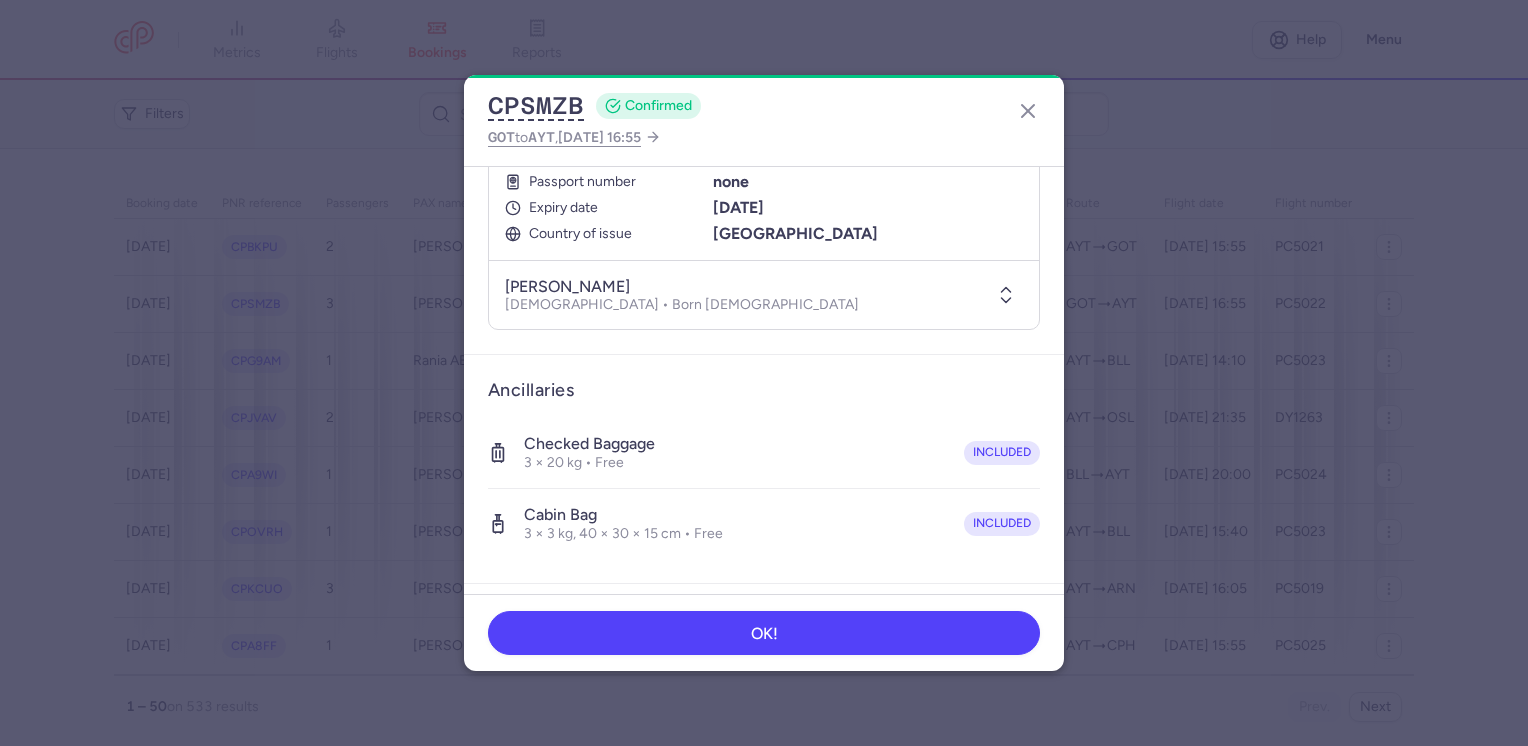 click at bounding box center (1006, 295) 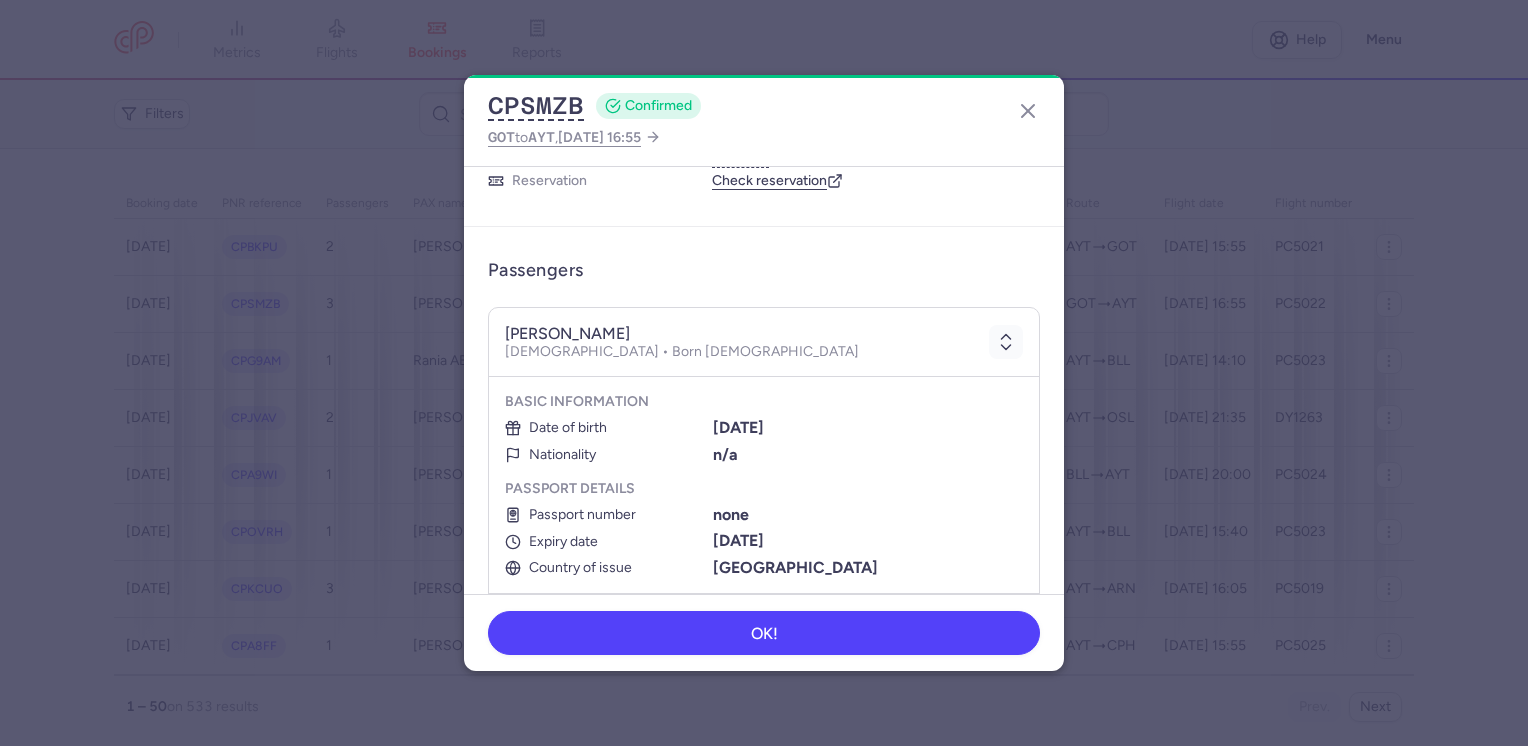 scroll, scrollTop: 0, scrollLeft: 0, axis: both 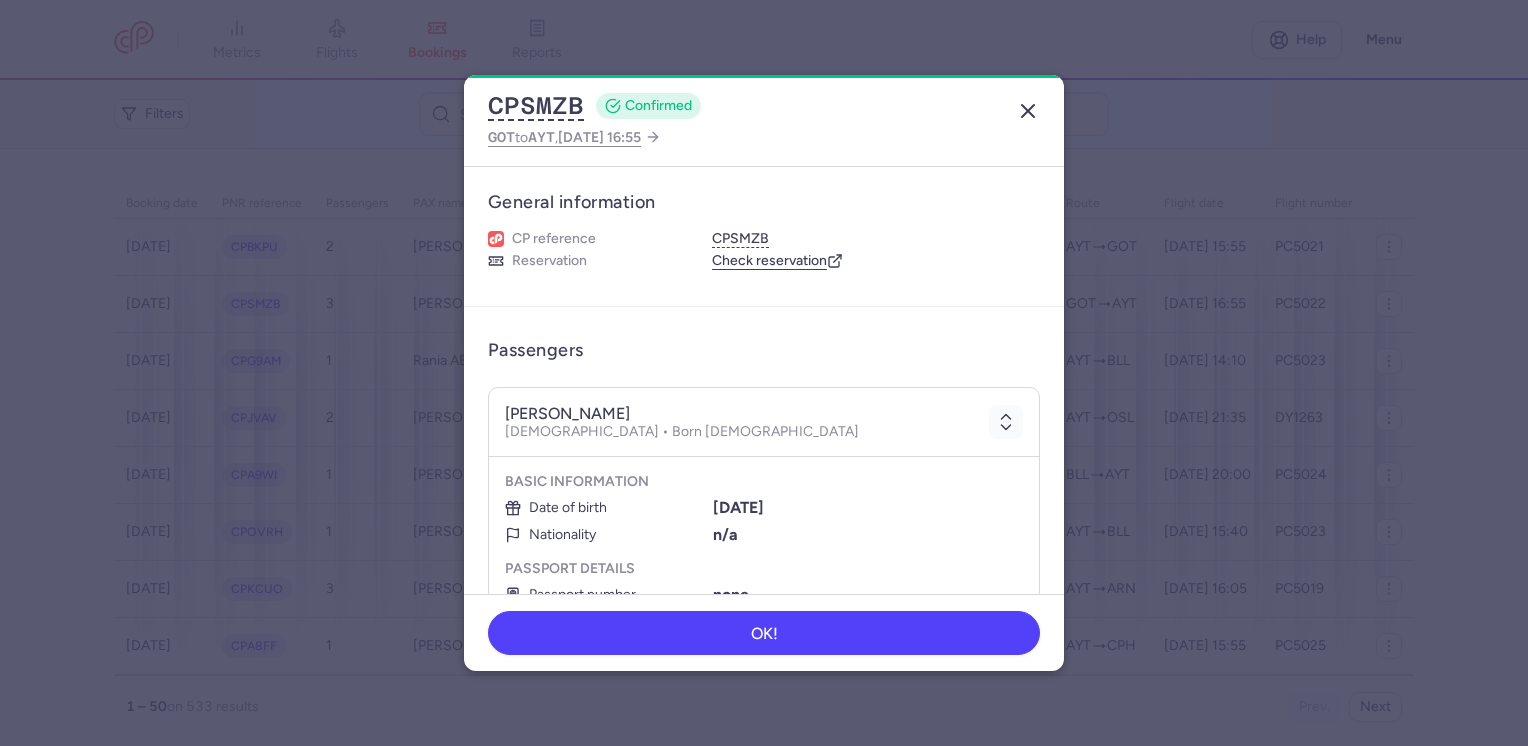 click 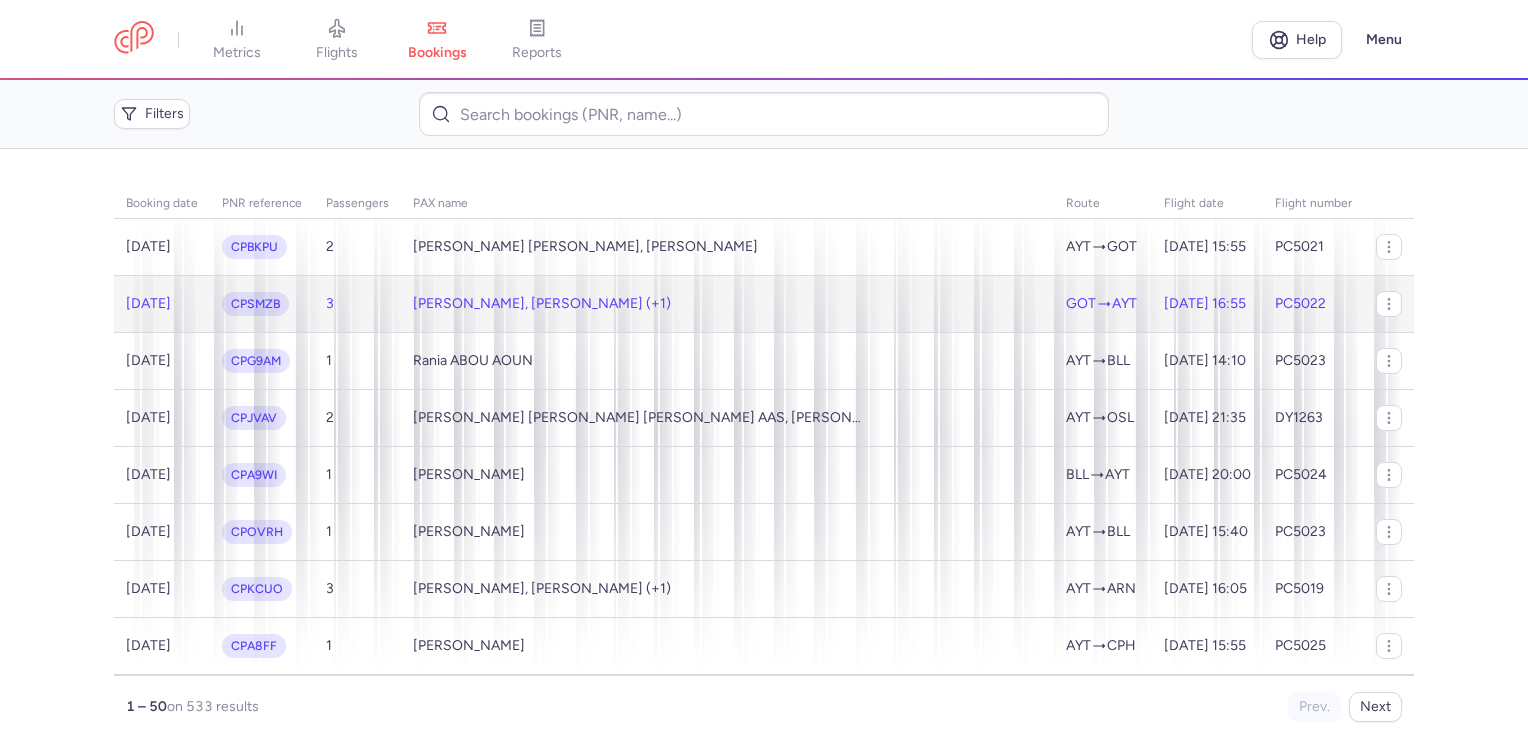 click on "[PERSON_NAME], [PERSON_NAME] (+1)" at bounding box center (727, 303) 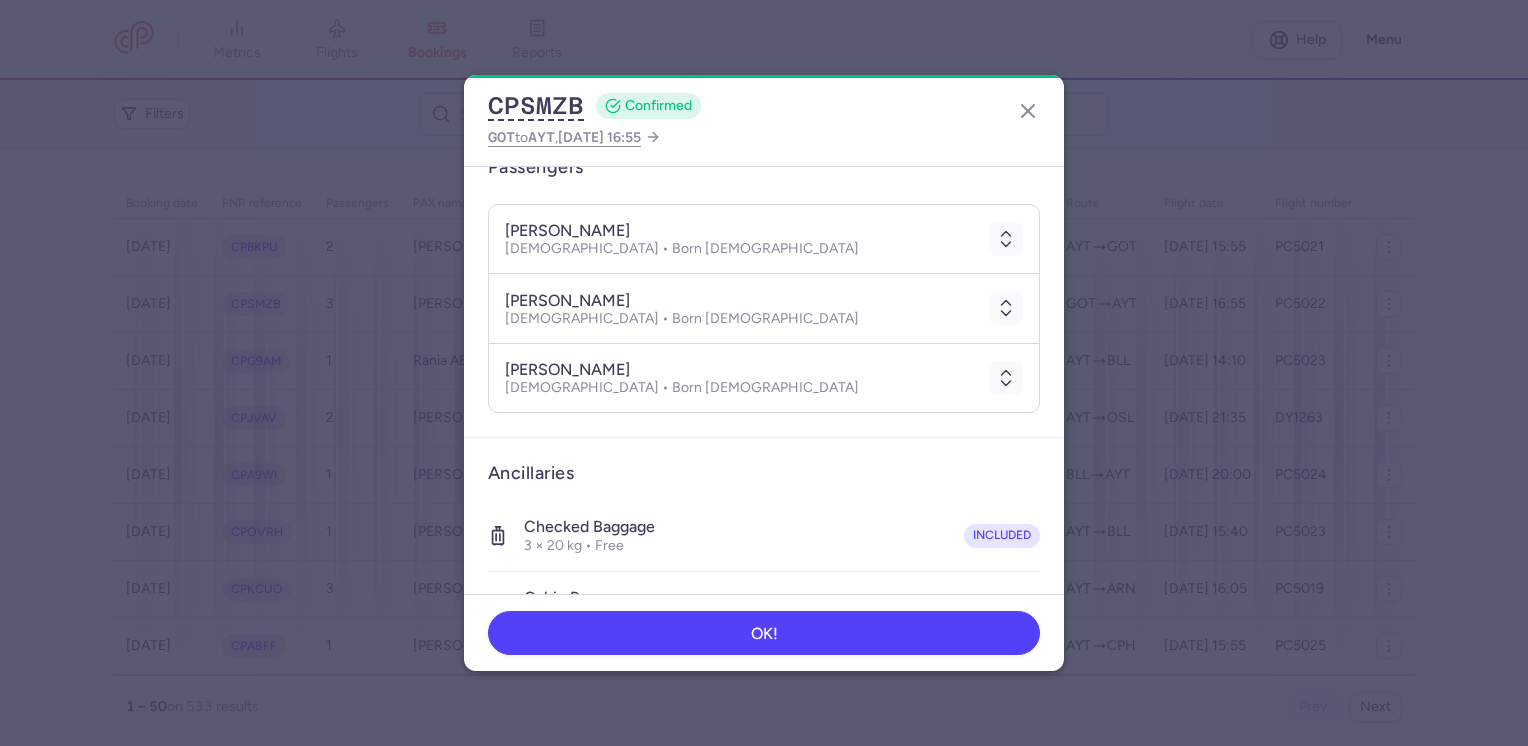 scroll, scrollTop: 200, scrollLeft: 0, axis: vertical 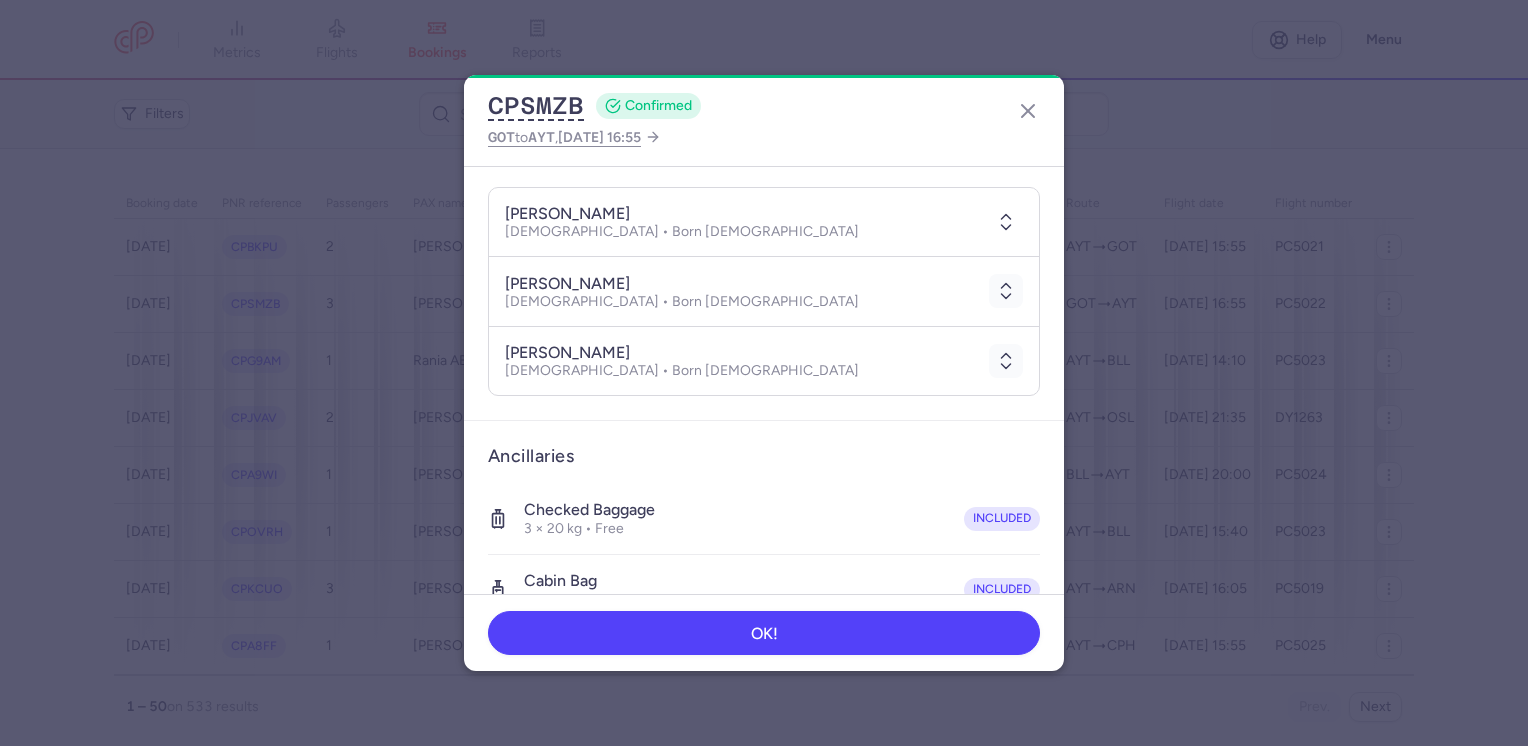 click 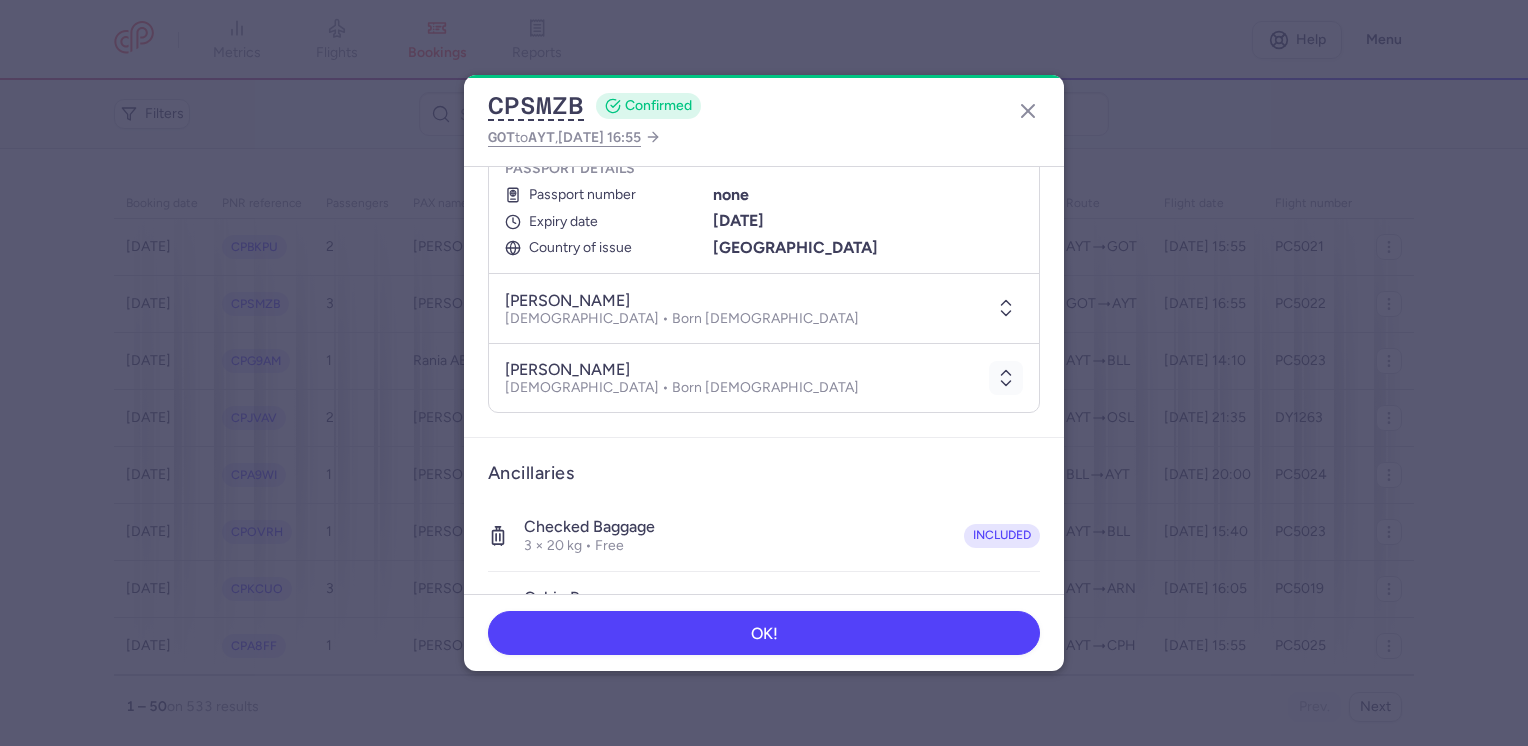 click 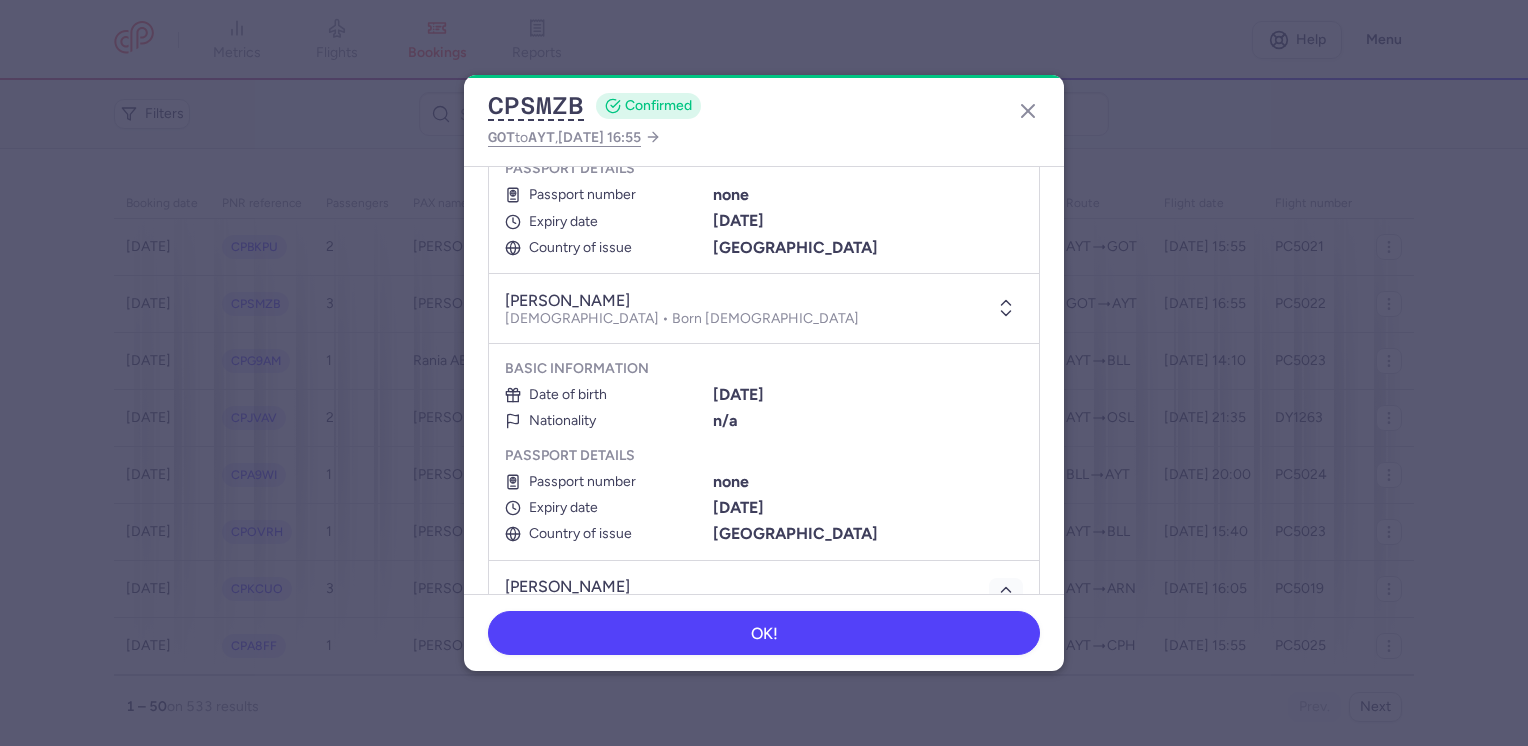 scroll, scrollTop: 700, scrollLeft: 0, axis: vertical 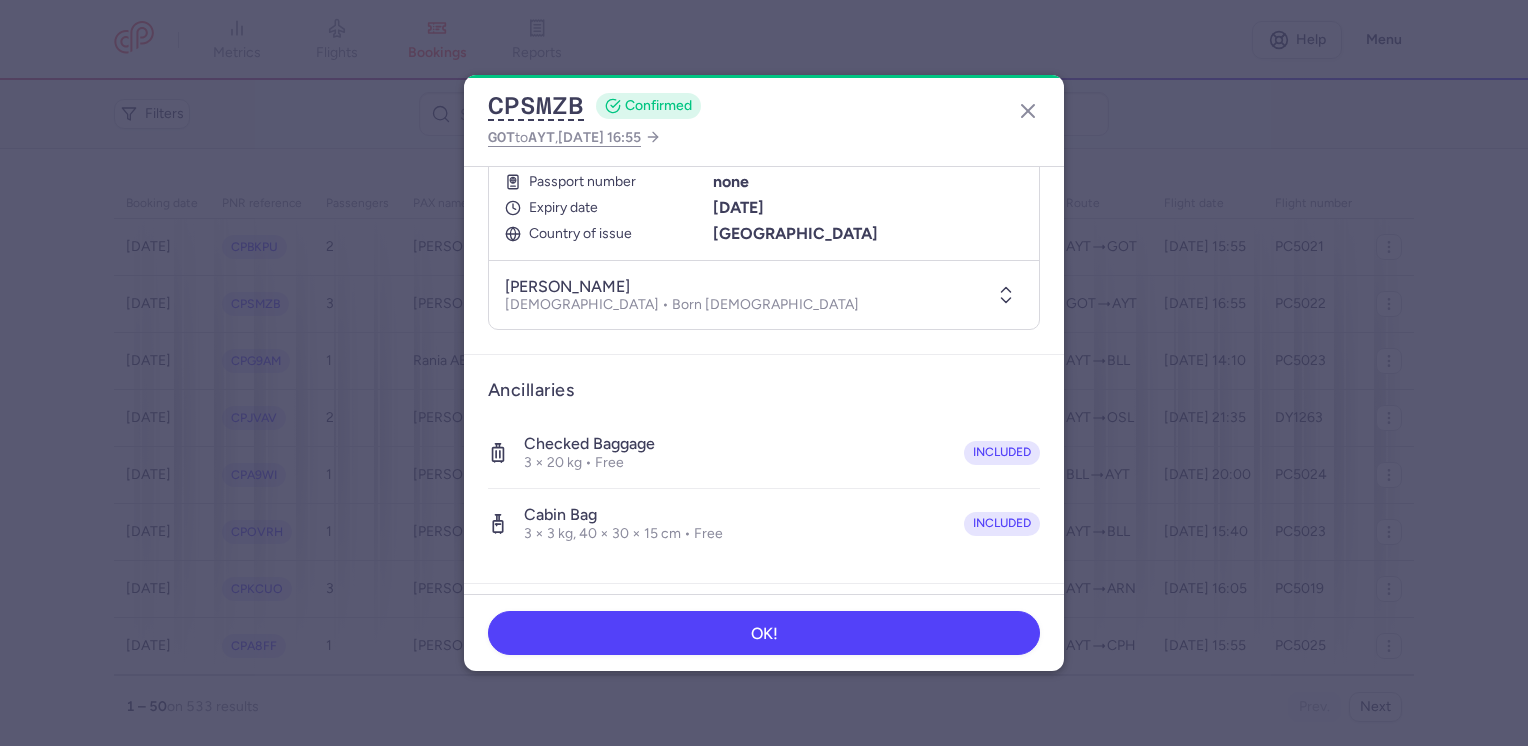click at bounding box center (1006, 295) 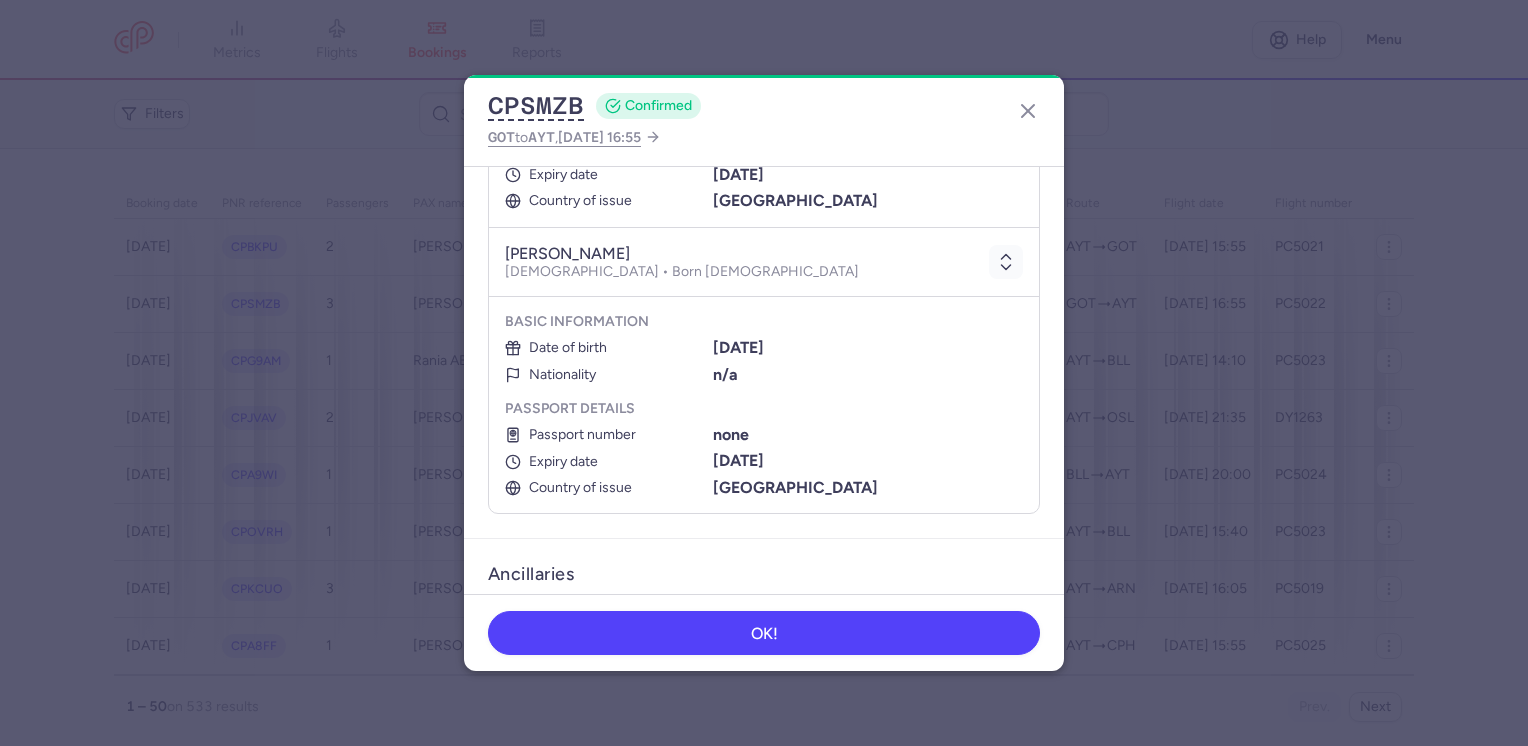 scroll, scrollTop: 700, scrollLeft: 0, axis: vertical 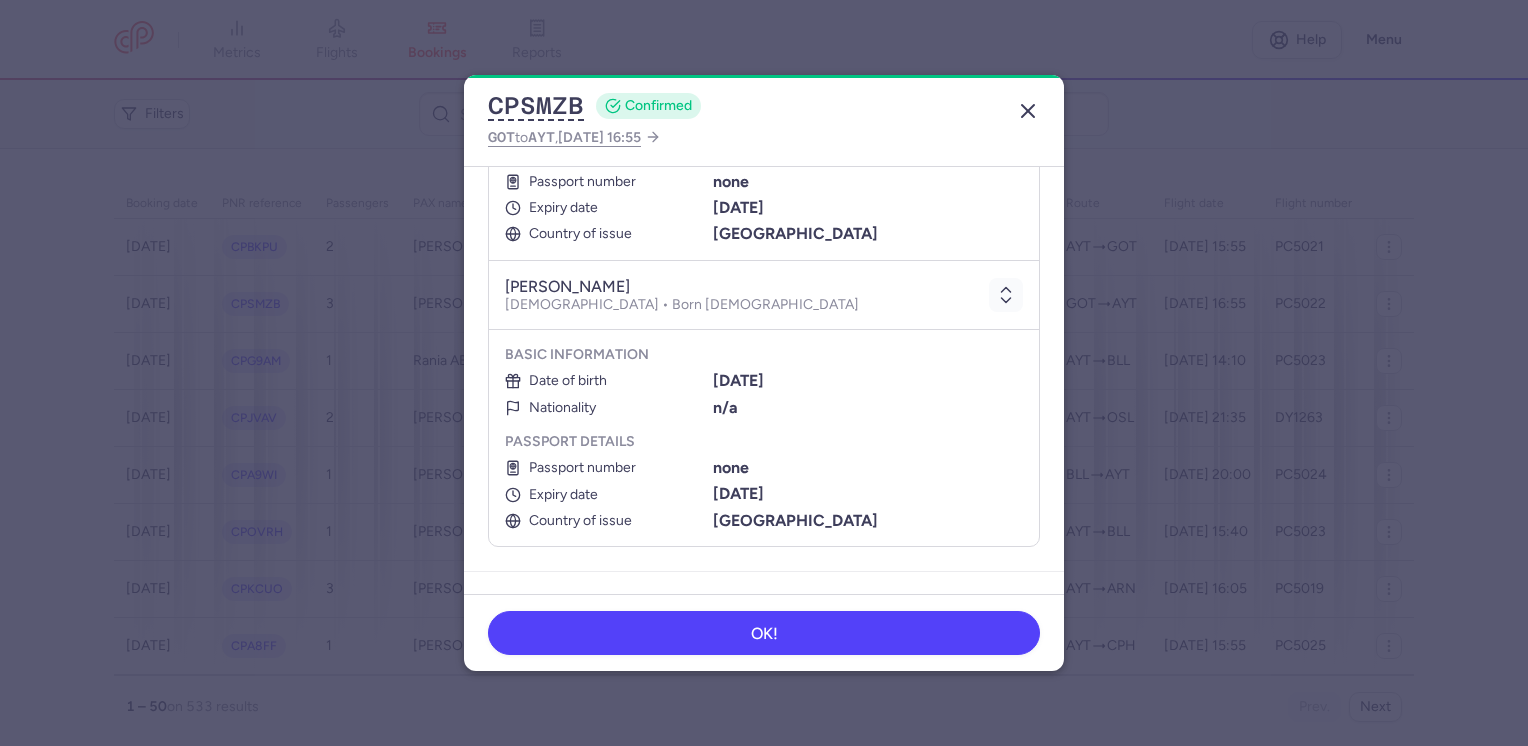 click 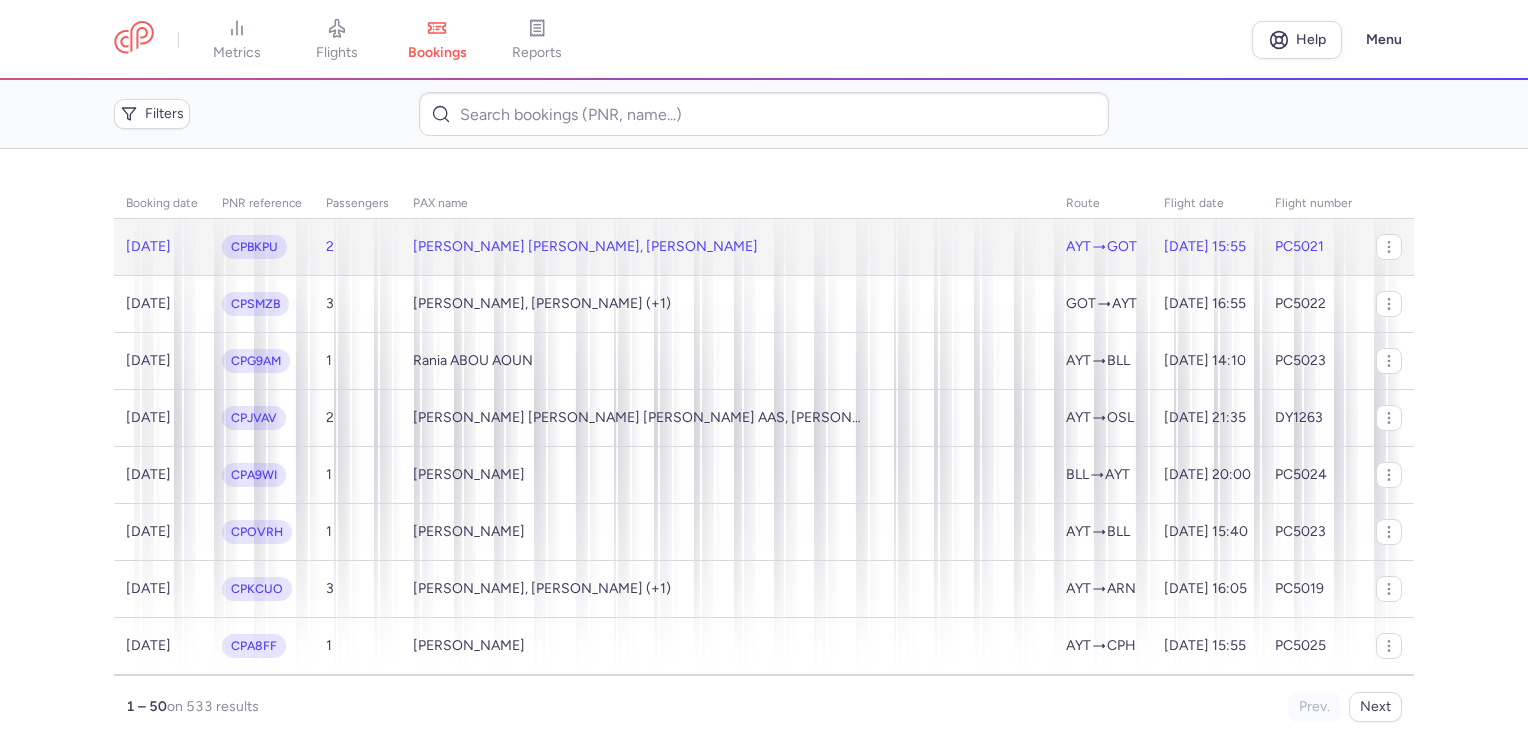 click on "[PERSON_NAME] [PERSON_NAME], [PERSON_NAME]" at bounding box center [727, 247] 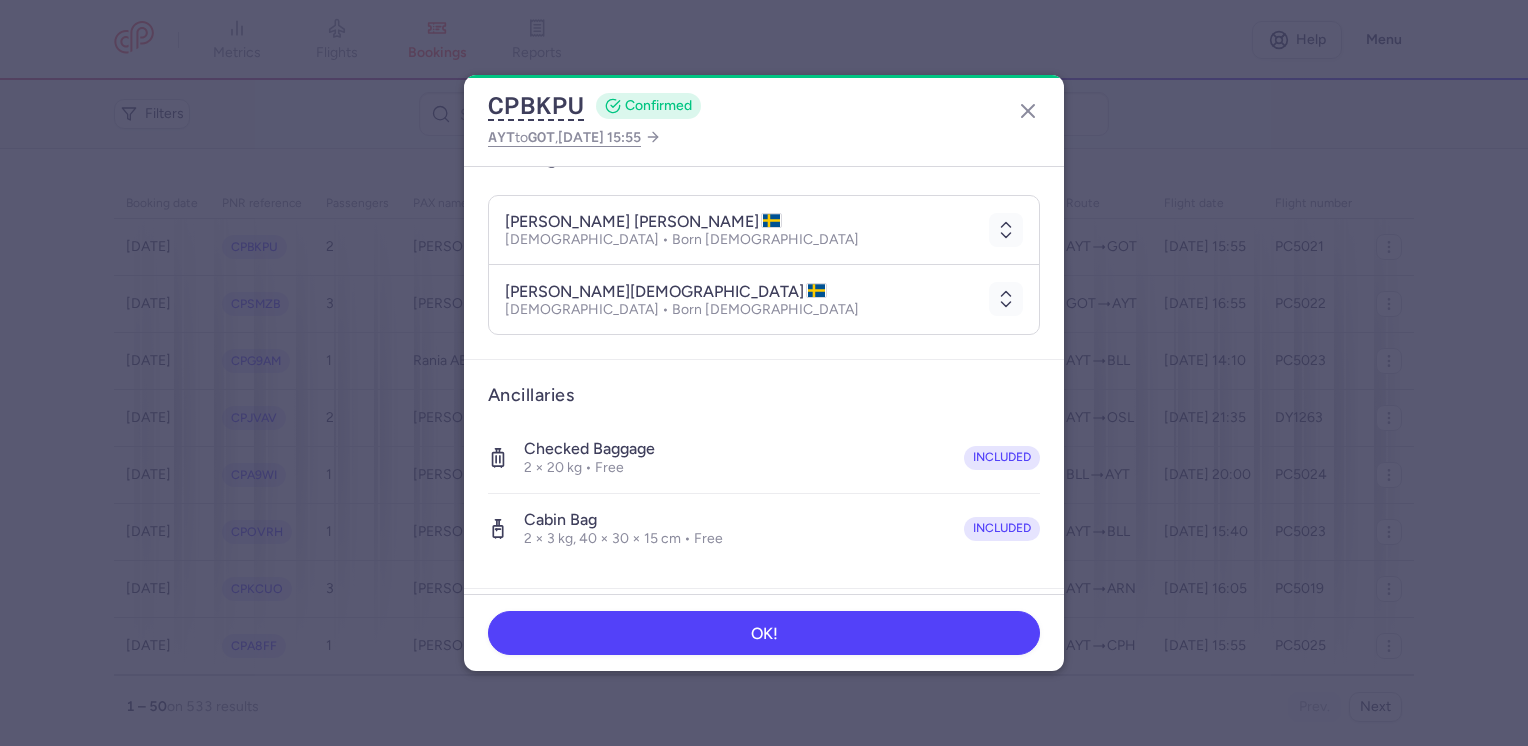 scroll, scrollTop: 200, scrollLeft: 0, axis: vertical 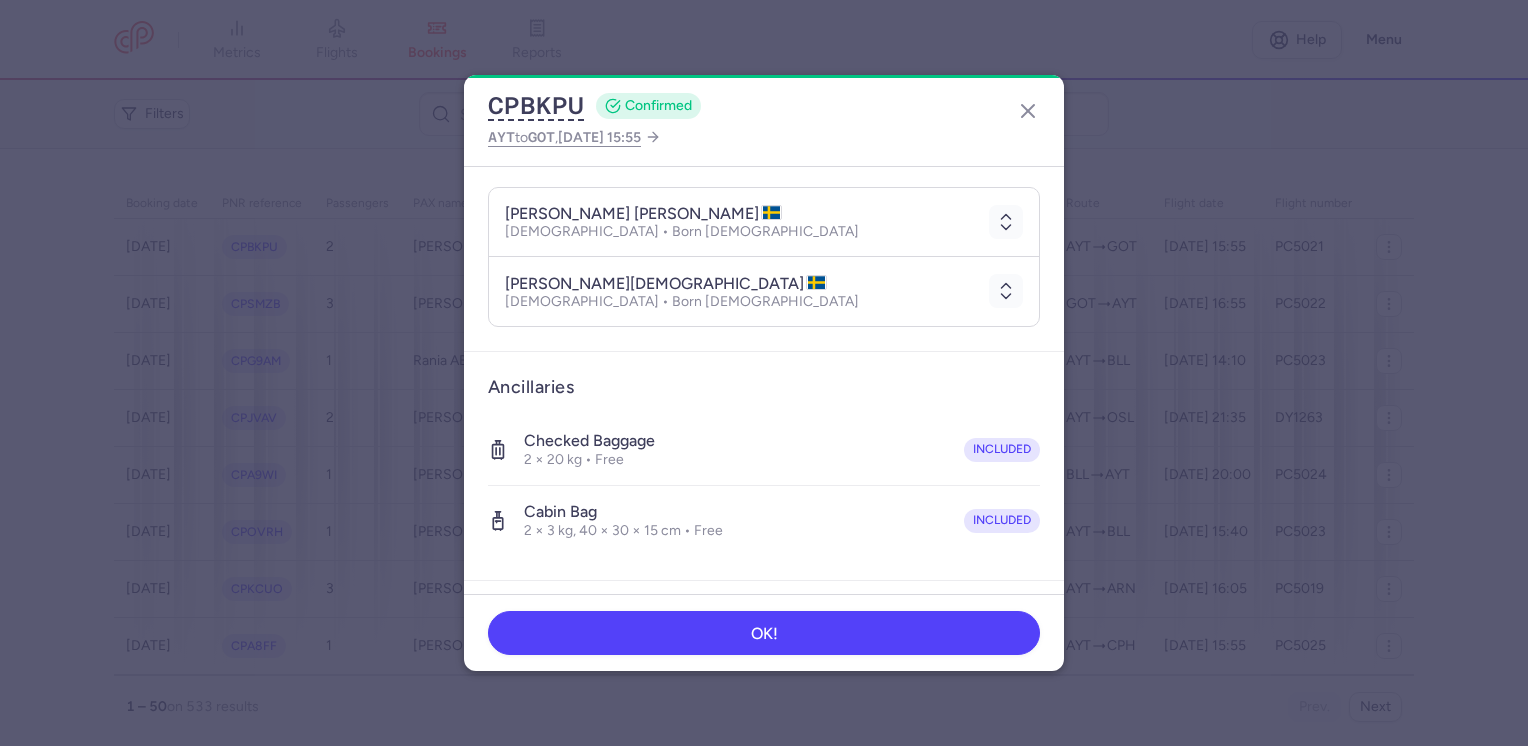 click on "[PERSON_NAME] [PERSON_NAME]  [DEMOGRAPHIC_DATA] • Born [DEMOGRAPHIC_DATA]" at bounding box center [764, 222] 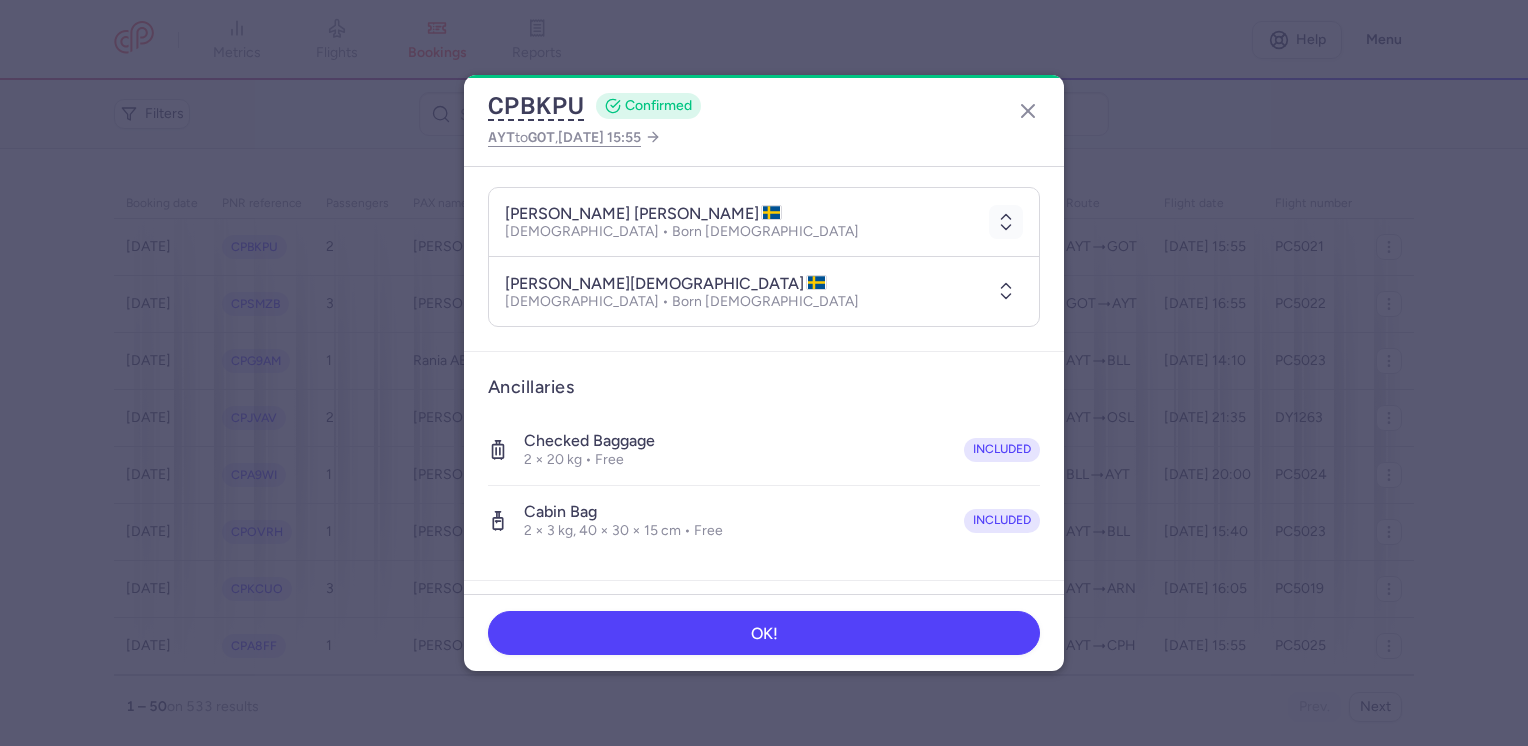 click at bounding box center (1006, 291) 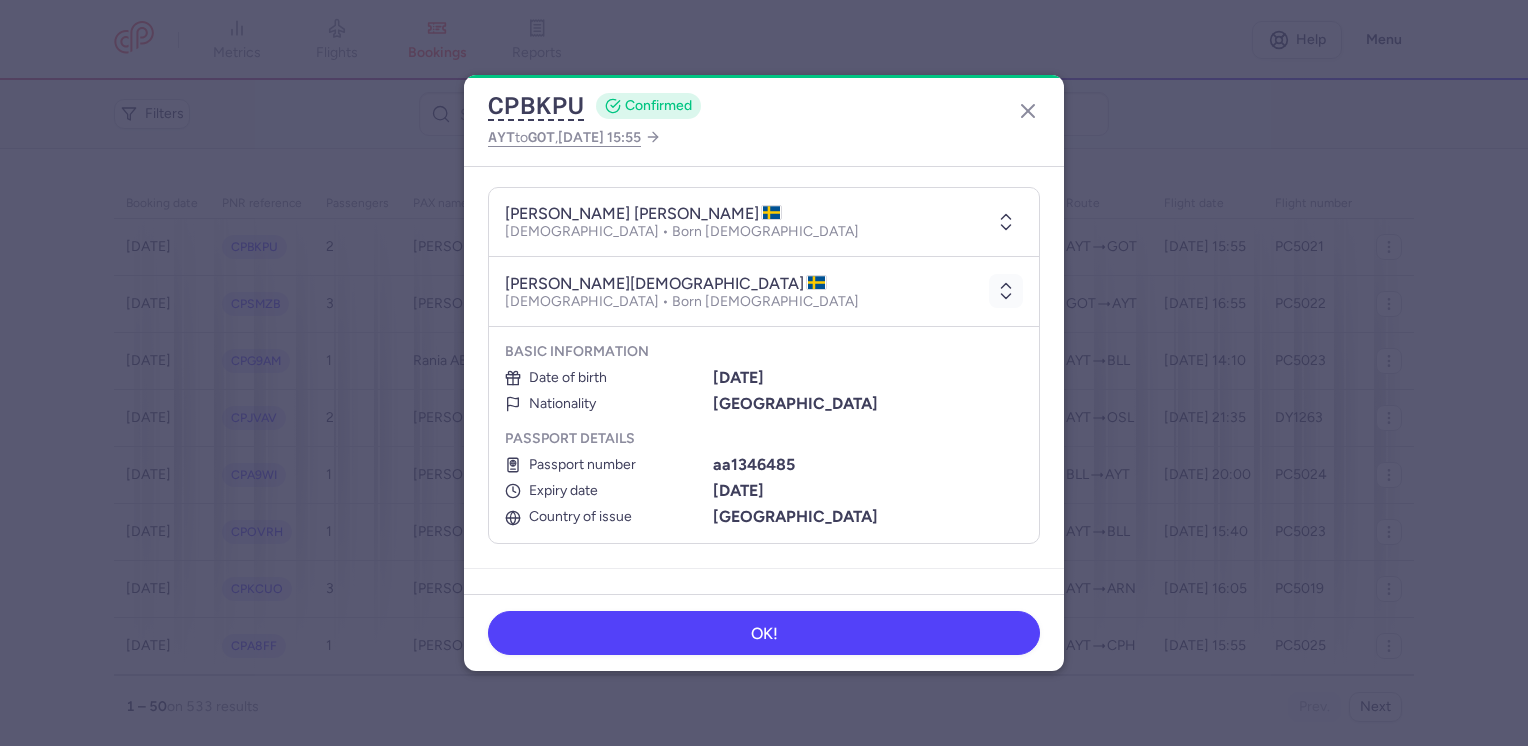 click 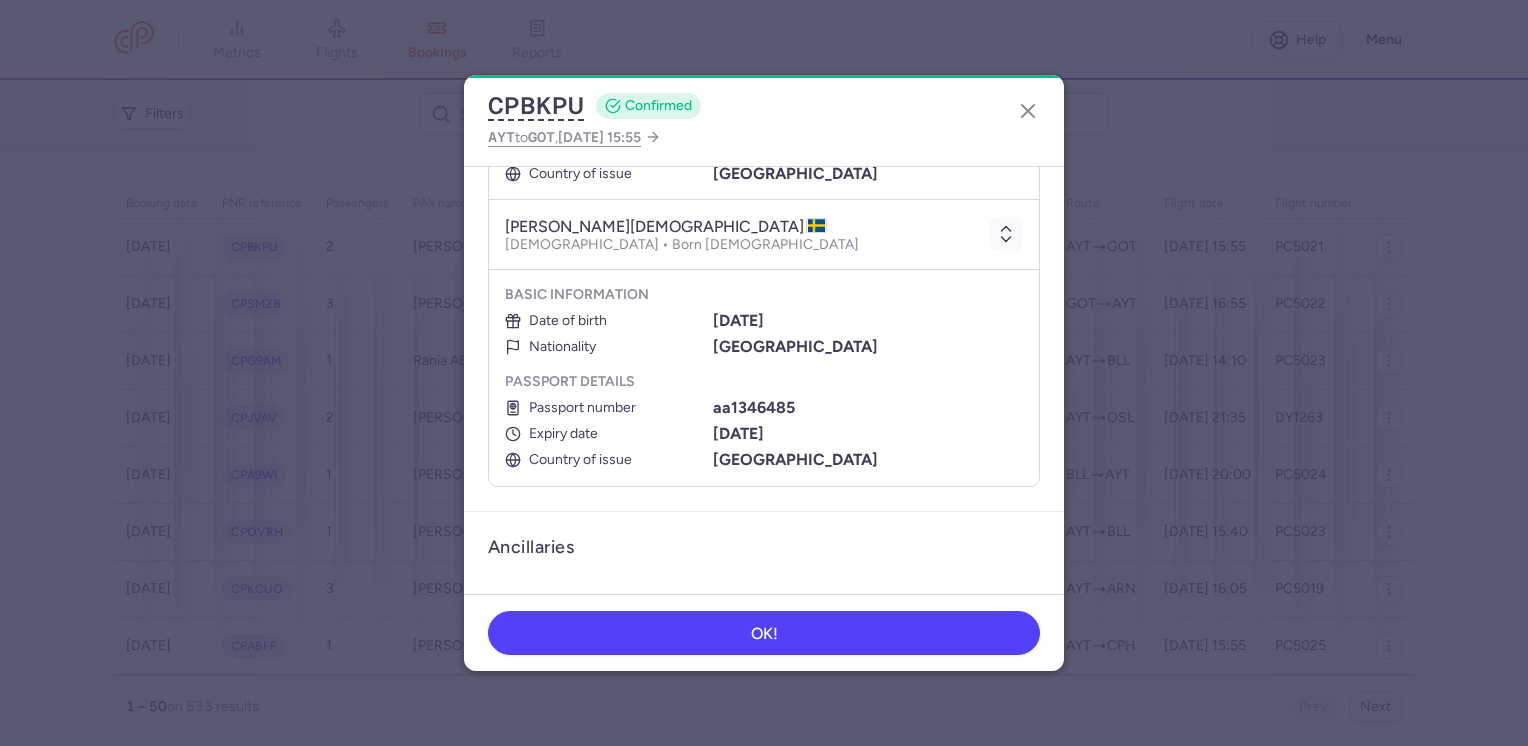 scroll, scrollTop: 500, scrollLeft: 0, axis: vertical 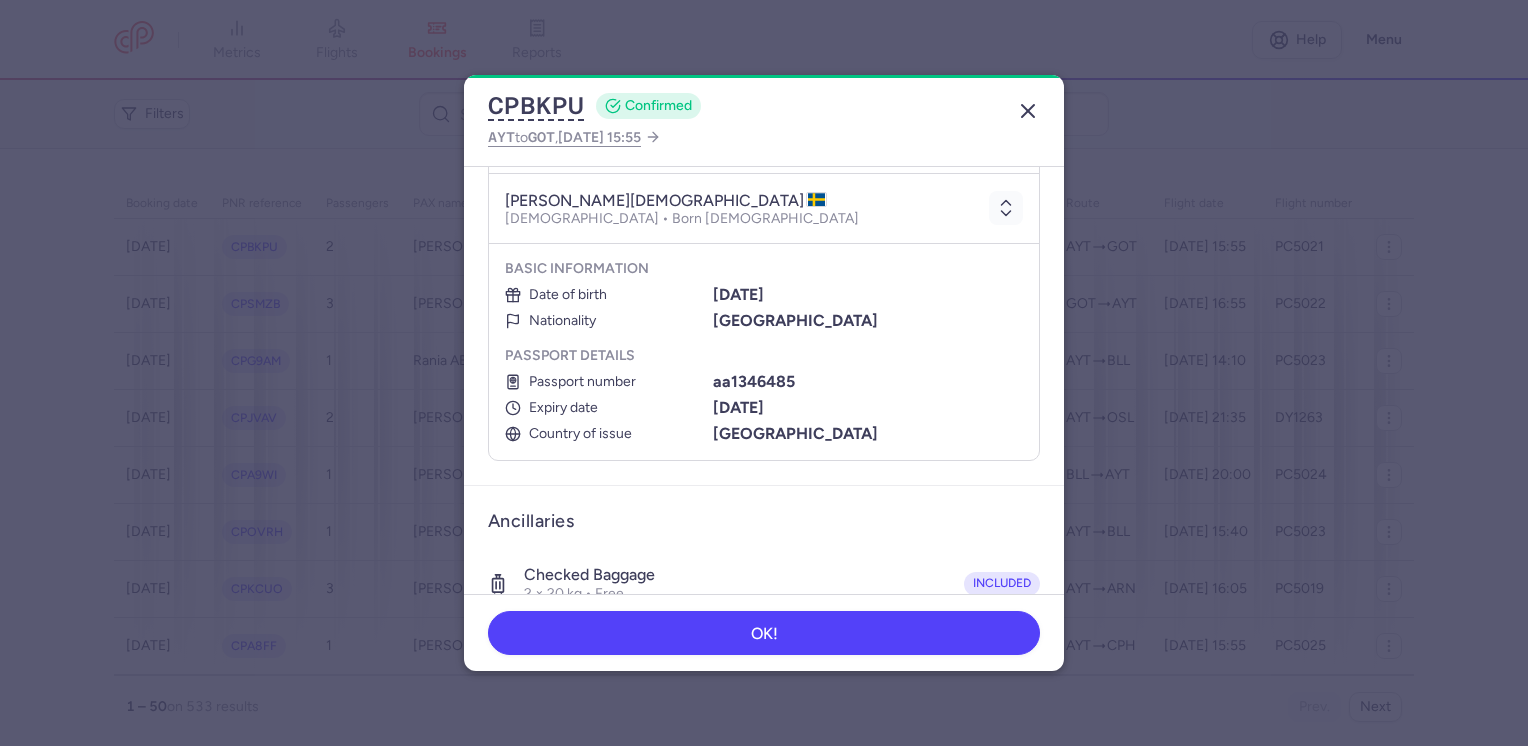 click 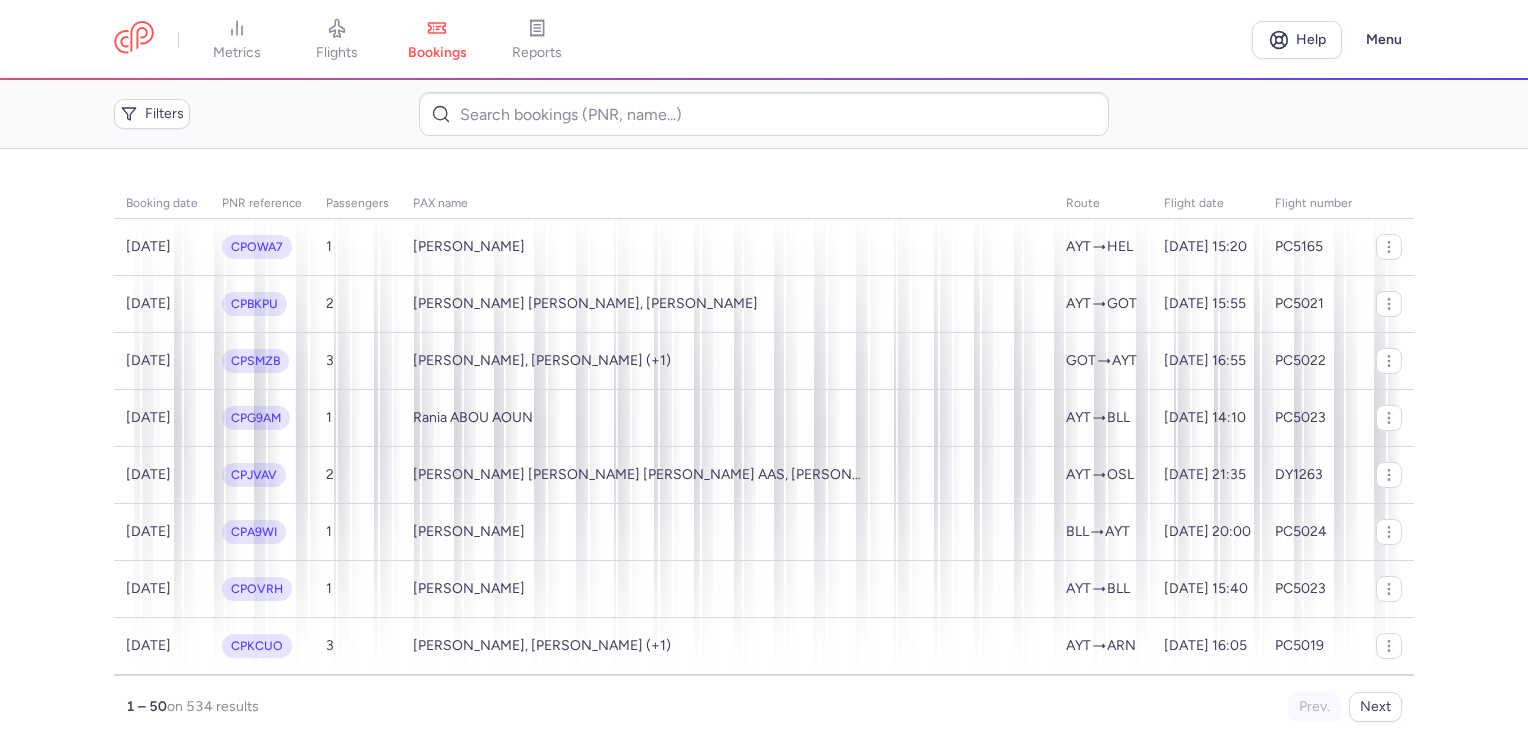 scroll, scrollTop: 0, scrollLeft: 0, axis: both 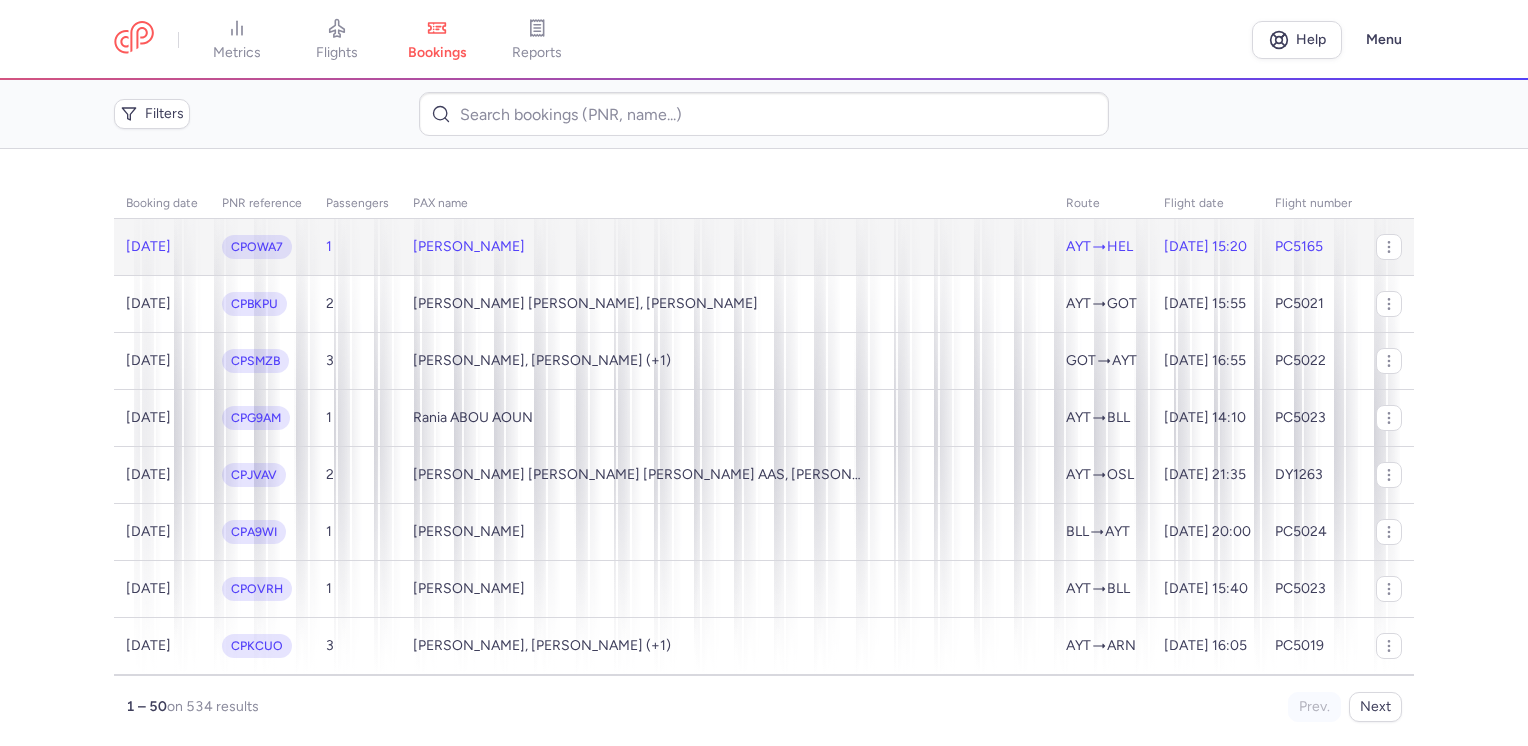 click on "Marina KOROLEVA" at bounding box center [469, 247] 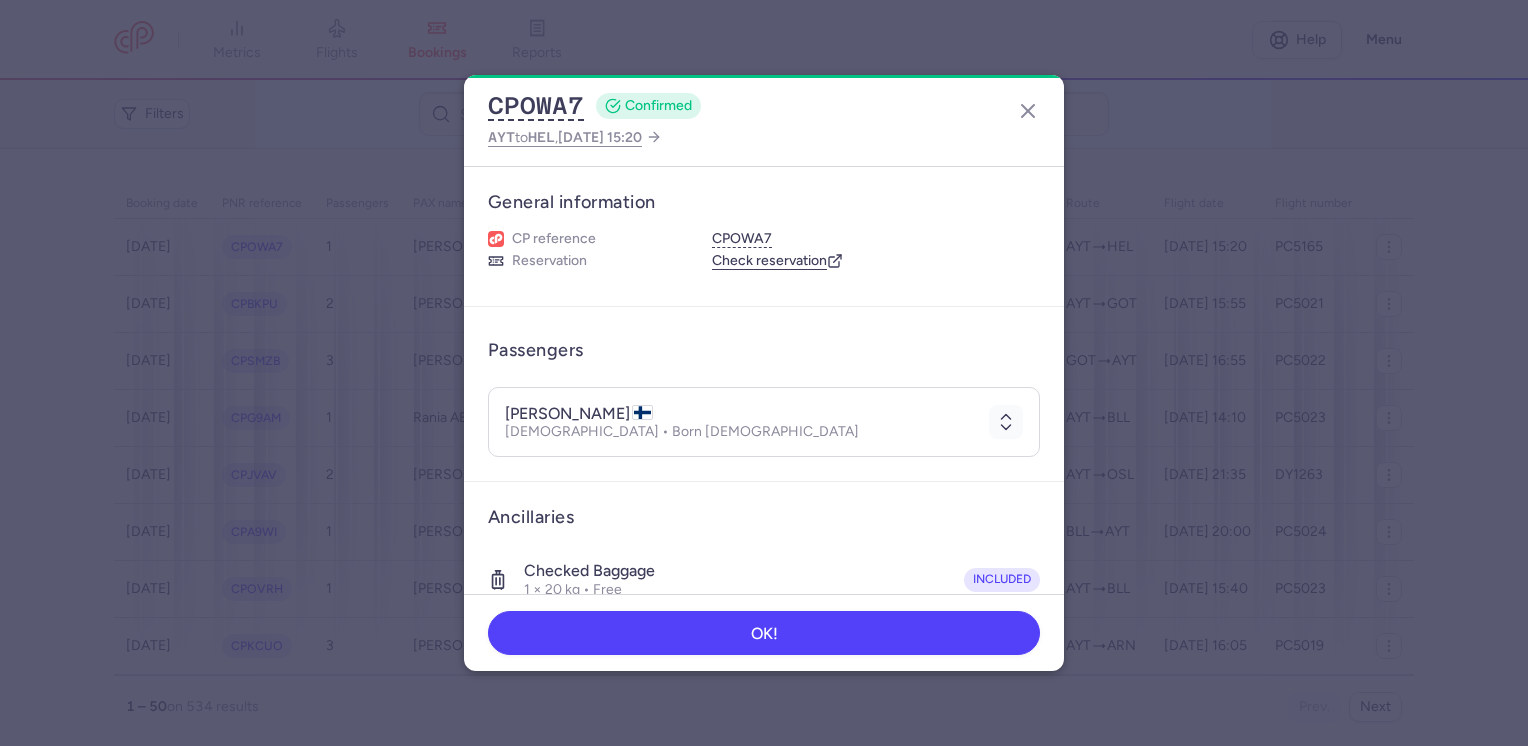 click on "marina KOROLEVA  Female • Born 27/04/1963" at bounding box center [743, 422] 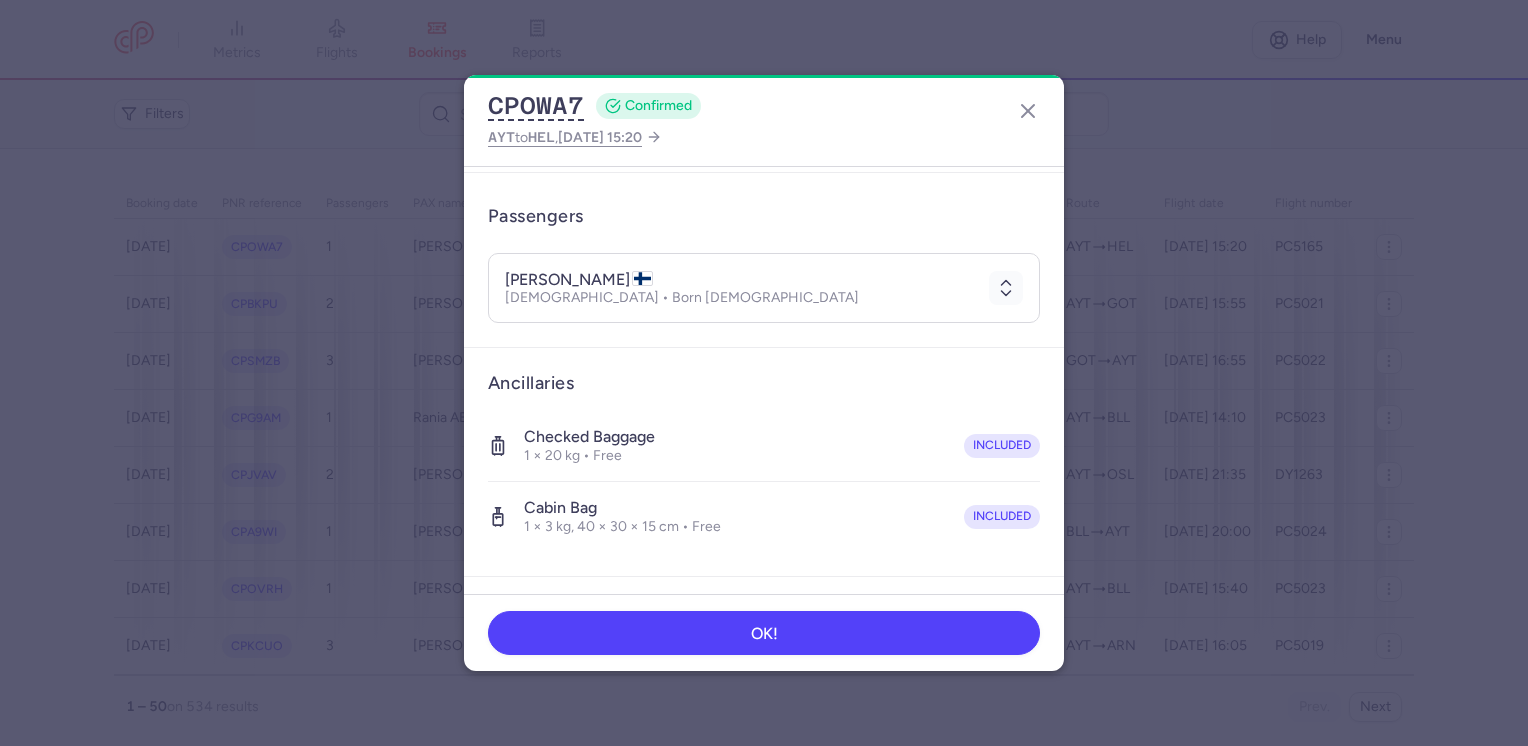 scroll, scrollTop: 100, scrollLeft: 0, axis: vertical 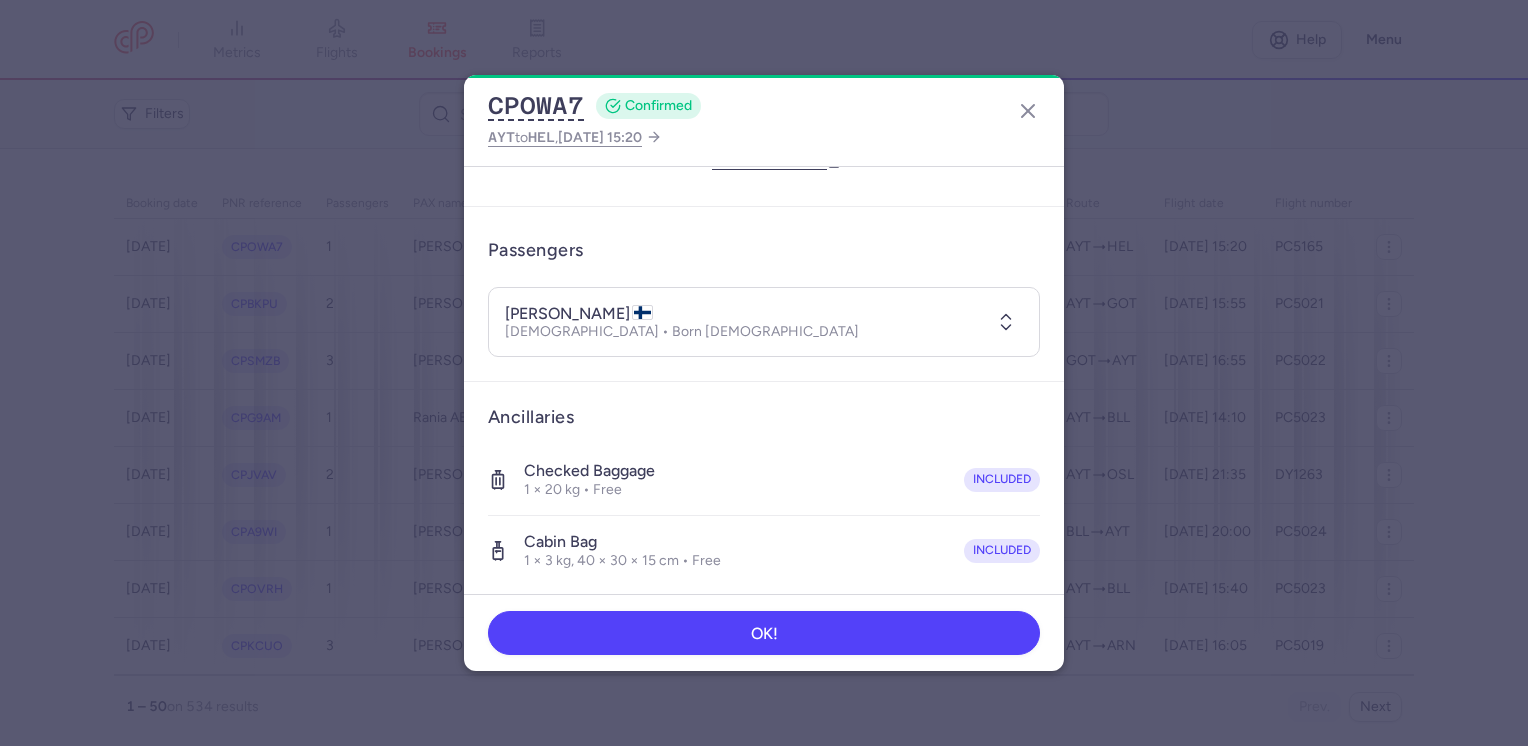 click 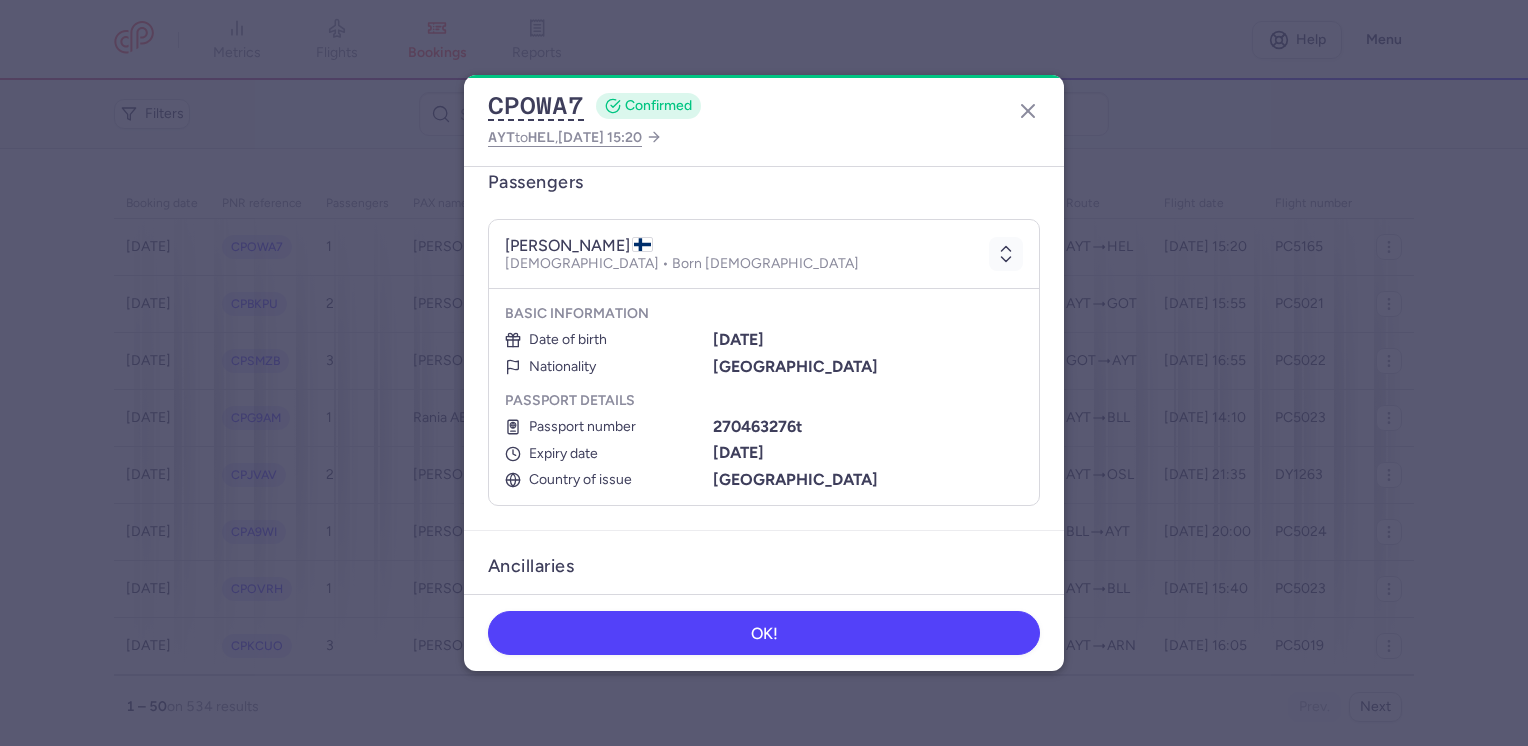 scroll, scrollTop: 200, scrollLeft: 0, axis: vertical 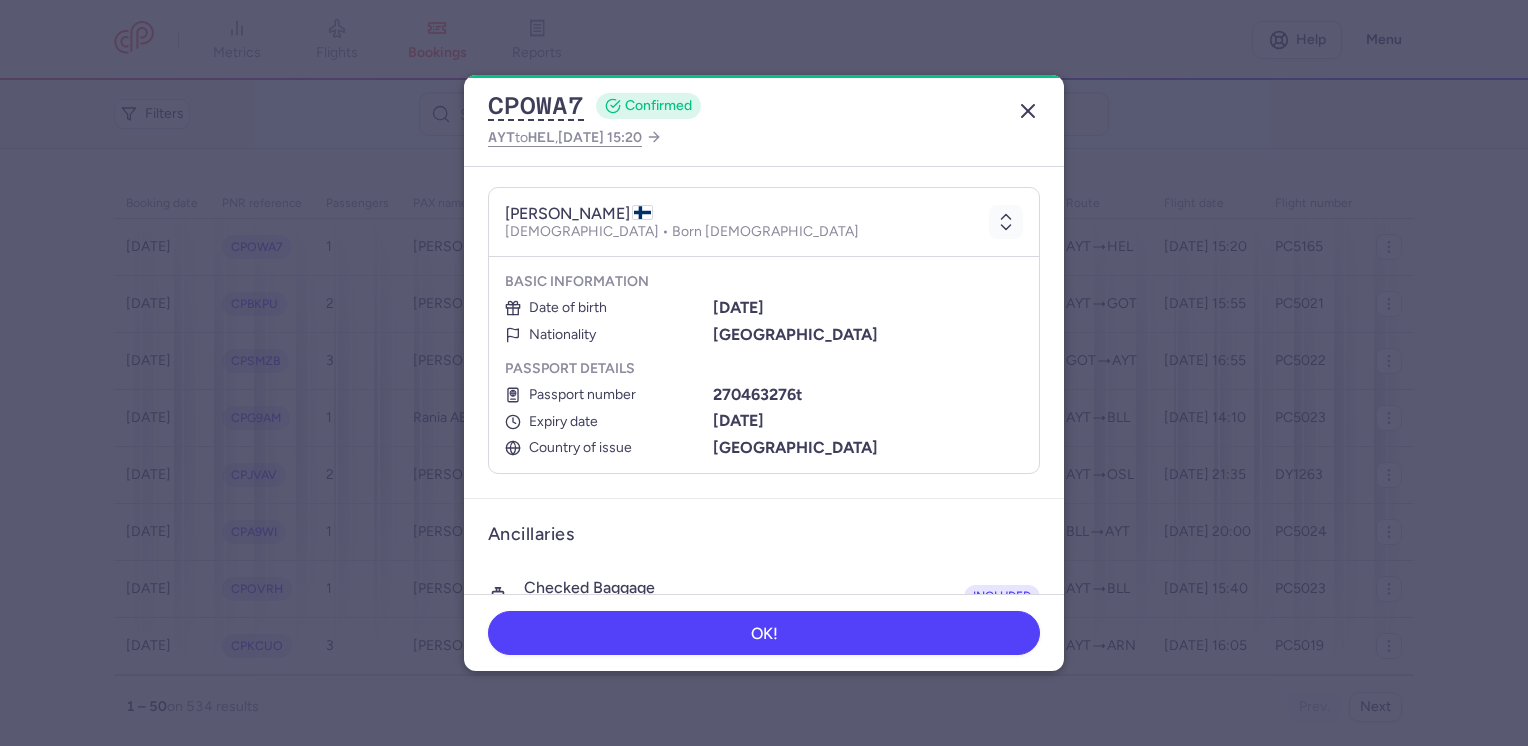 click 